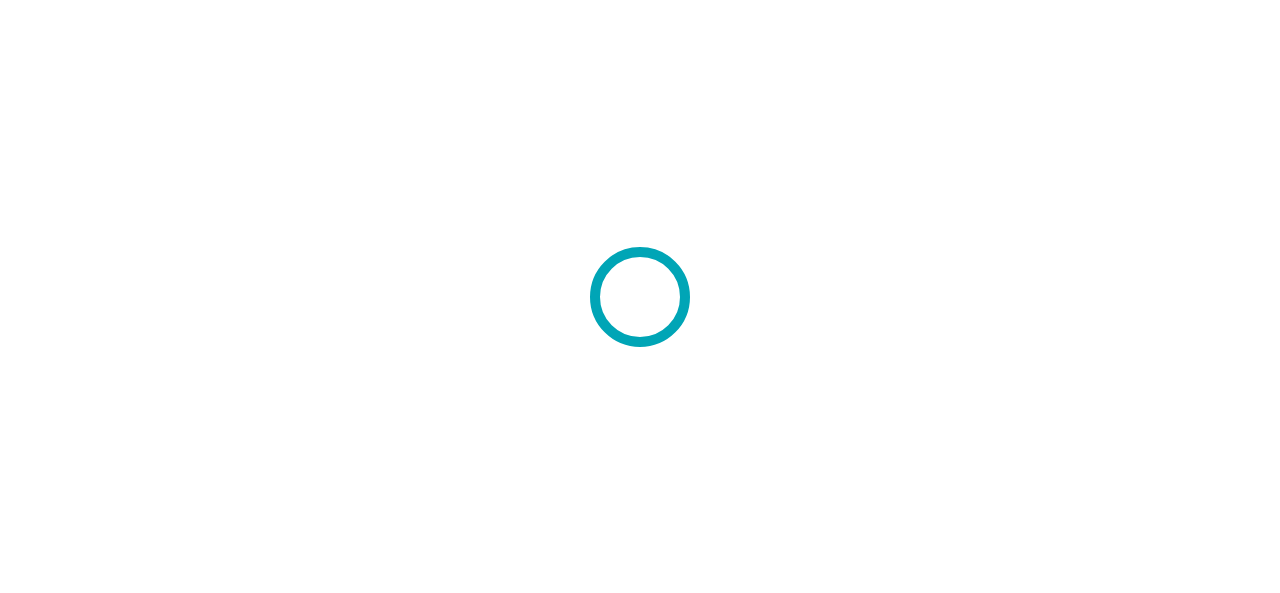 scroll, scrollTop: 0, scrollLeft: 0, axis: both 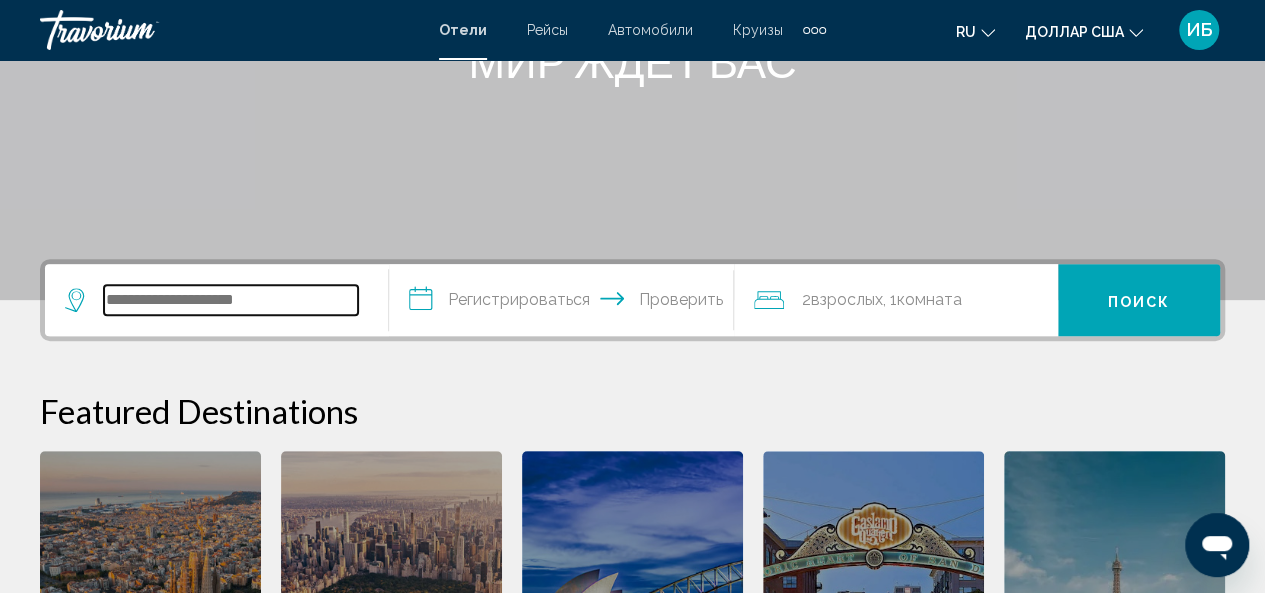 click at bounding box center [231, 300] 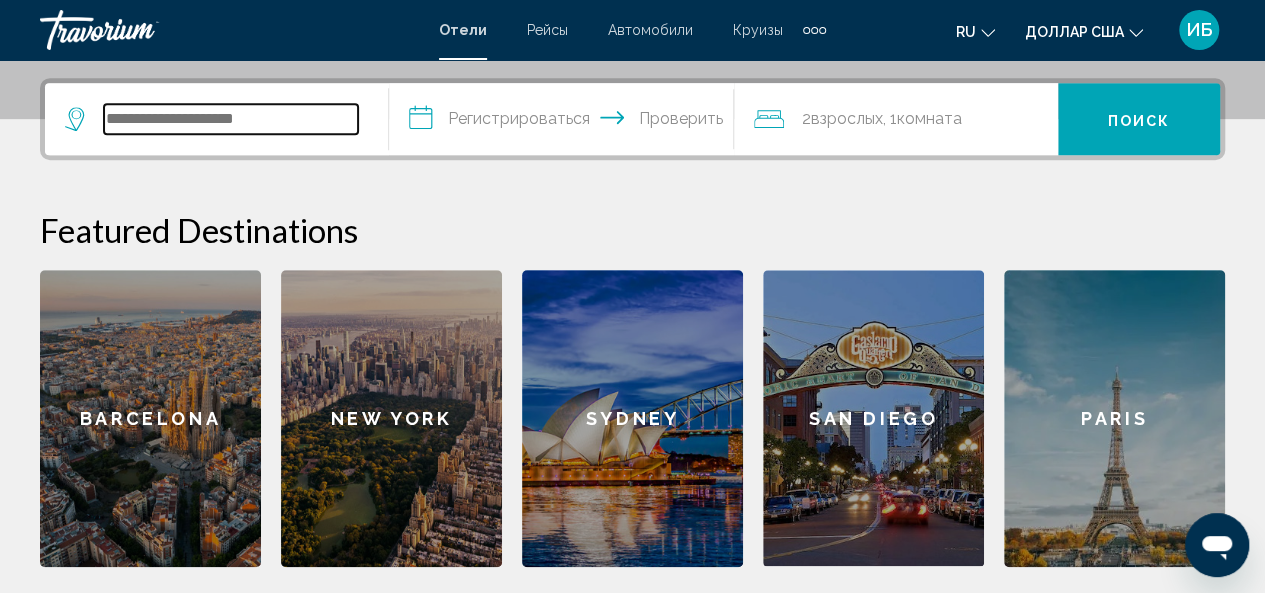 scroll, scrollTop: 494, scrollLeft: 0, axis: vertical 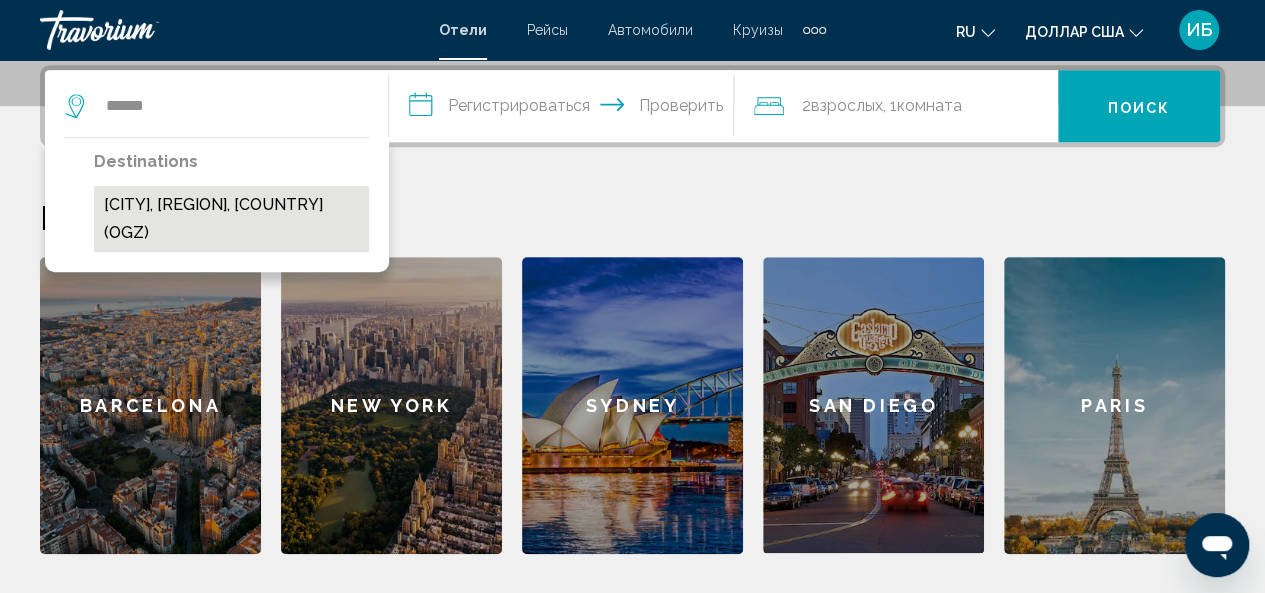 click on "[CITY], [REGION], [COUNTRY] (OGZ)" at bounding box center (231, 219) 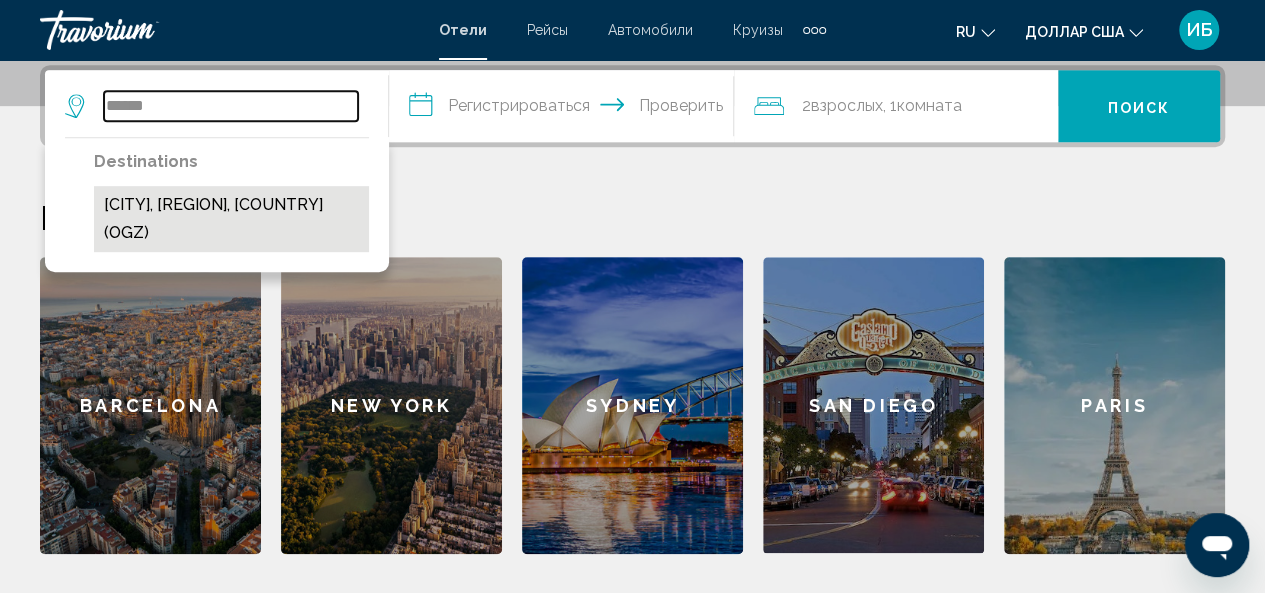 type on "**********" 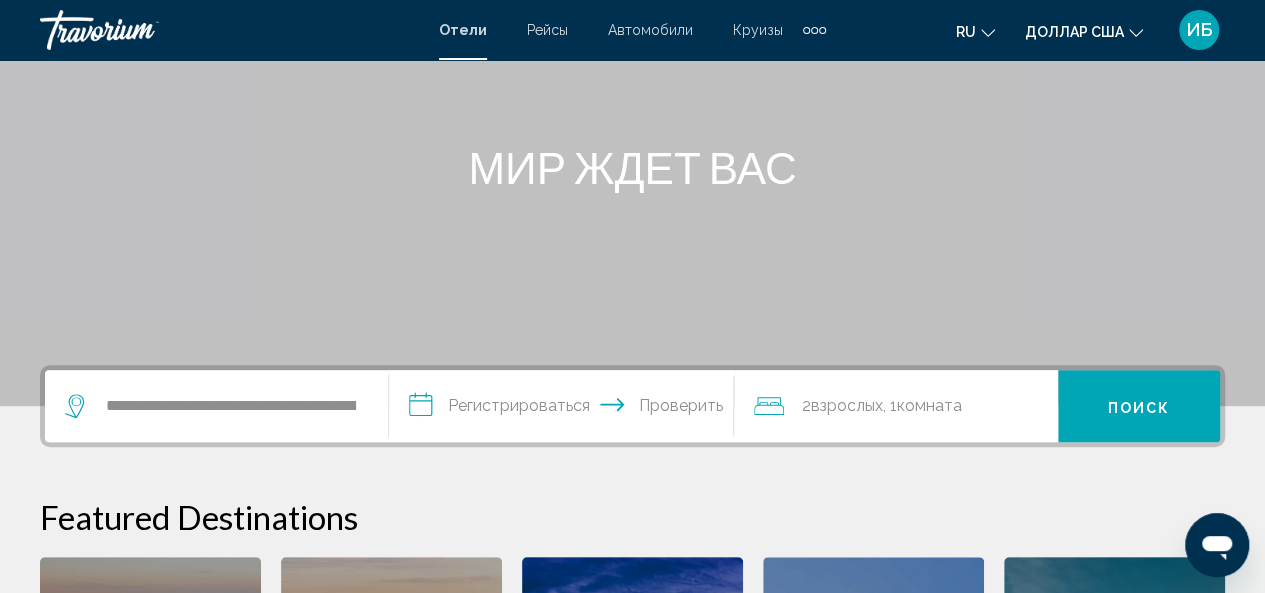 click on "**********" at bounding box center [565, 409] 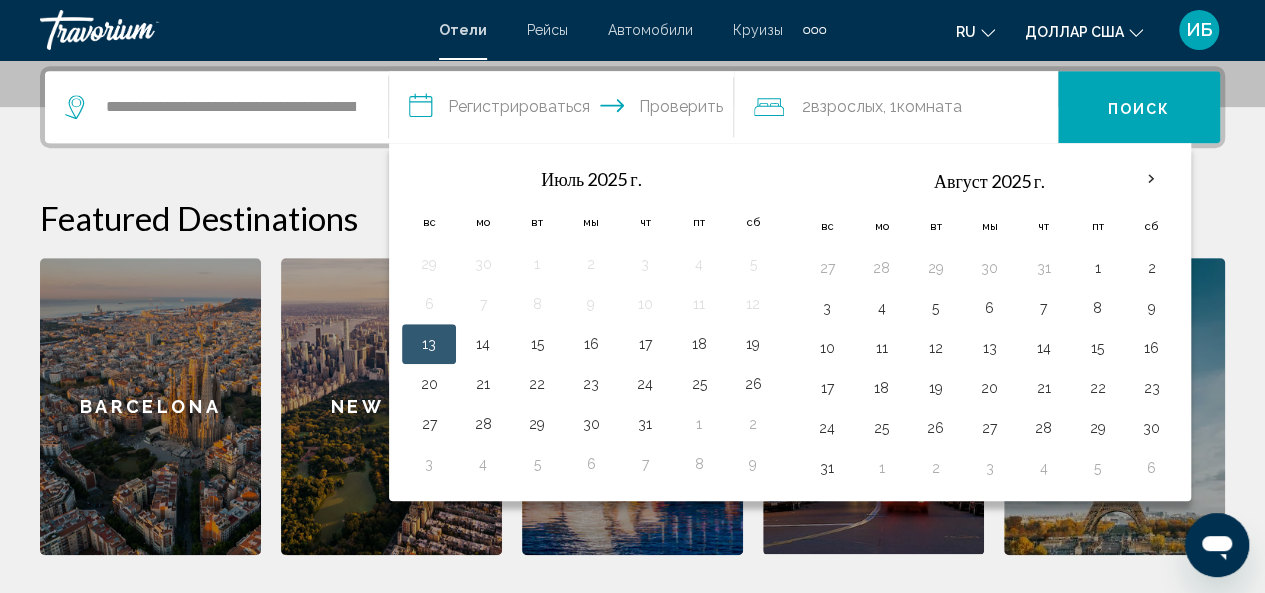 scroll, scrollTop: 494, scrollLeft: 0, axis: vertical 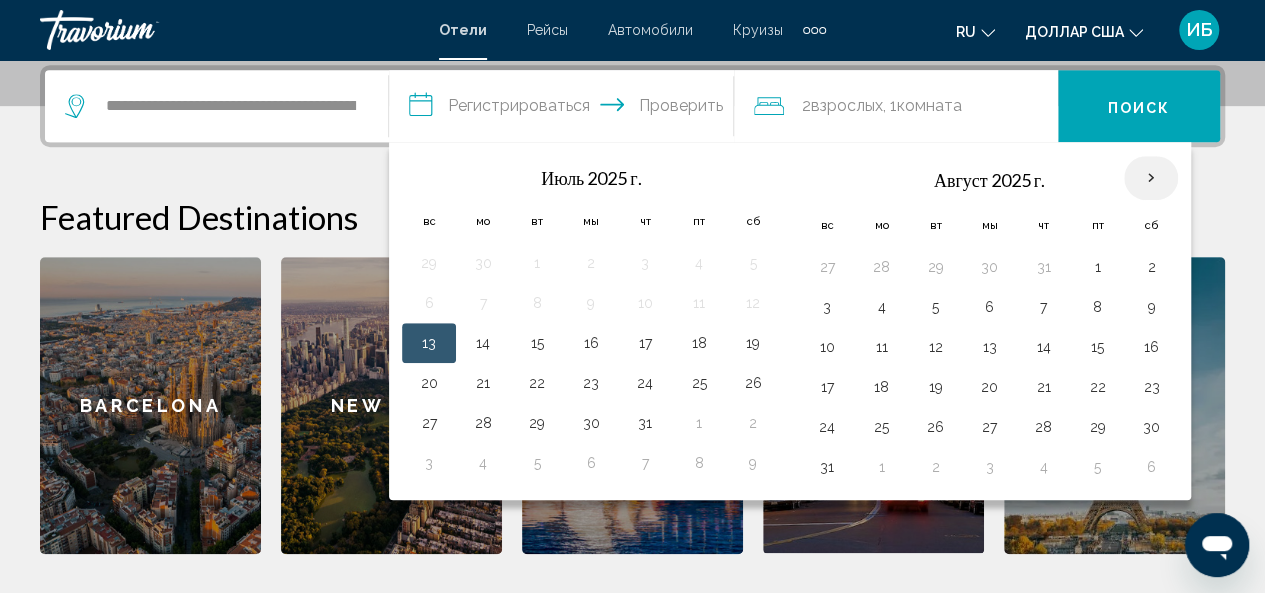 click at bounding box center (1151, 178) 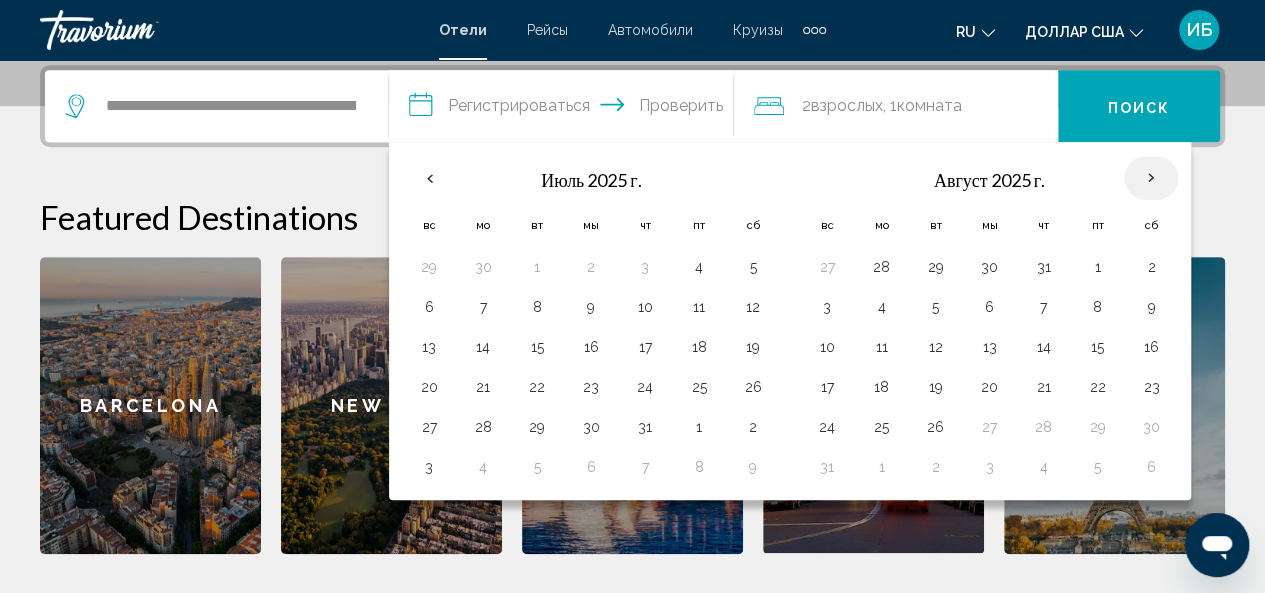 click at bounding box center [1151, 178] 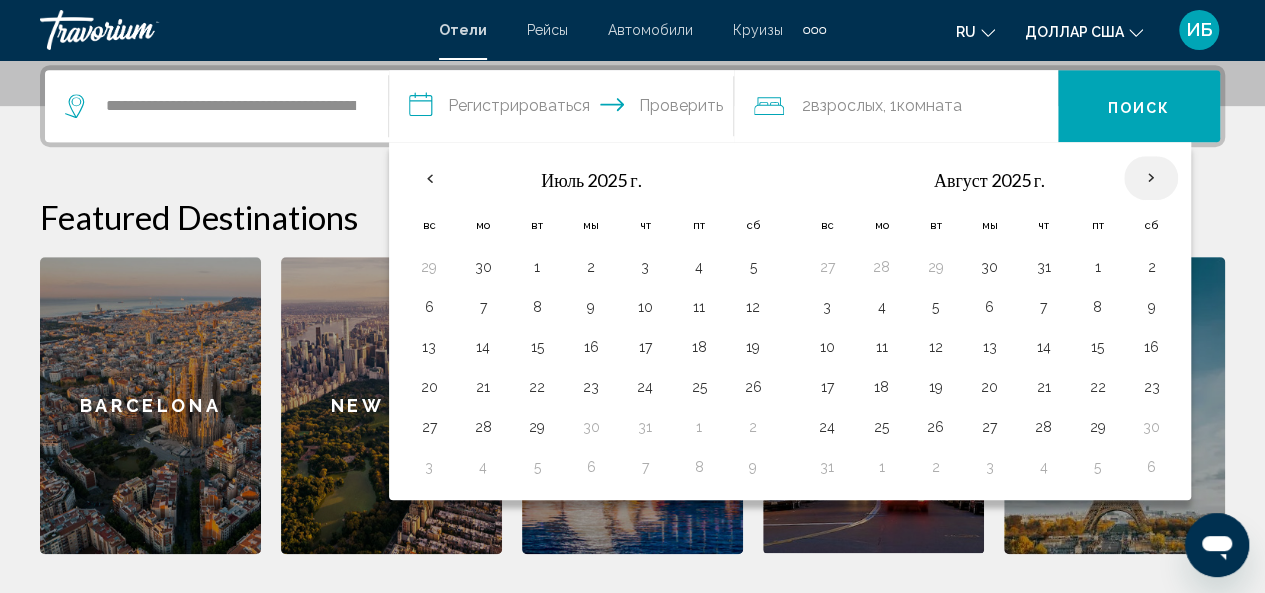 click at bounding box center (1151, 178) 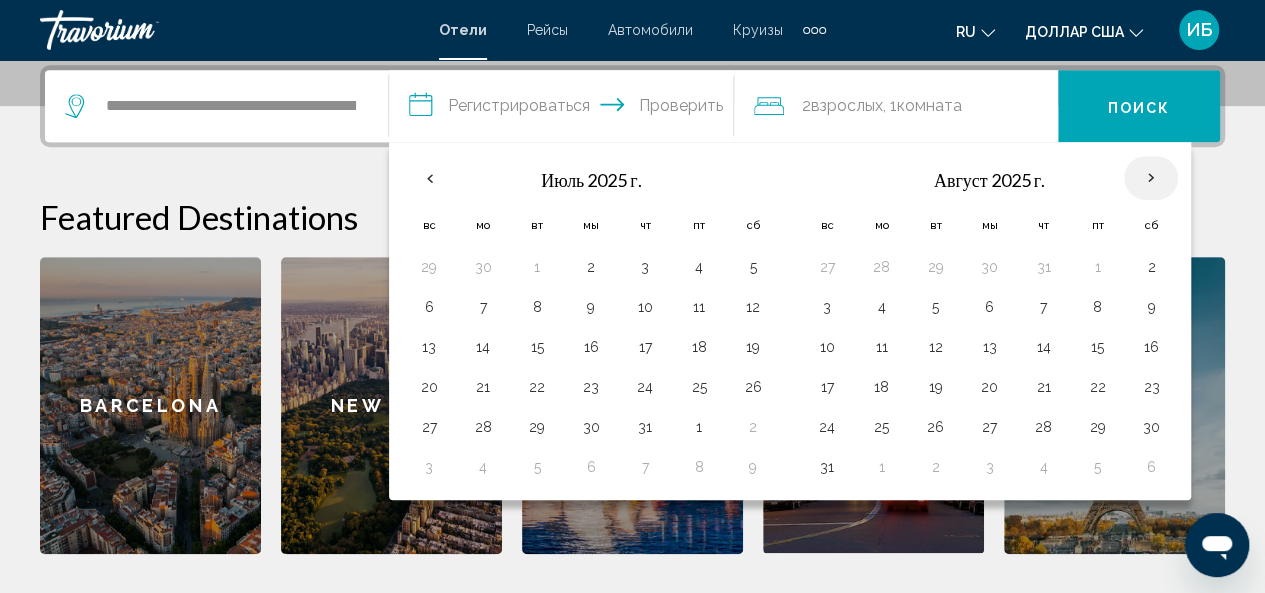click at bounding box center (1151, 178) 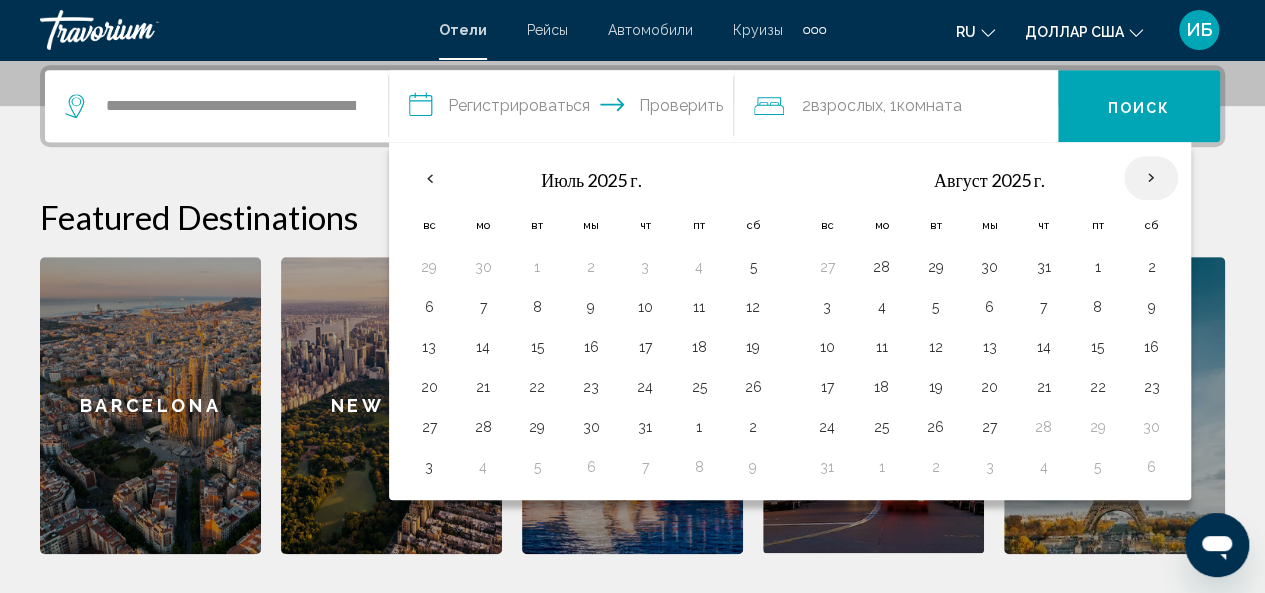 click at bounding box center [1151, 178] 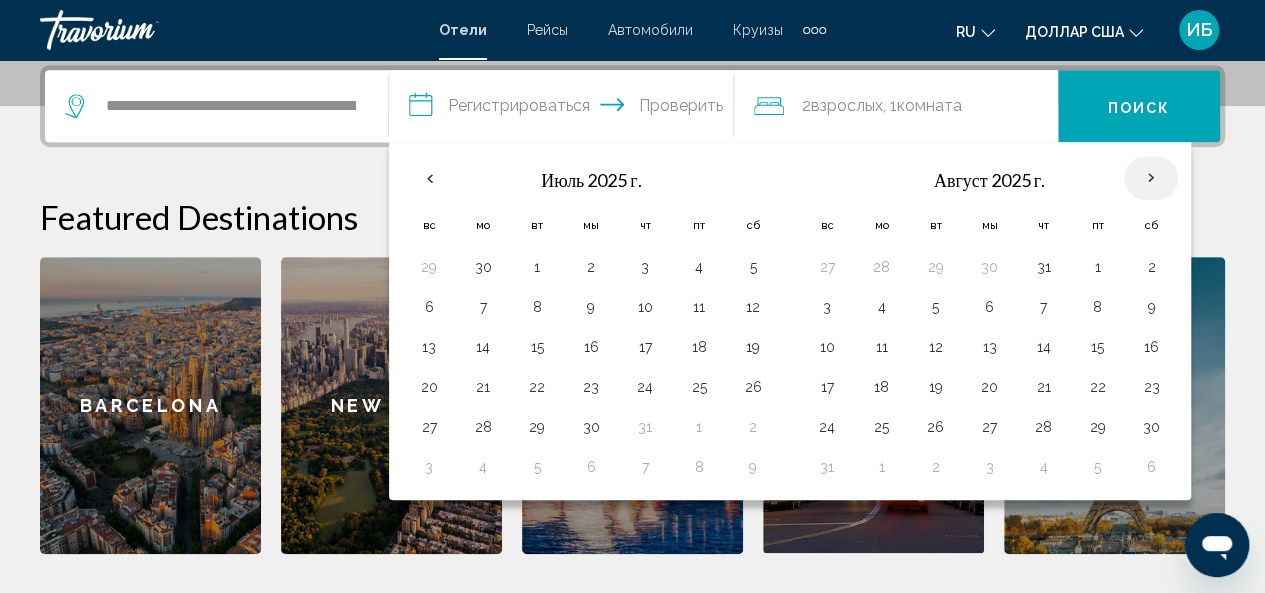click at bounding box center (1151, 178) 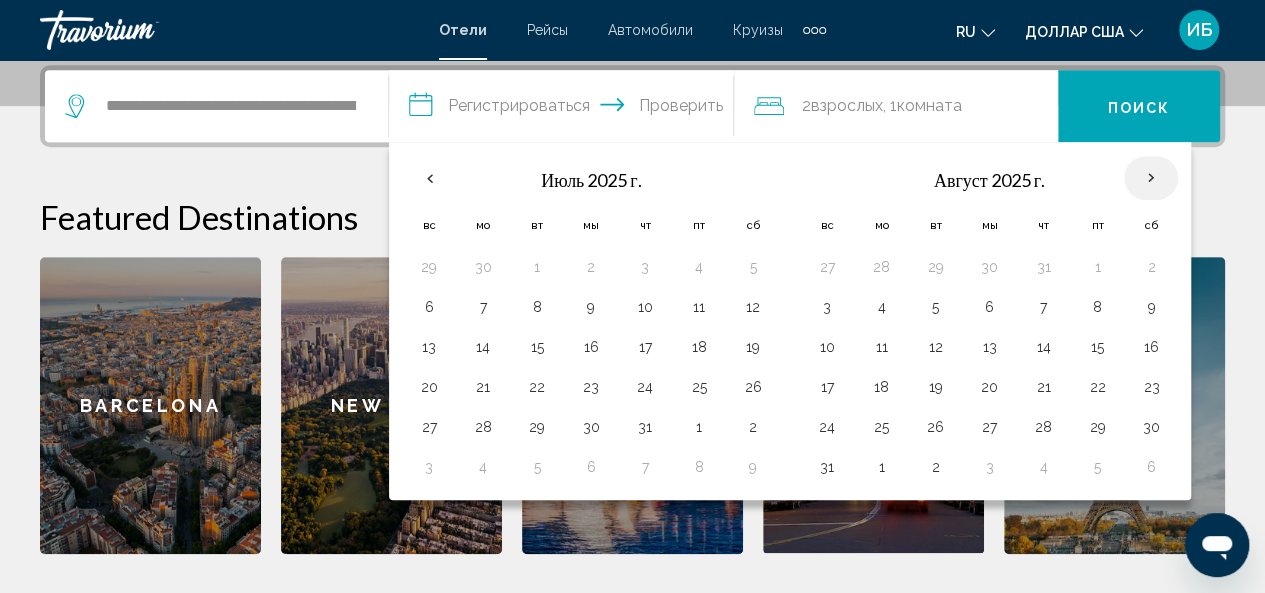 click at bounding box center [1151, 178] 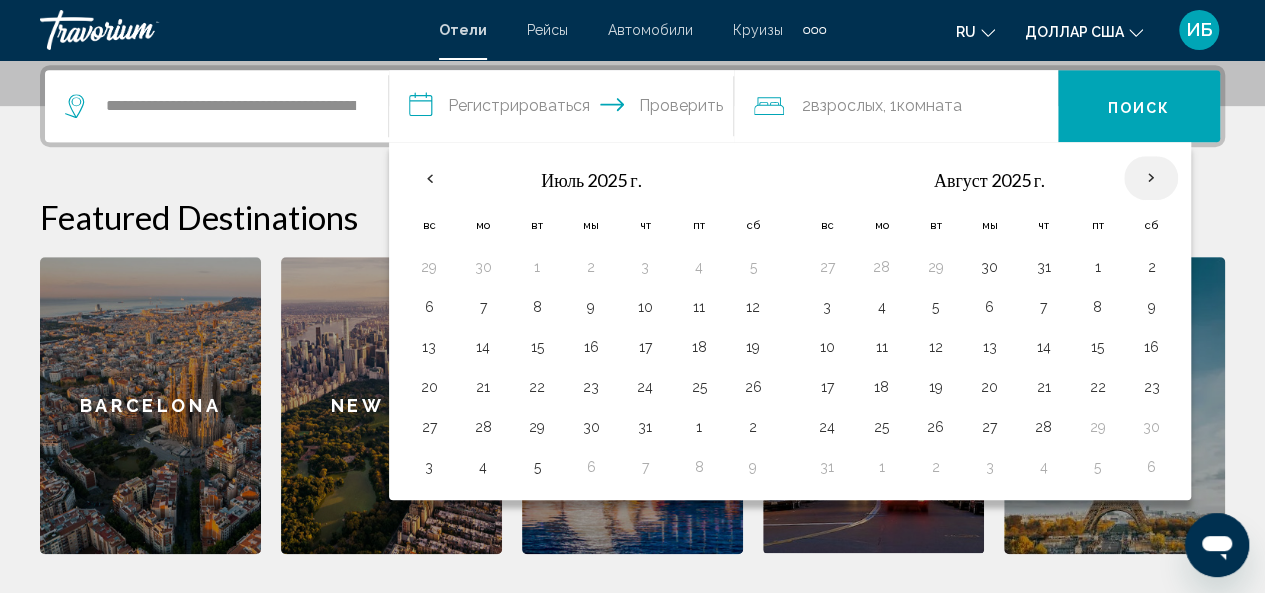 click at bounding box center [1151, 178] 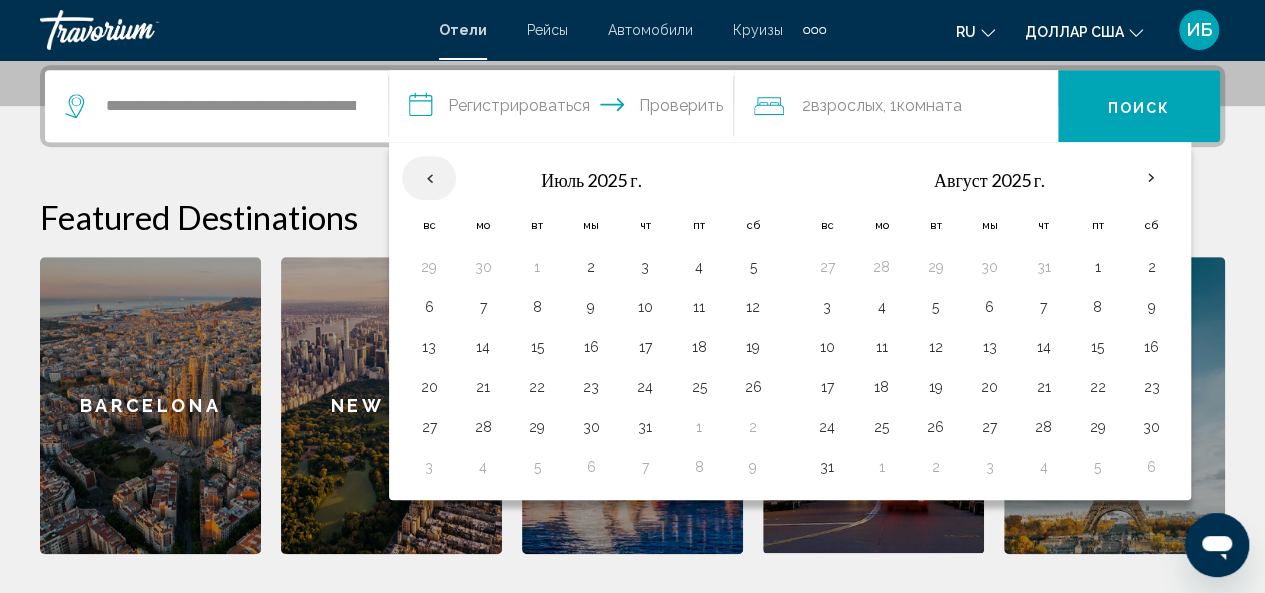 click at bounding box center (429, 178) 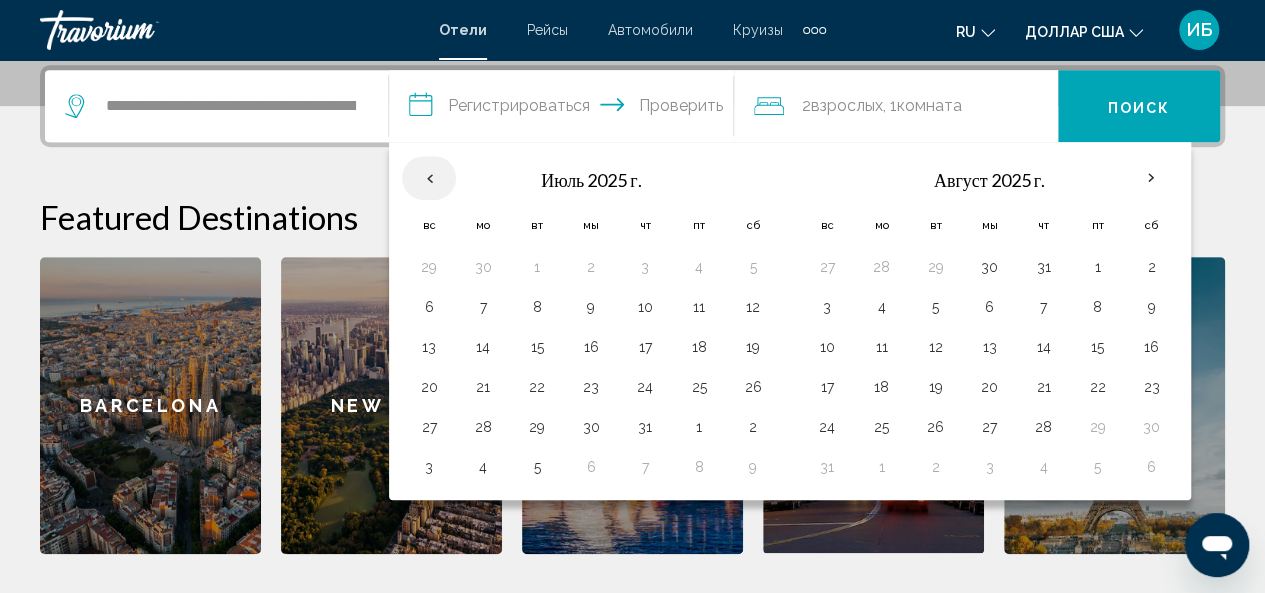click at bounding box center (429, 178) 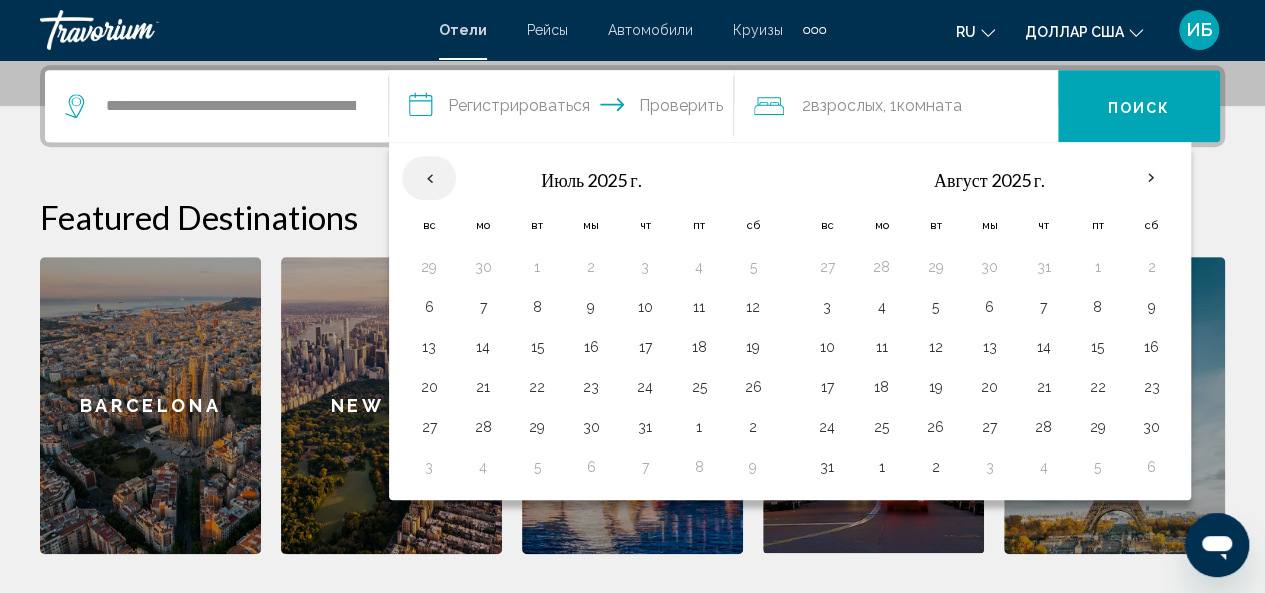 click at bounding box center (429, 178) 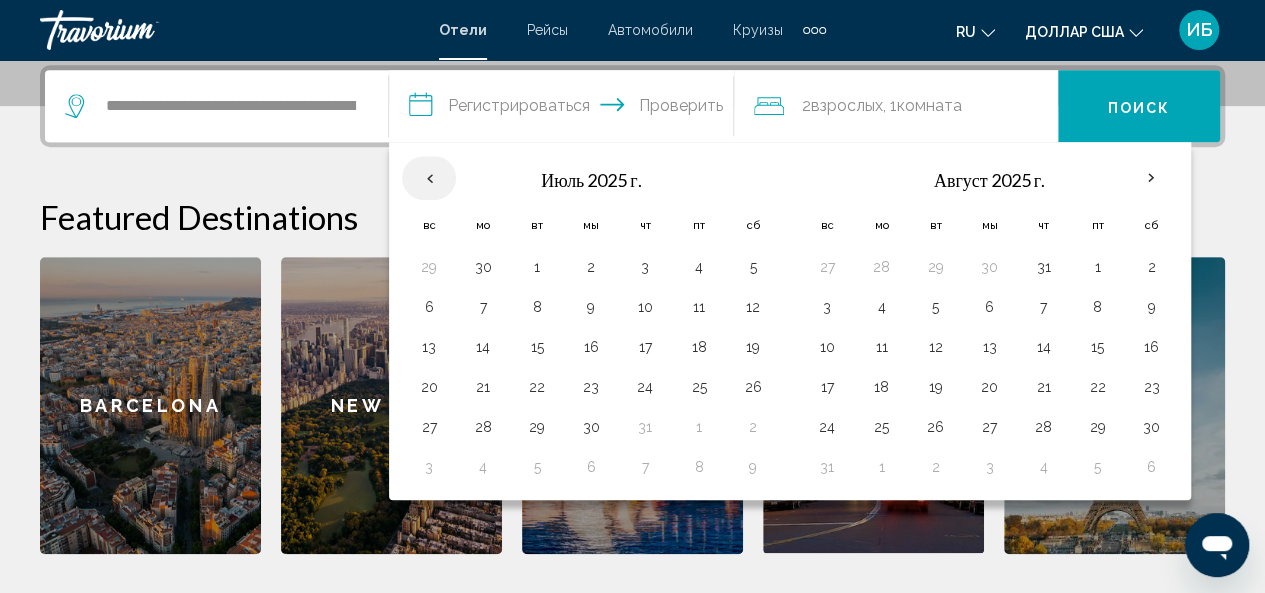 click at bounding box center [429, 178] 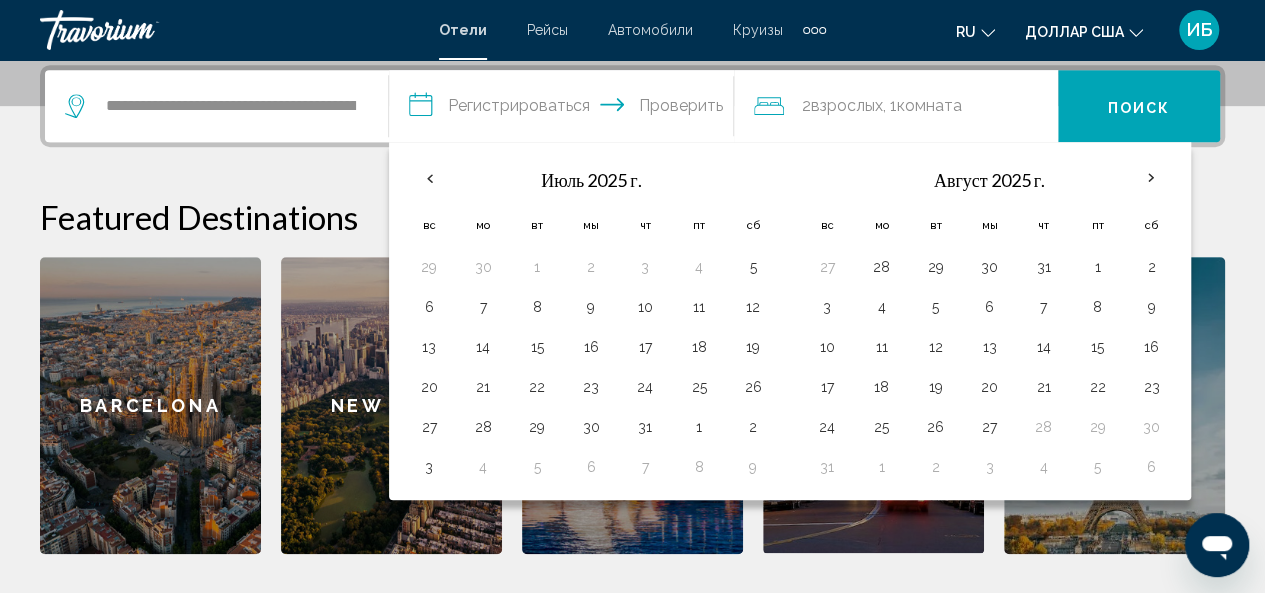 click on "**********" at bounding box center [565, 109] 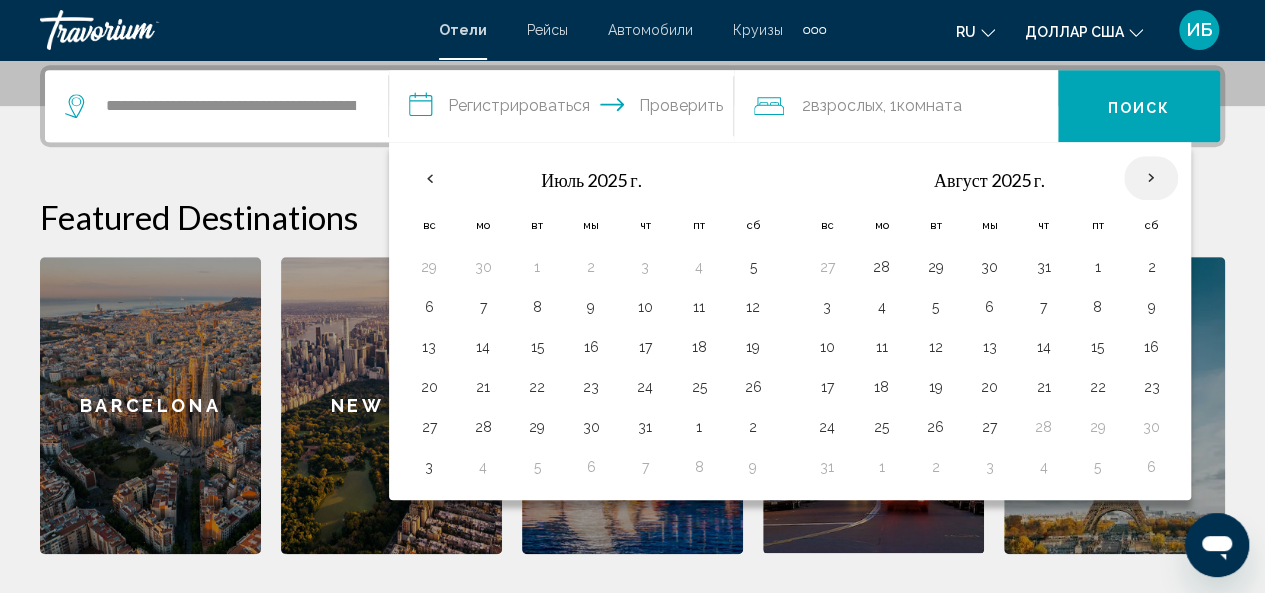 click at bounding box center [1151, 178] 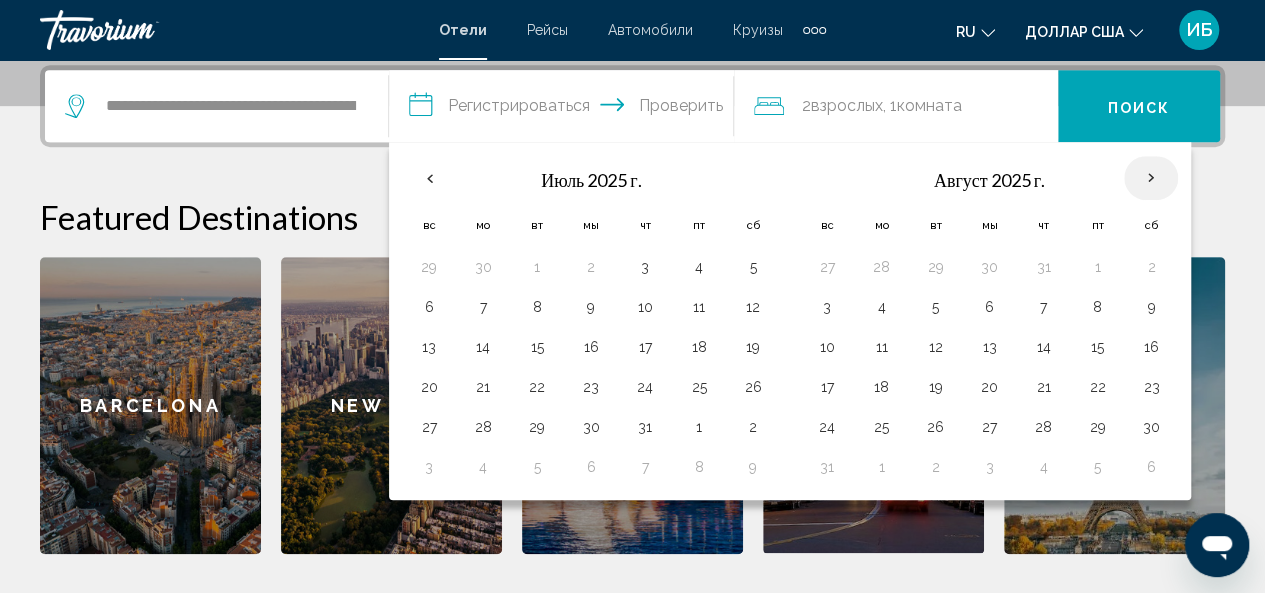 click at bounding box center [1151, 178] 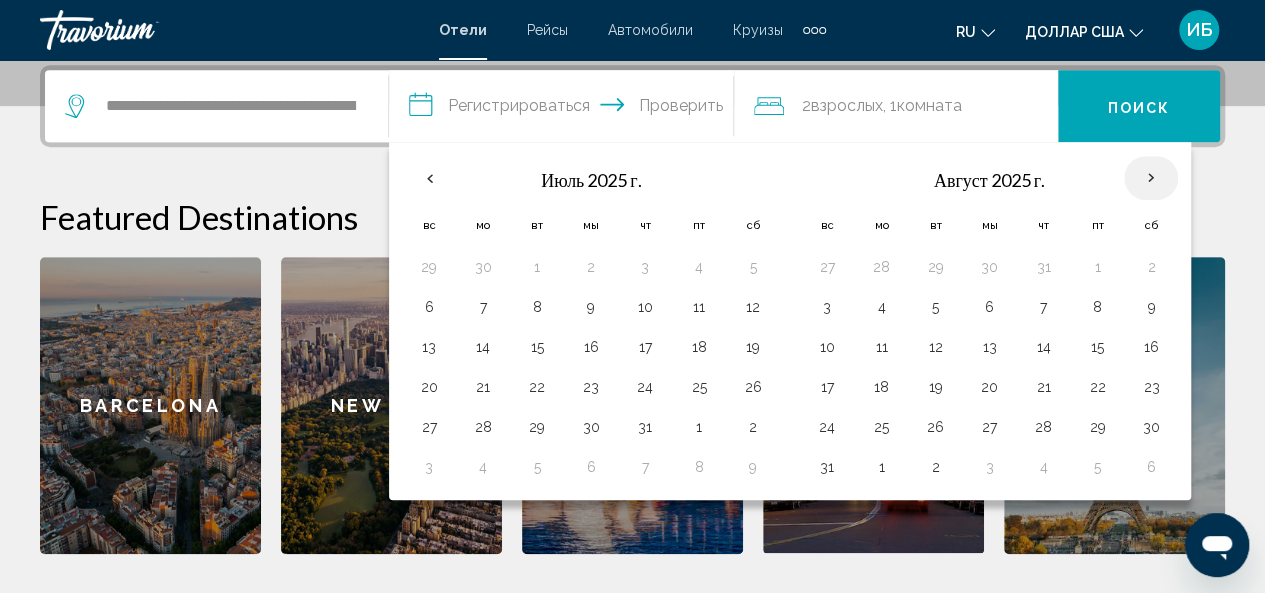 click at bounding box center [1151, 178] 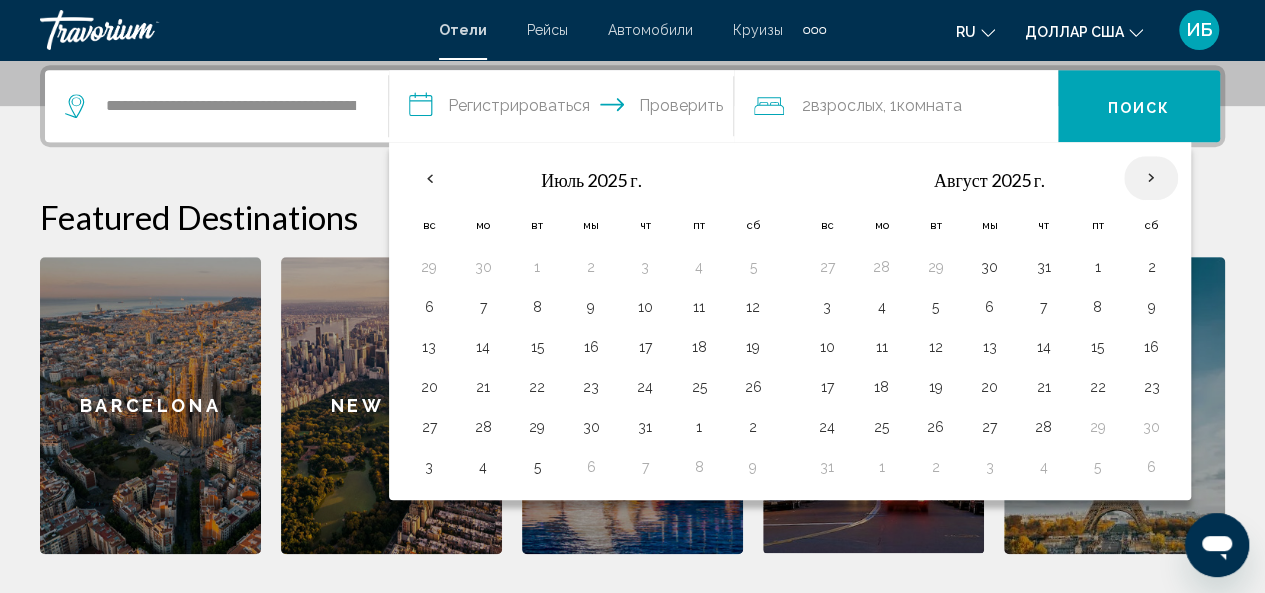 click at bounding box center (1151, 178) 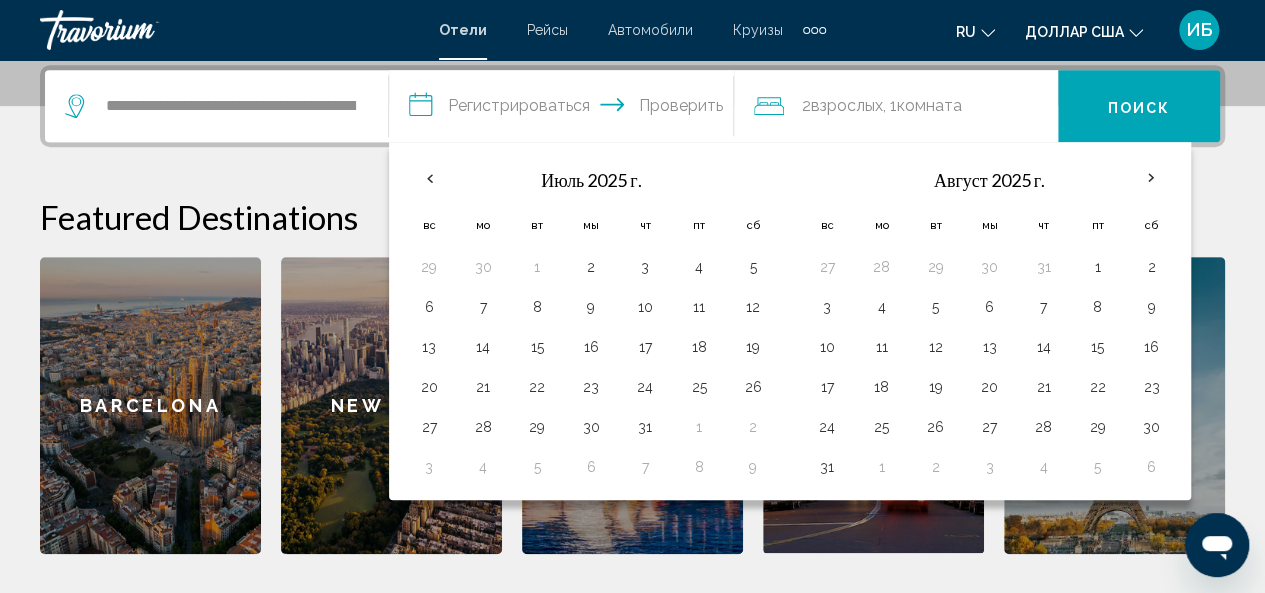 click on "**********" at bounding box center (632, 309) 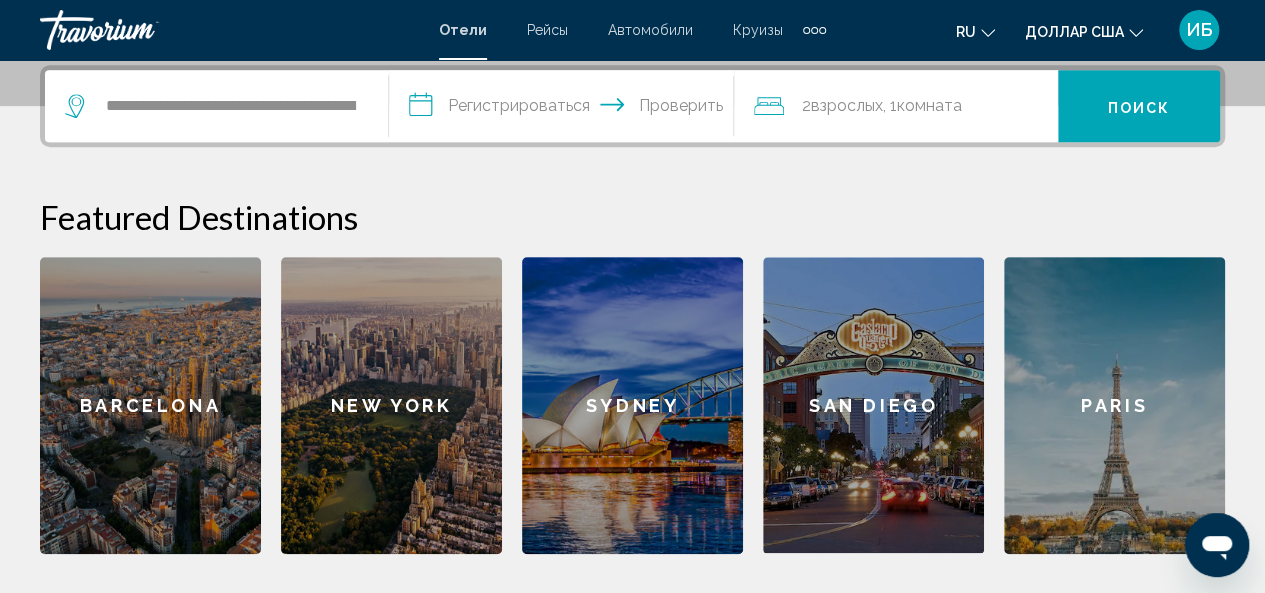 click on "**********" at bounding box center (565, 109) 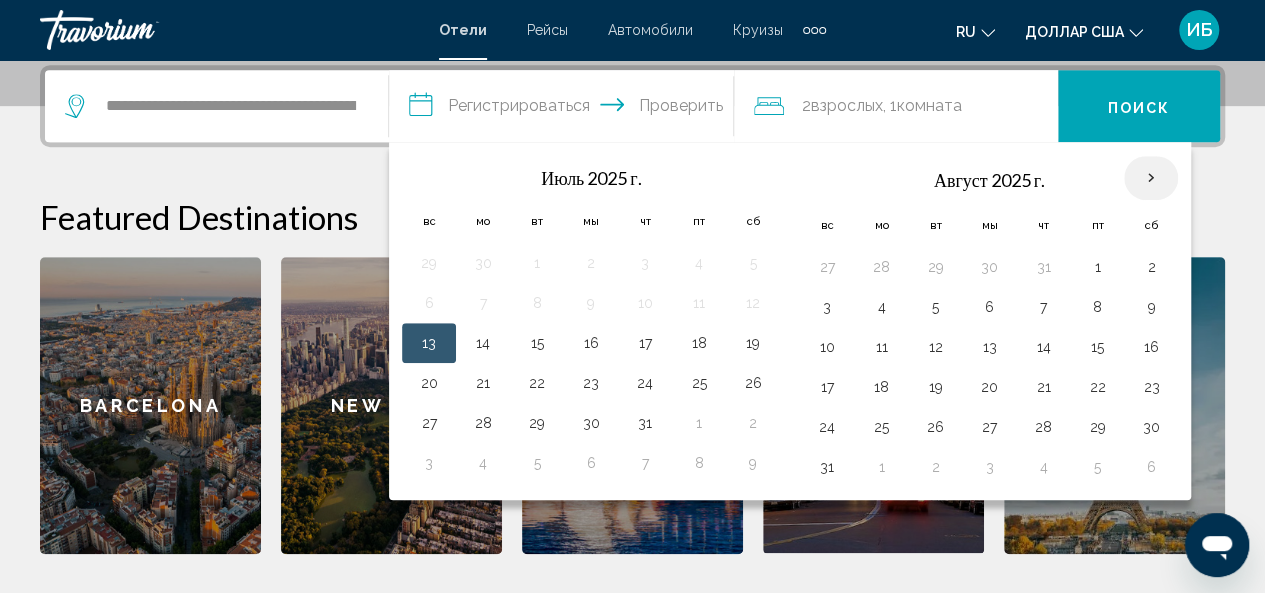 click at bounding box center (1151, 178) 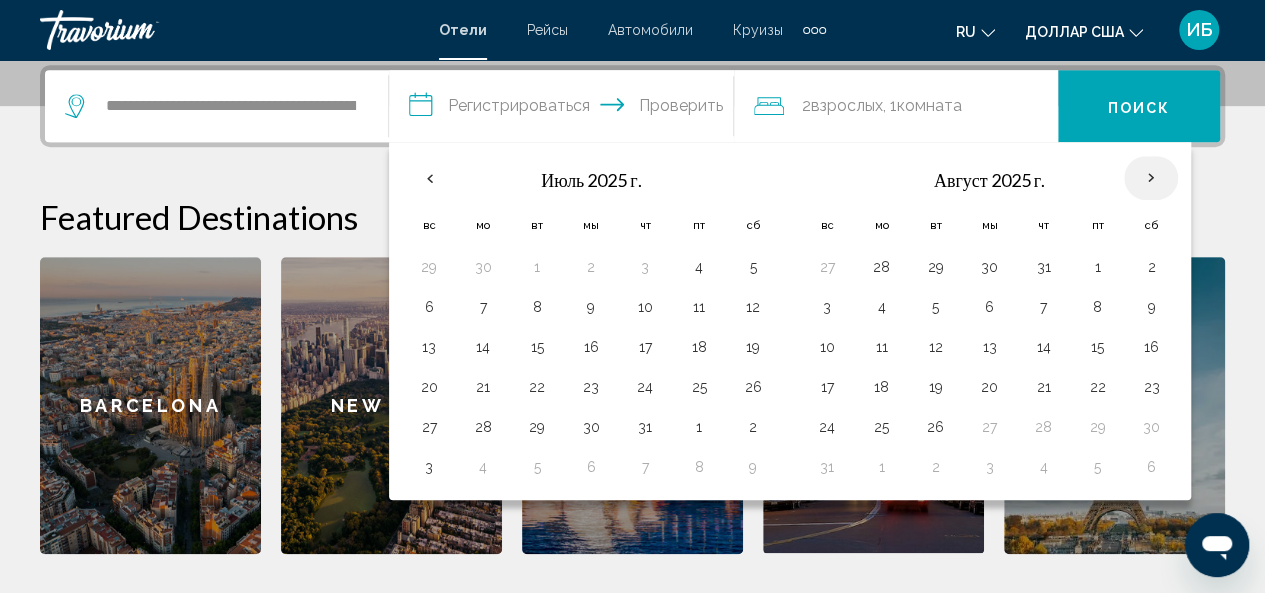 click at bounding box center (1151, 178) 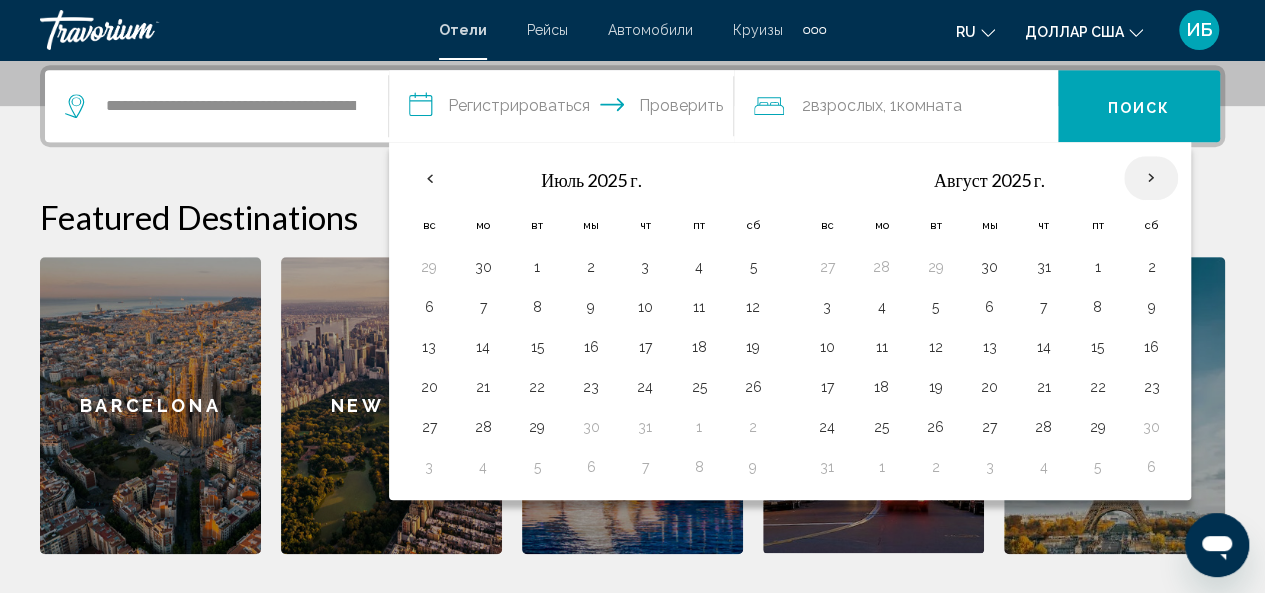click at bounding box center (1151, 178) 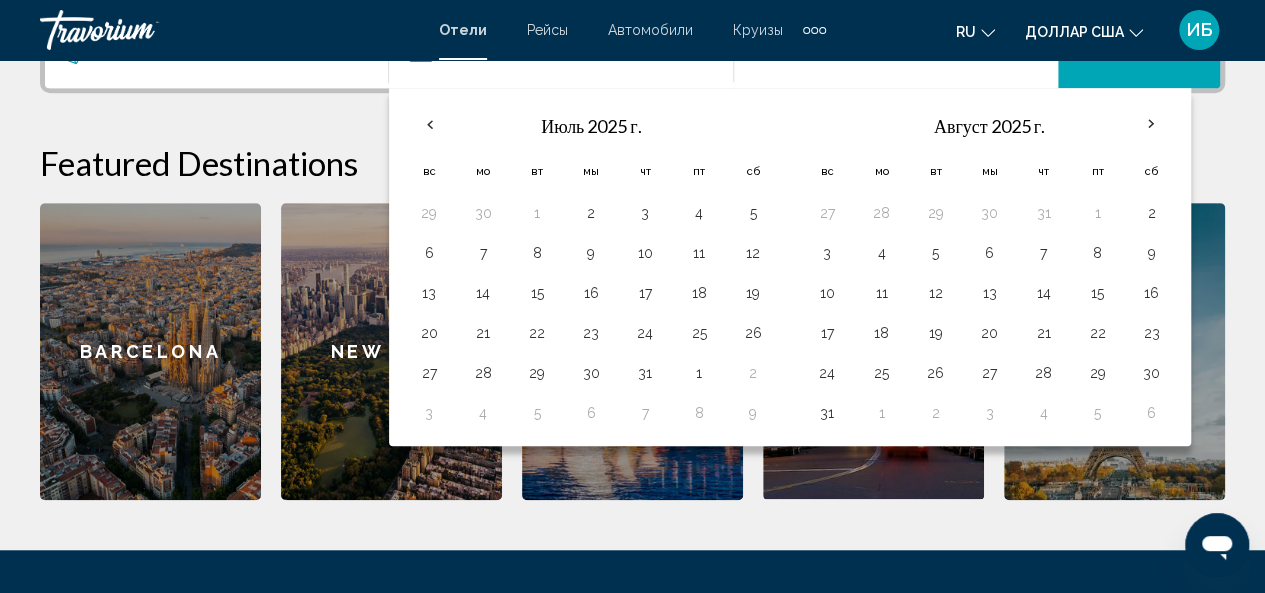 scroll, scrollTop: 549, scrollLeft: 0, axis: vertical 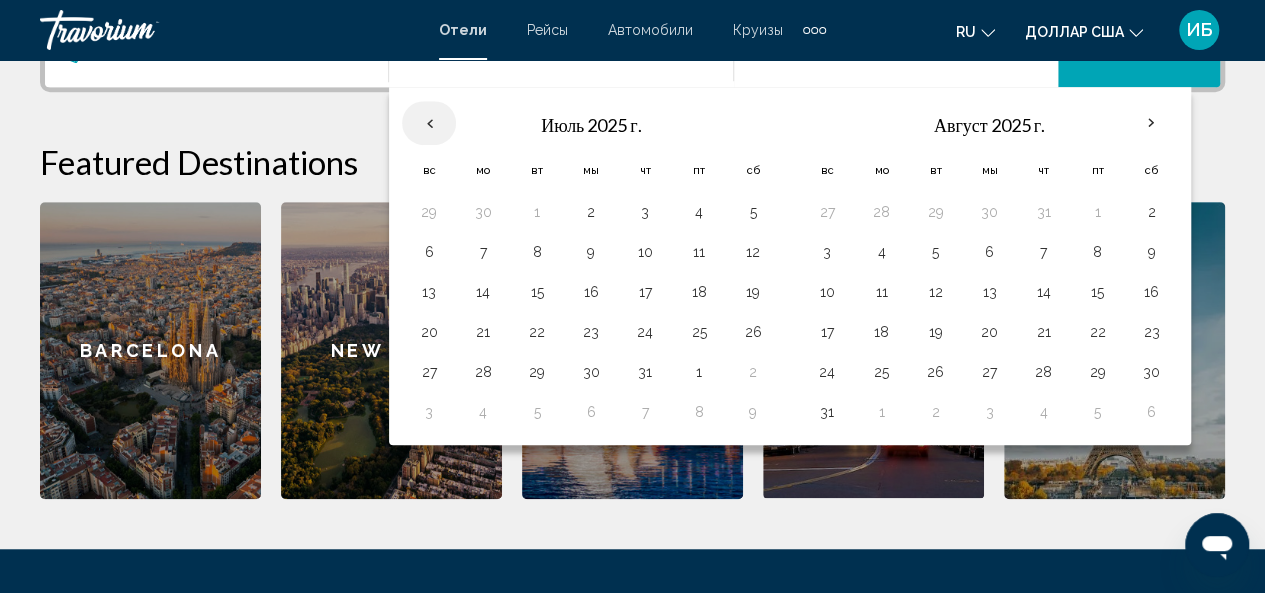 click at bounding box center (429, 123) 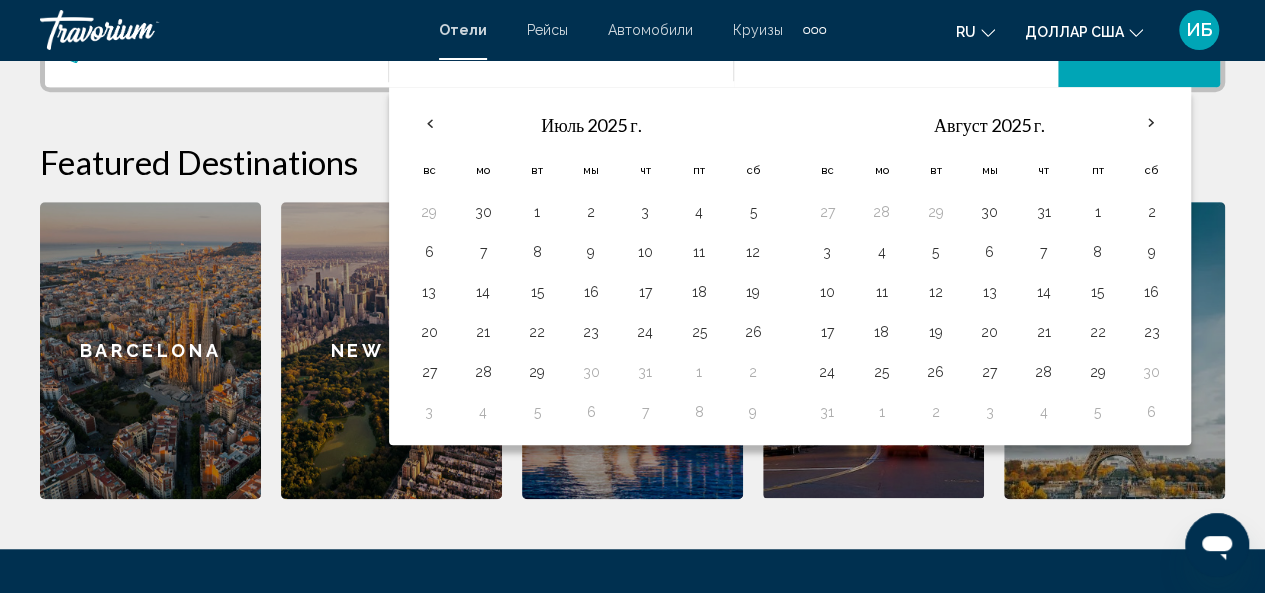 click 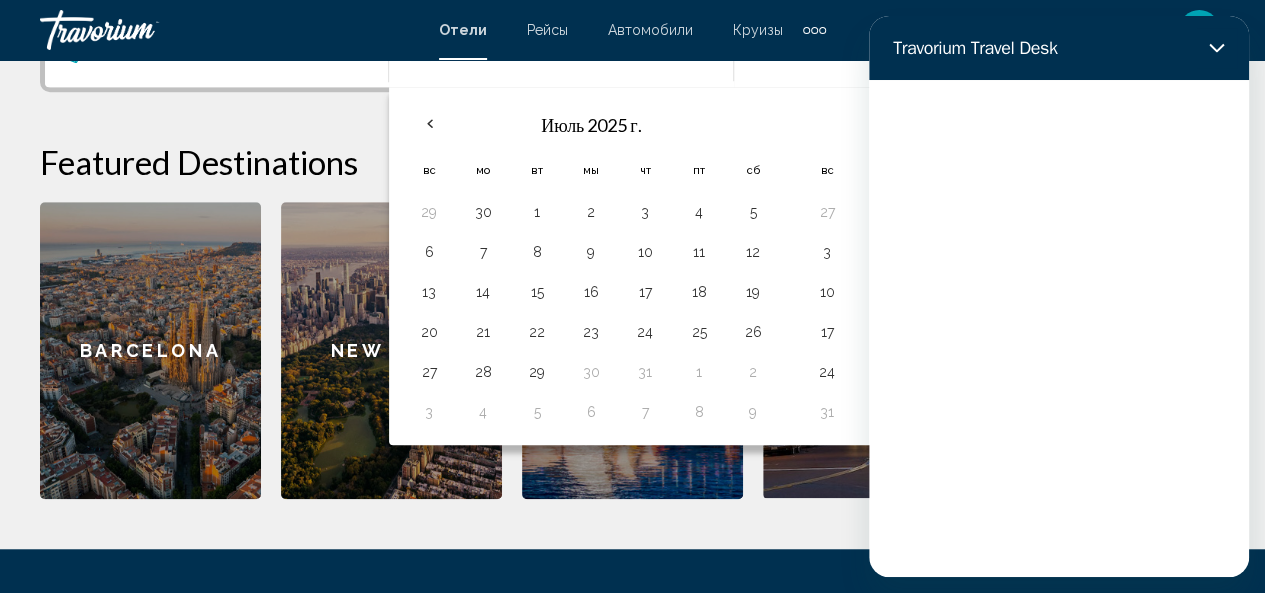 scroll, scrollTop: 0, scrollLeft: 0, axis: both 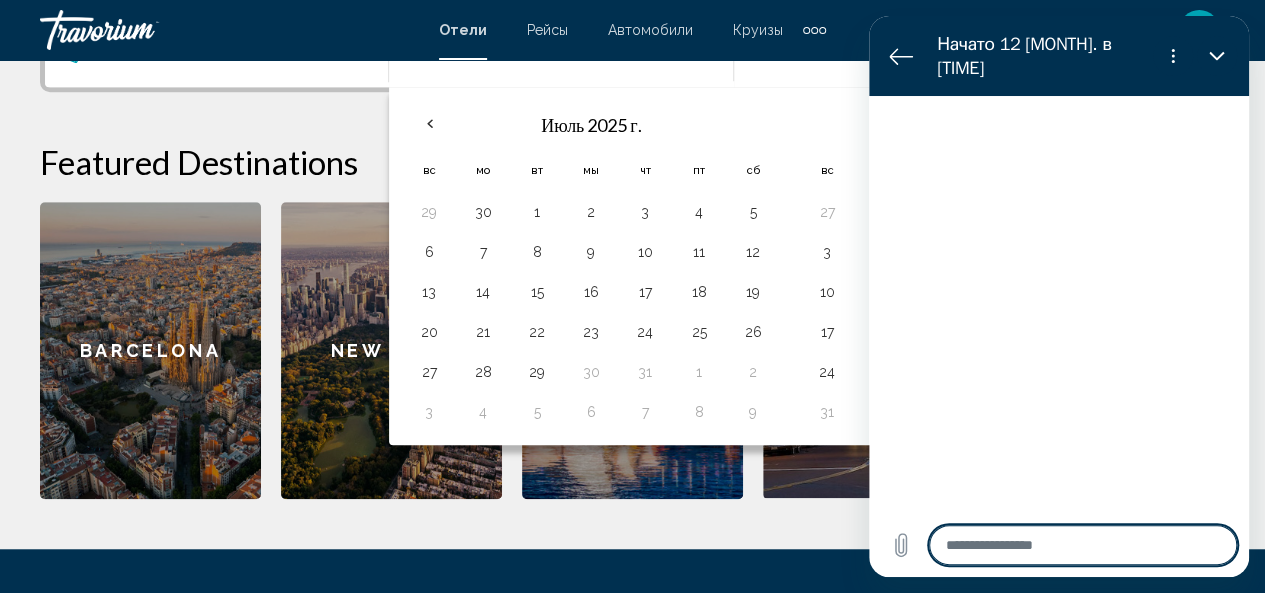 type on "*" 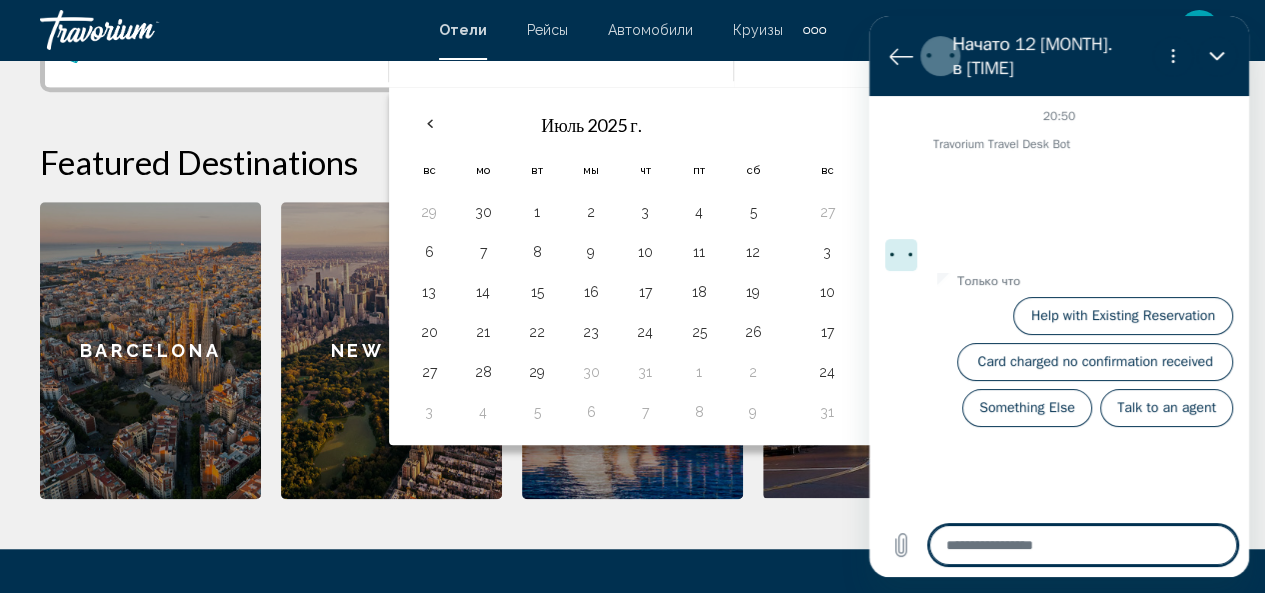 click at bounding box center (1083, 545) 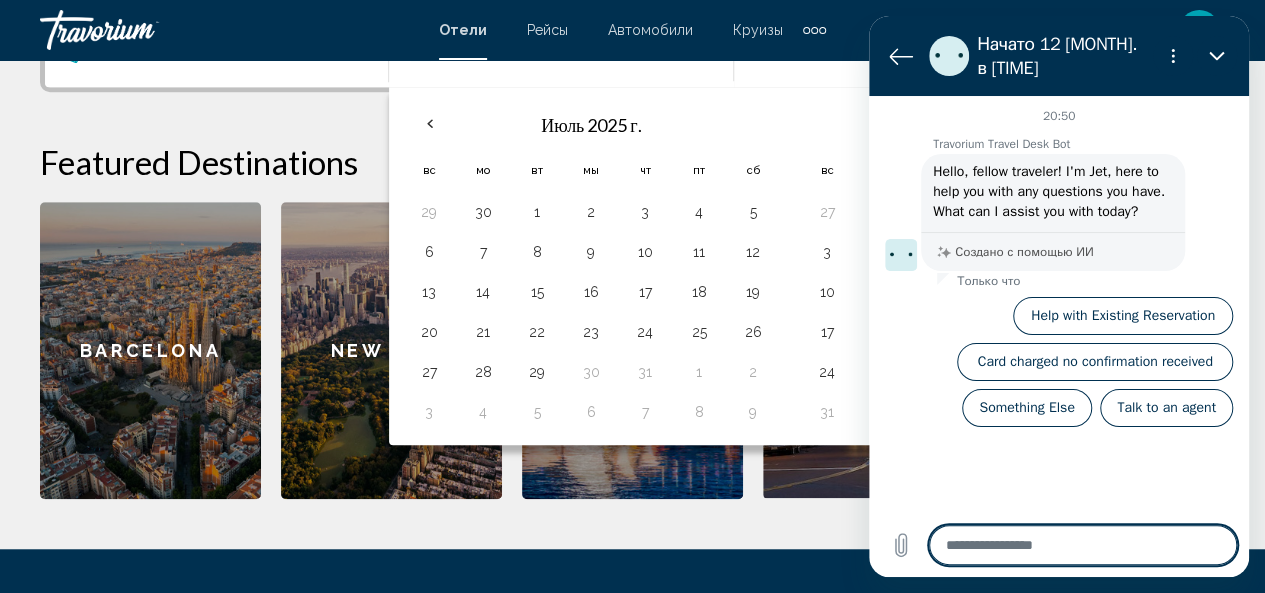 type on "*" 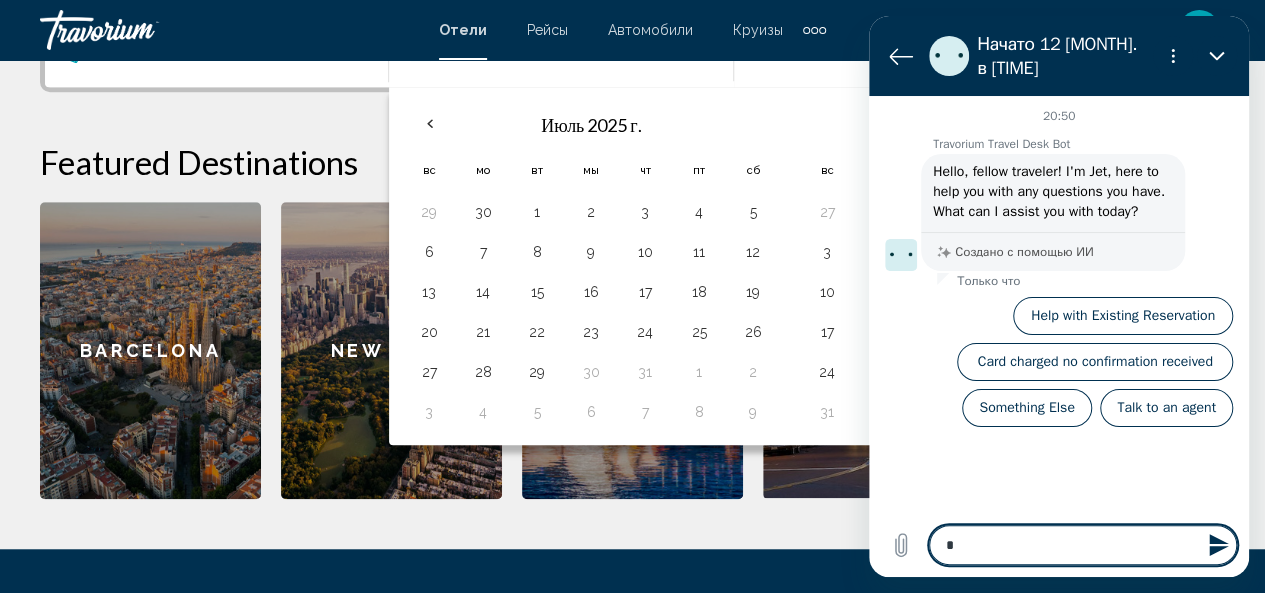 type 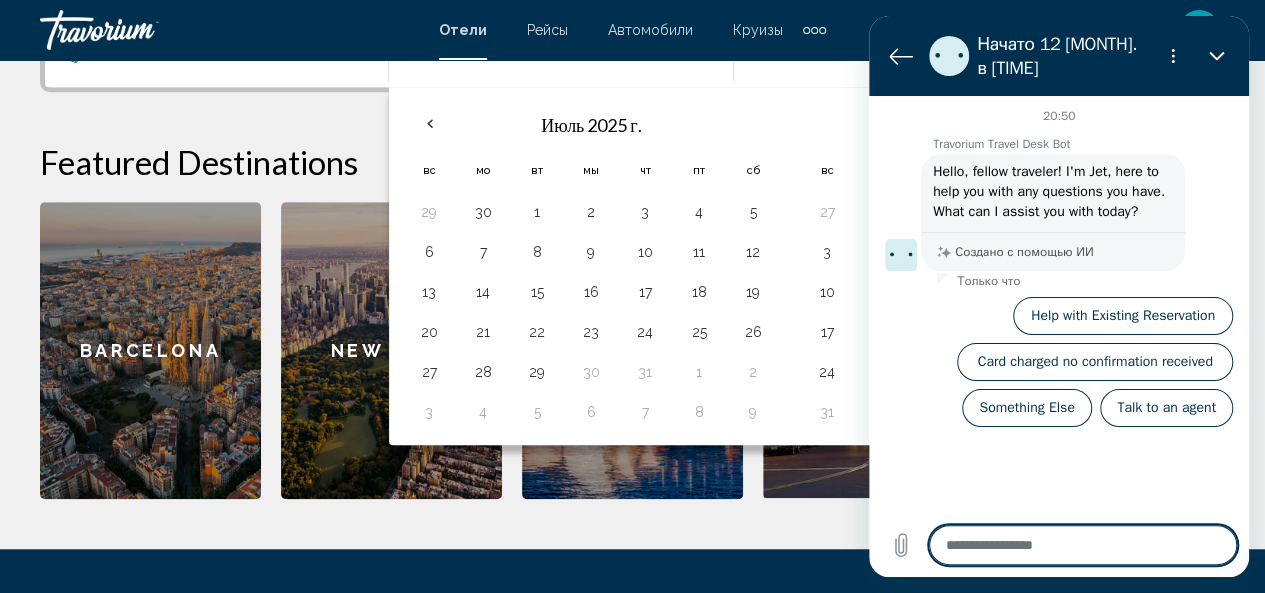 type on "*" 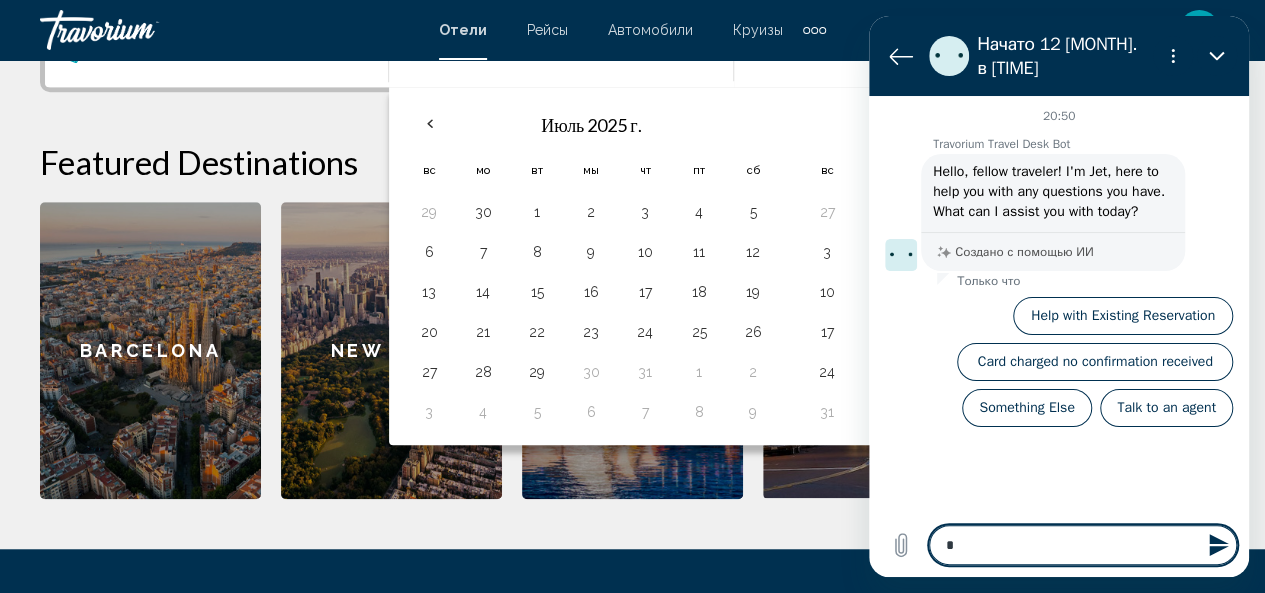 type 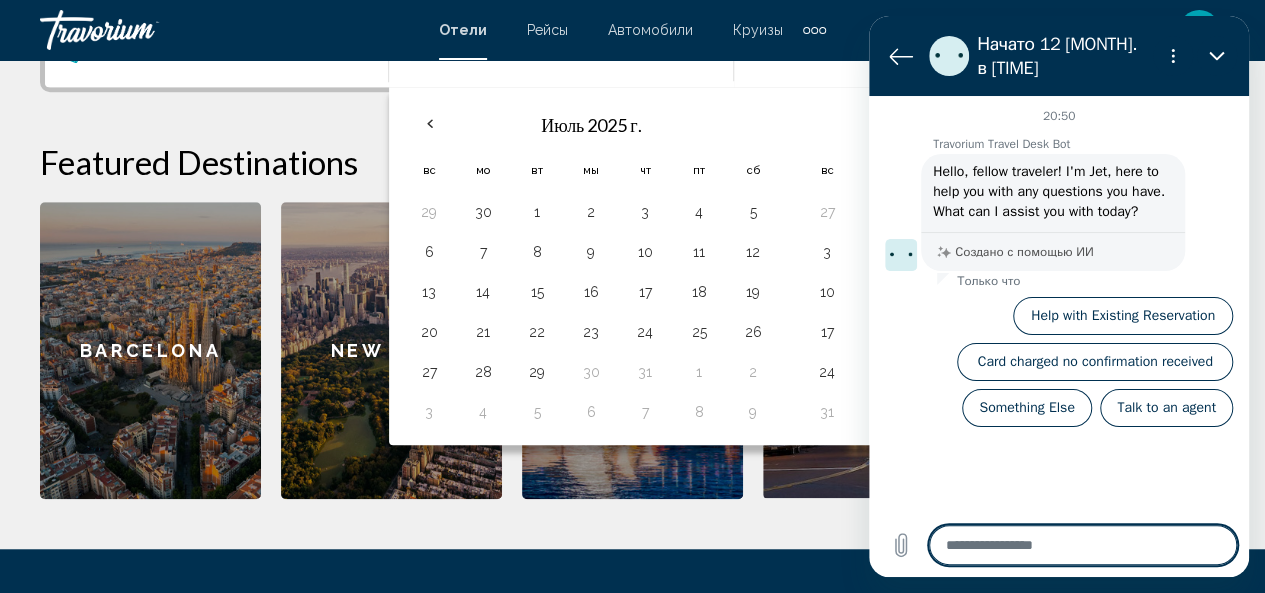 type on "*" 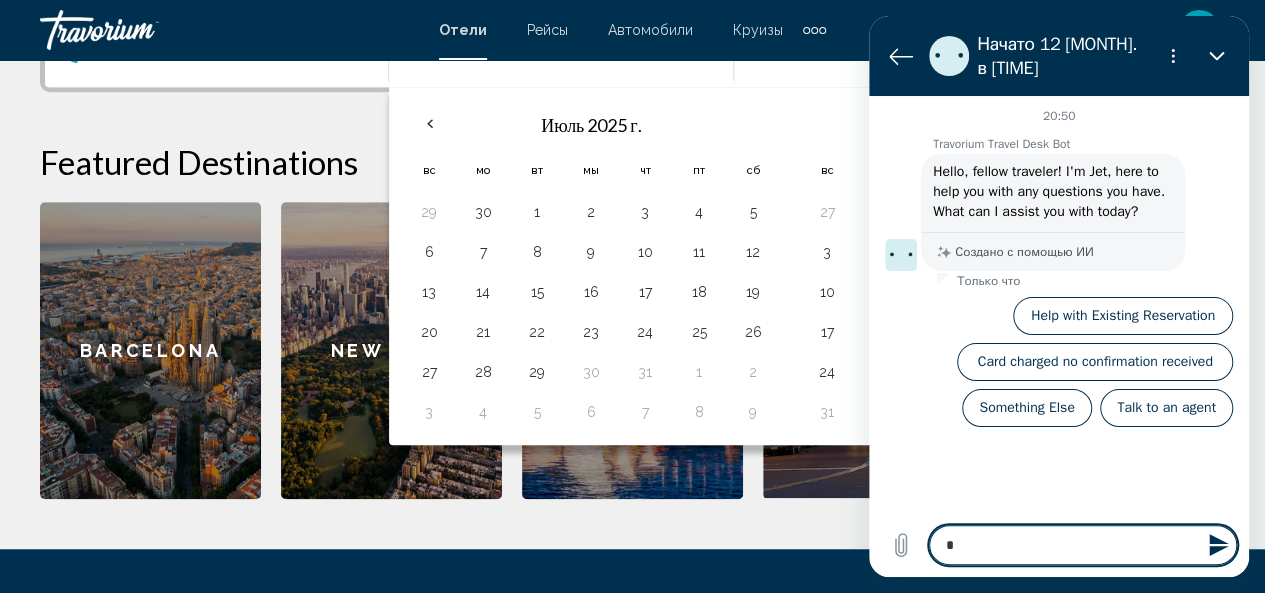 type on "**" 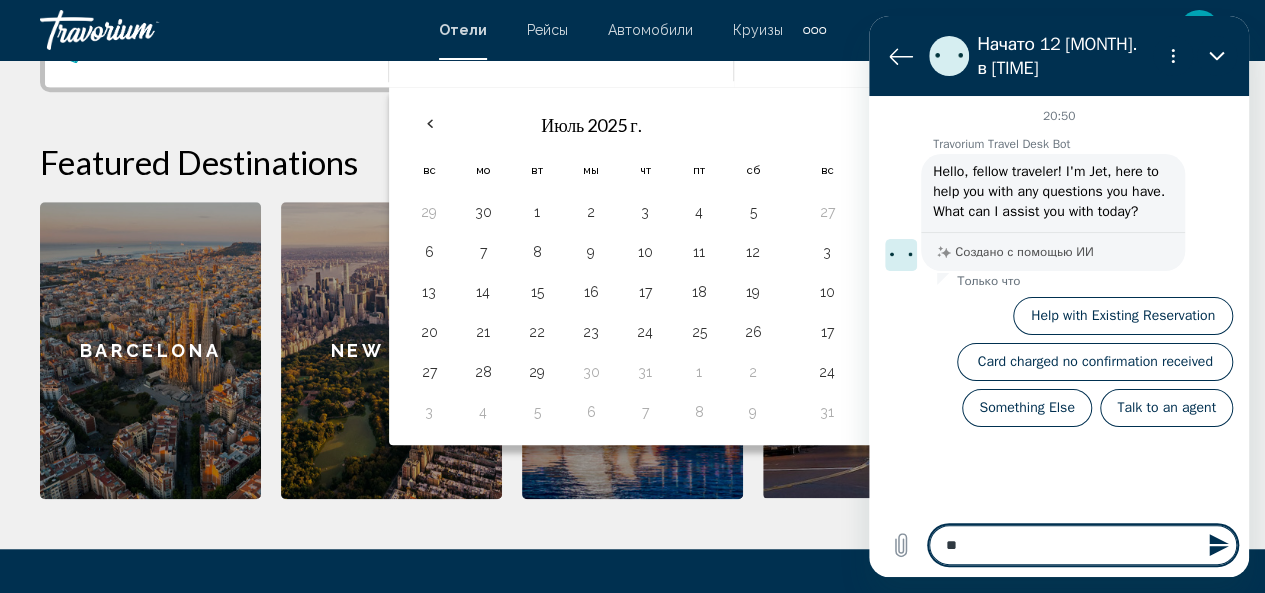 type on "***" 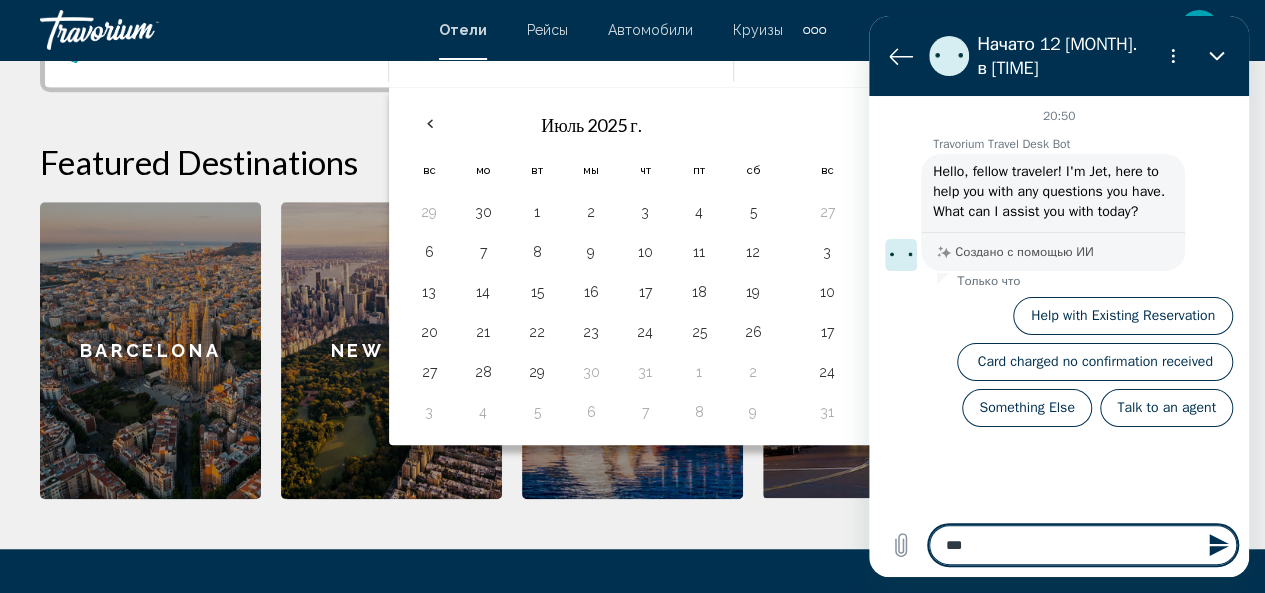 type on "****" 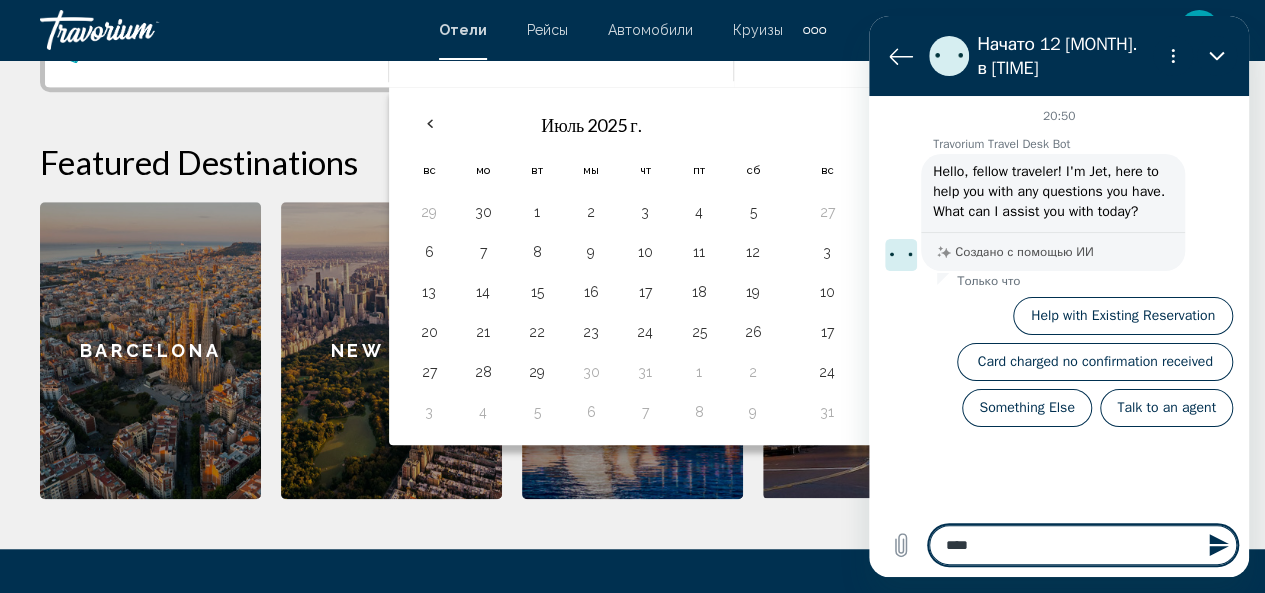 type on "*****" 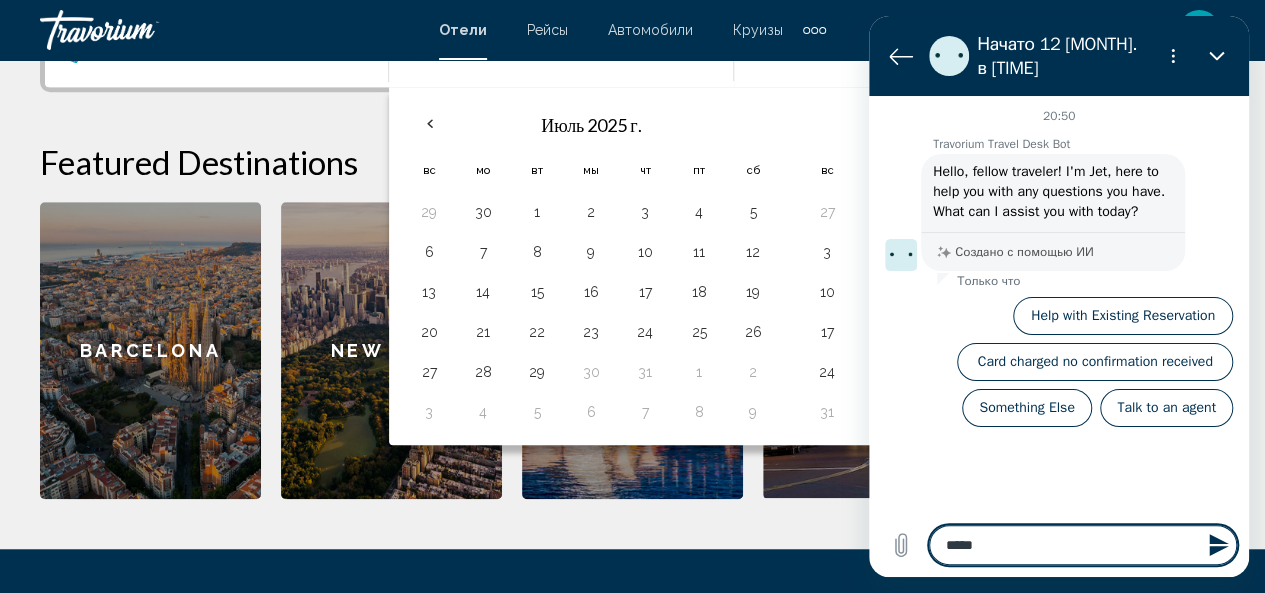 type on "******" 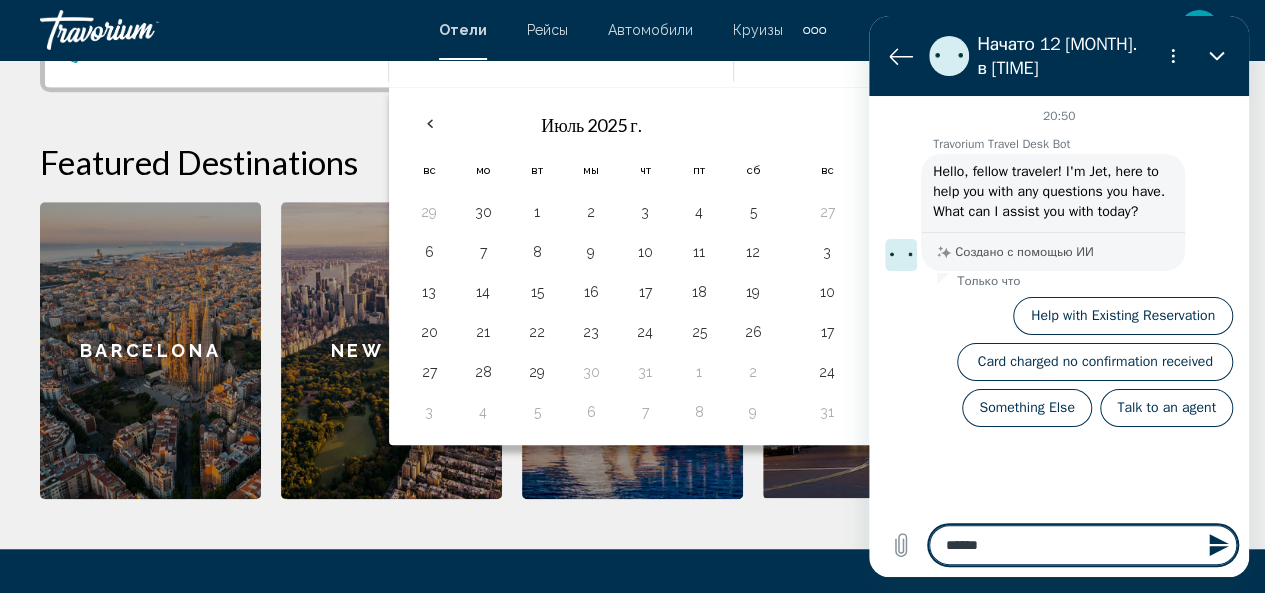 type on "******" 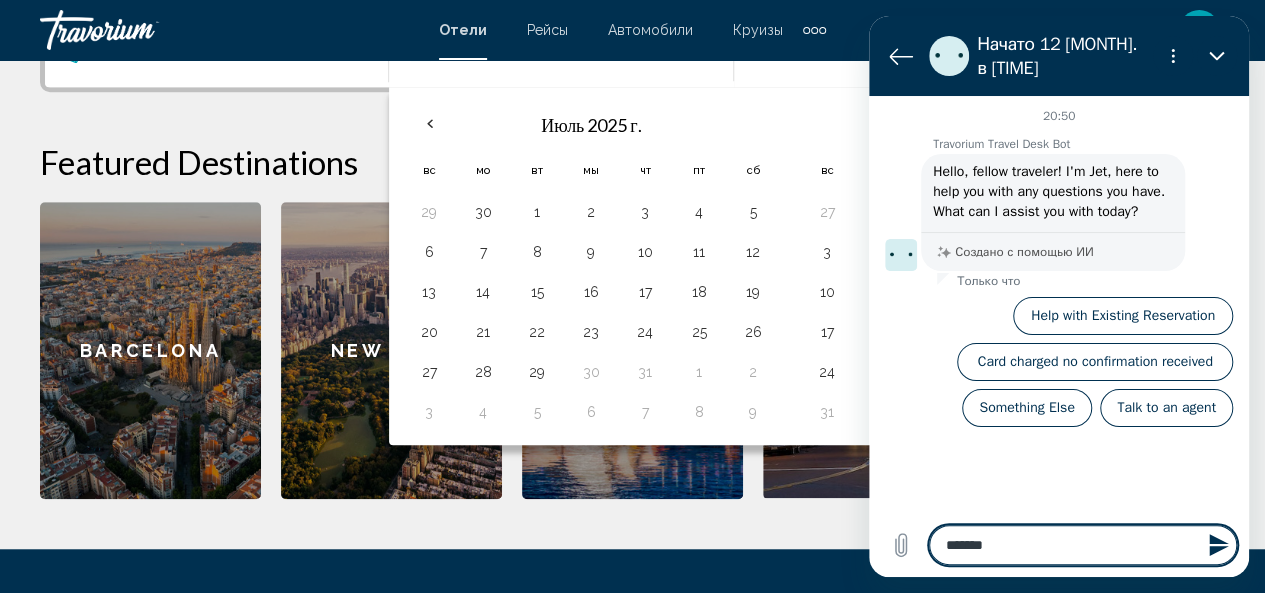 type on "********" 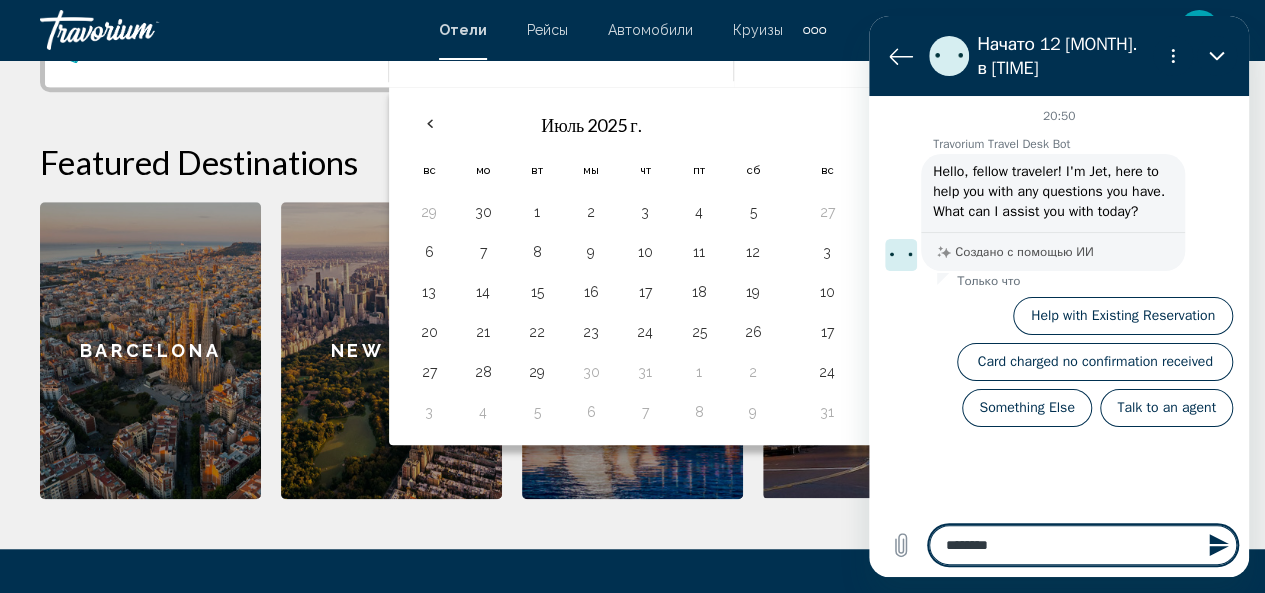 type on "*********" 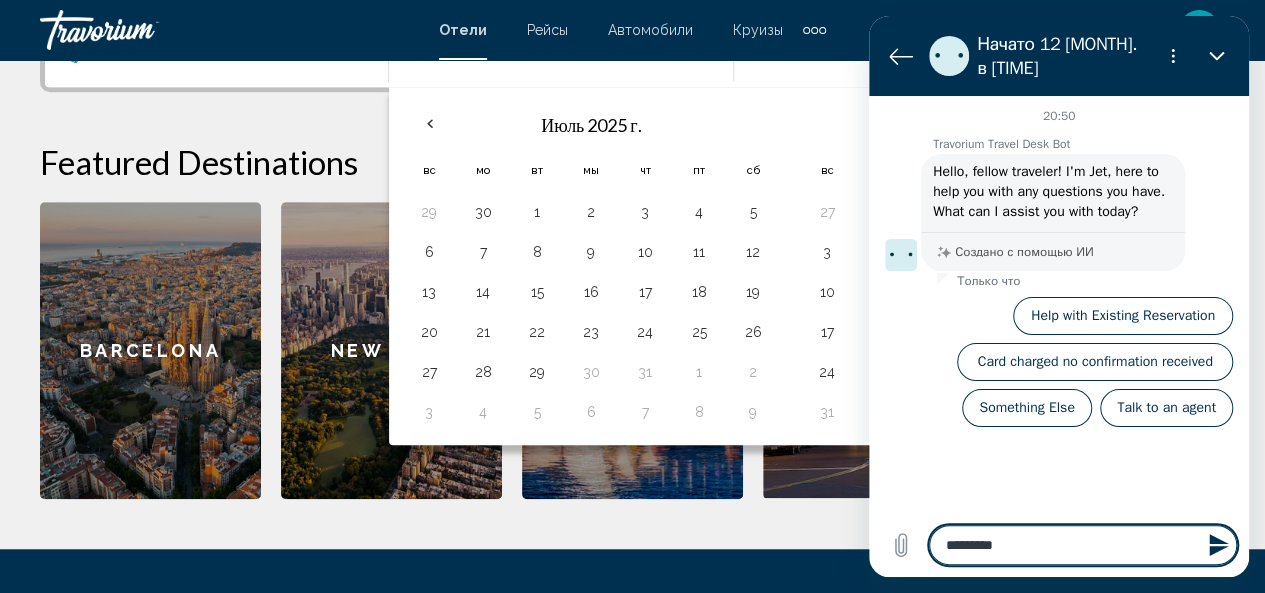 type on "**********" 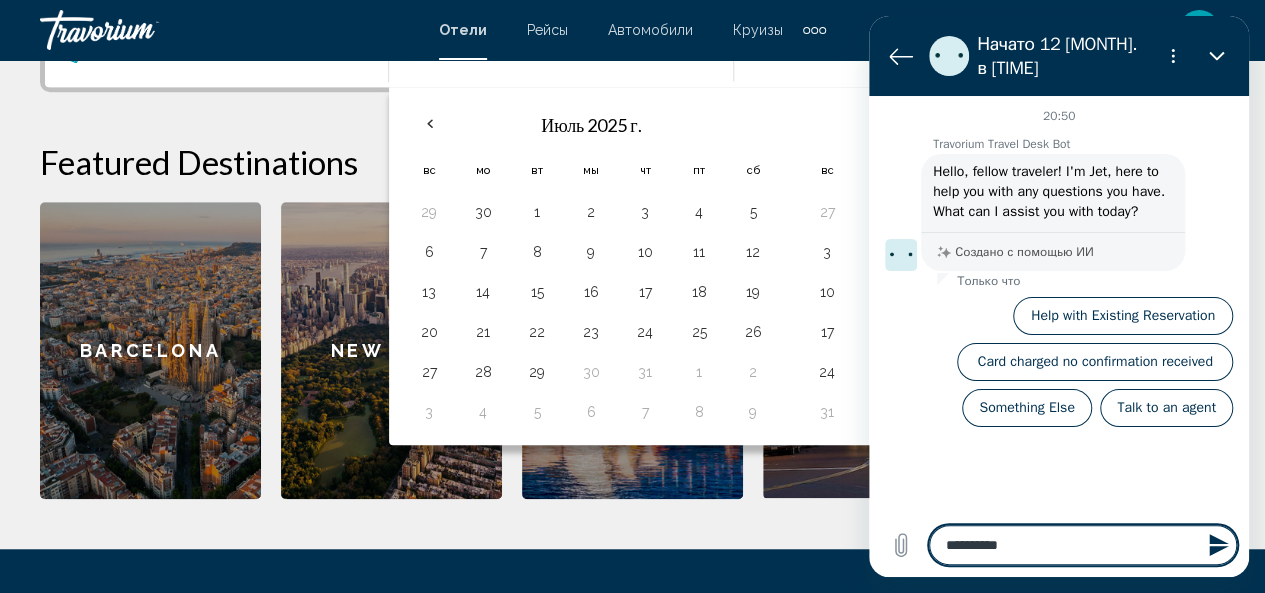 type on "**********" 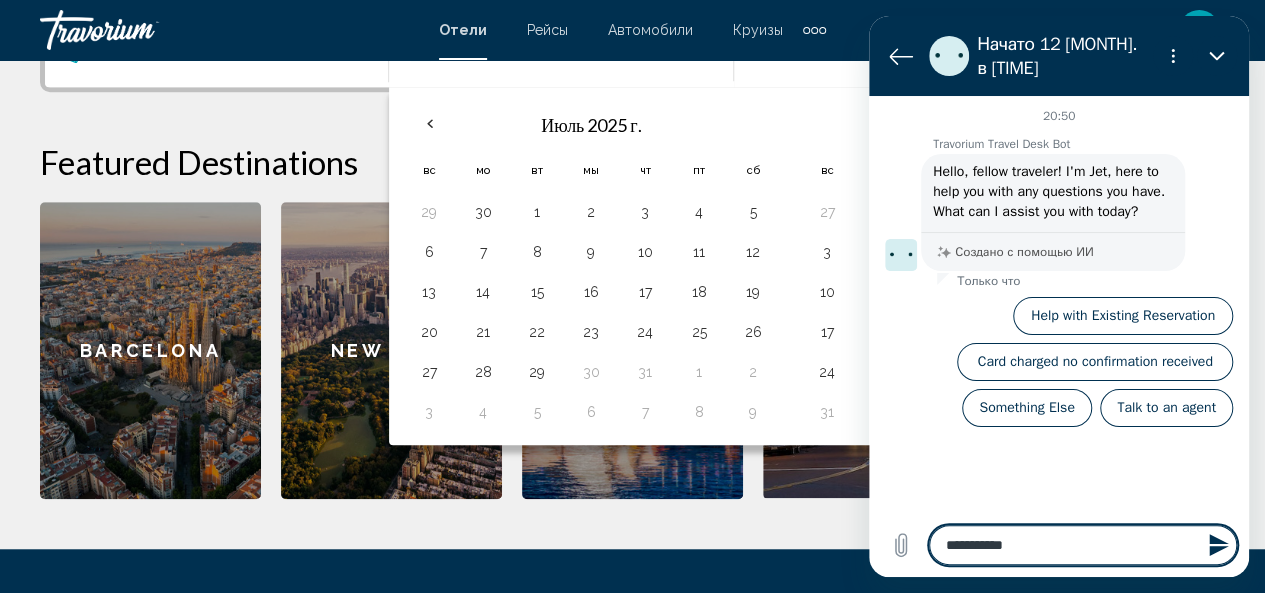 type on "*" 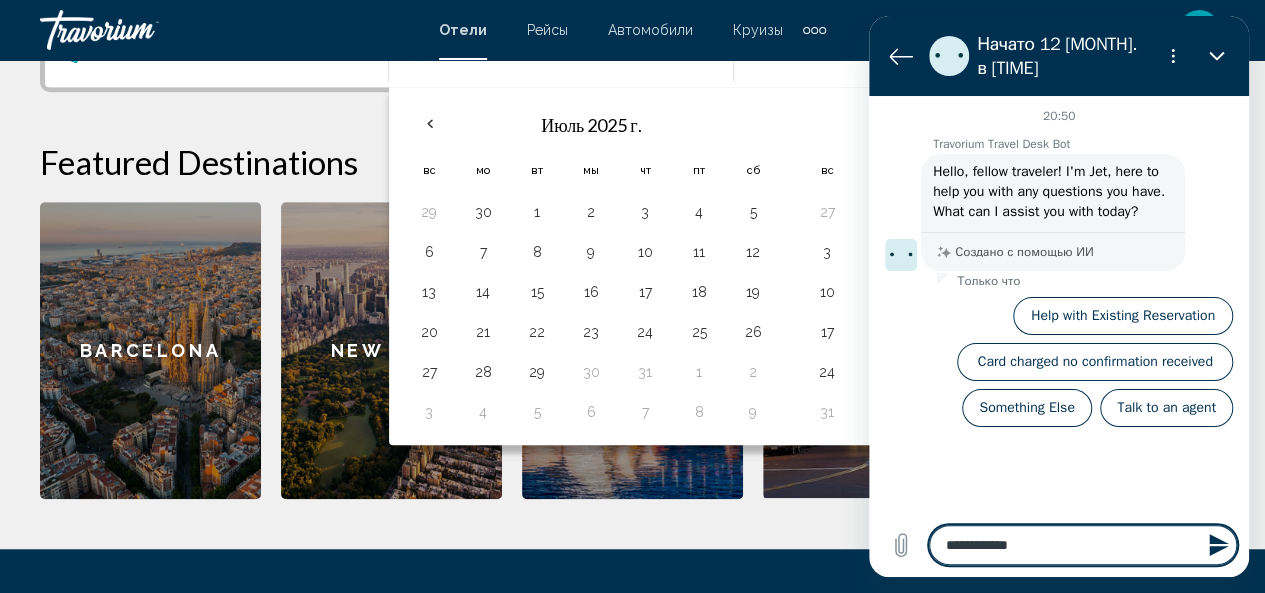 type on "**********" 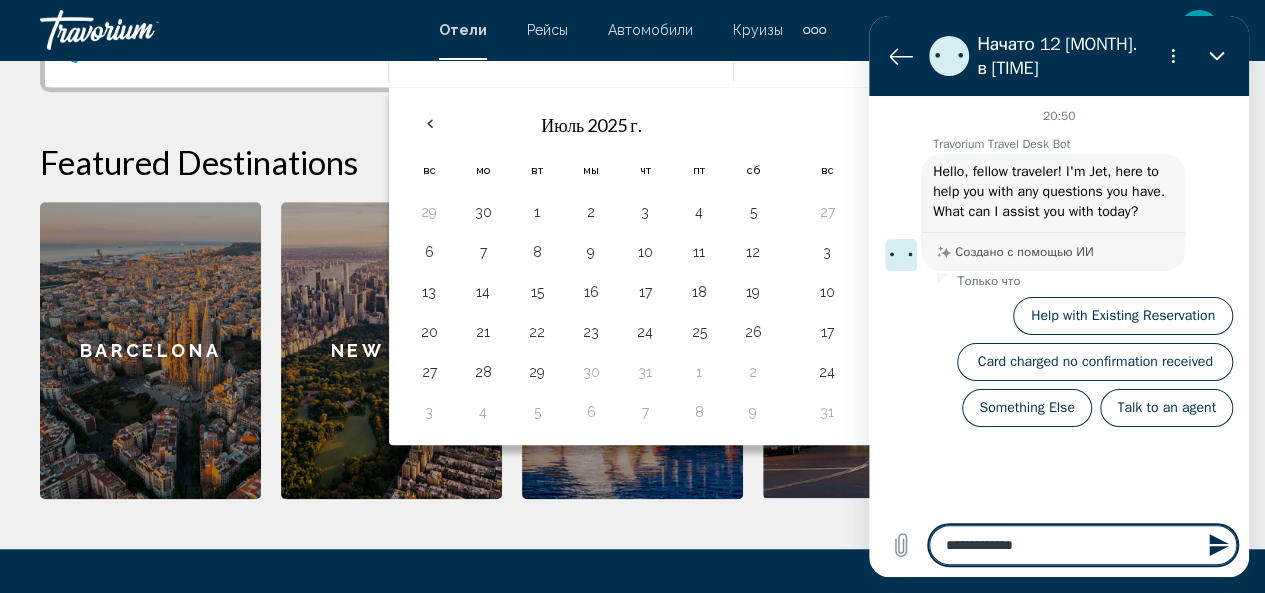 type on "**********" 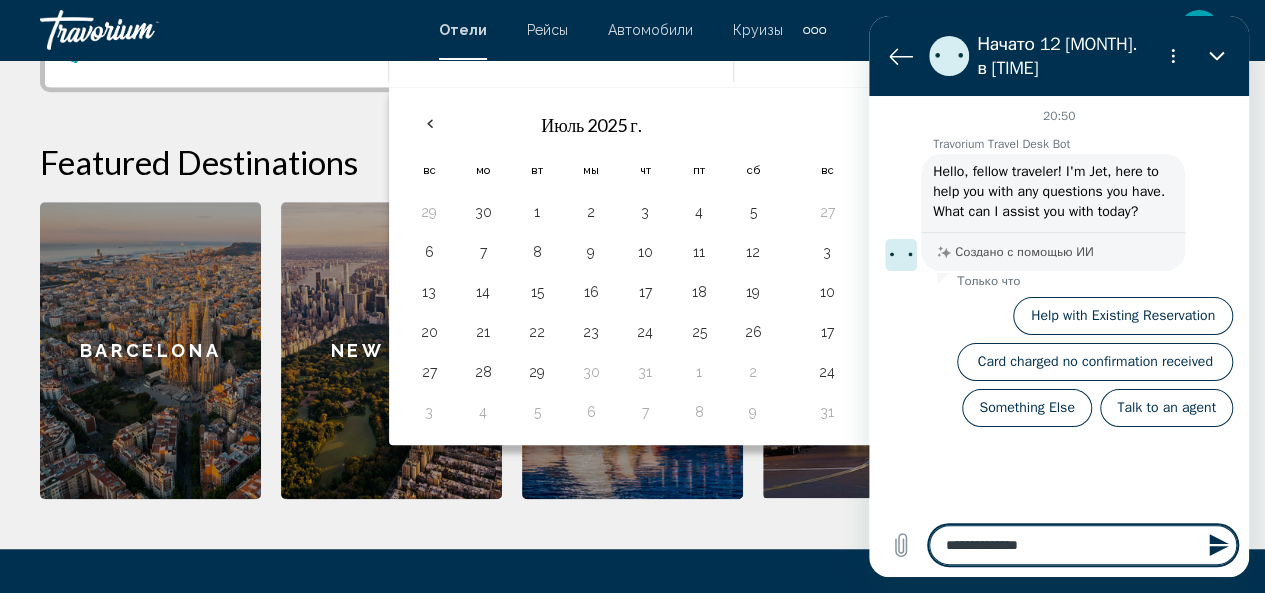 type on "**********" 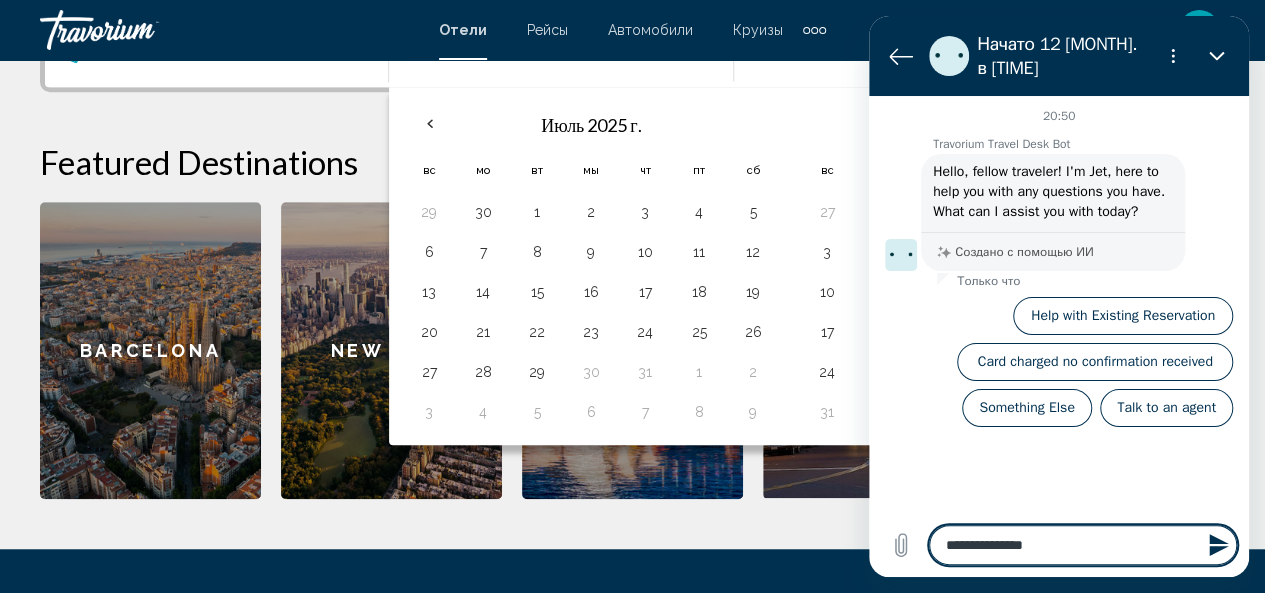 type on "*" 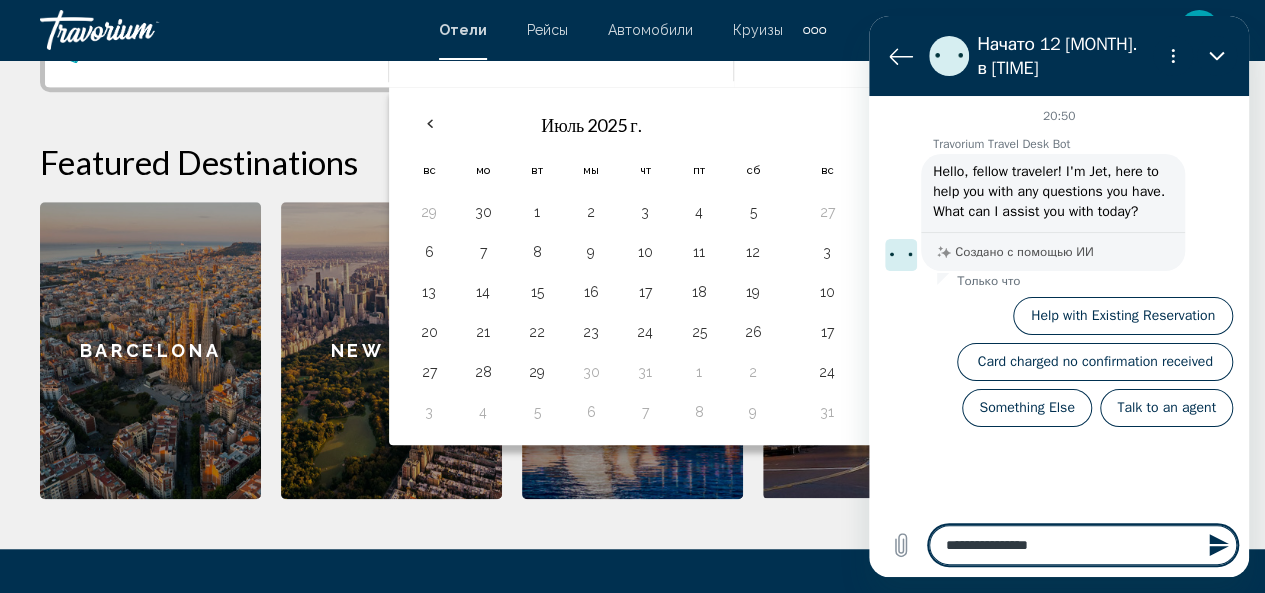 type on "**********" 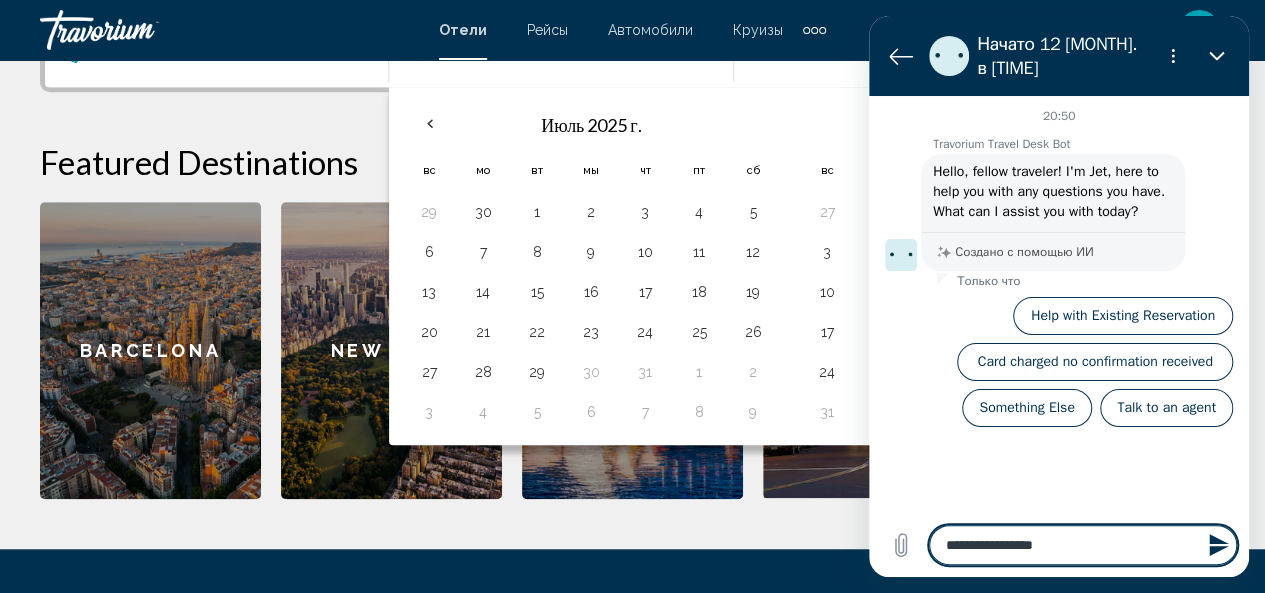 type on "*" 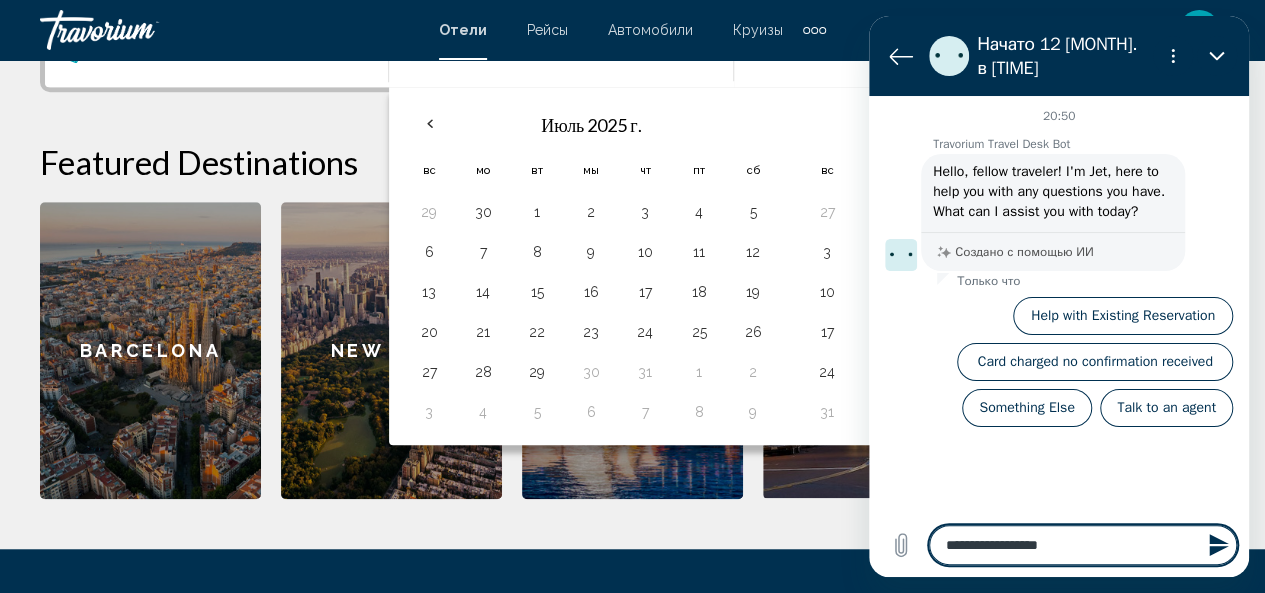 type on "**********" 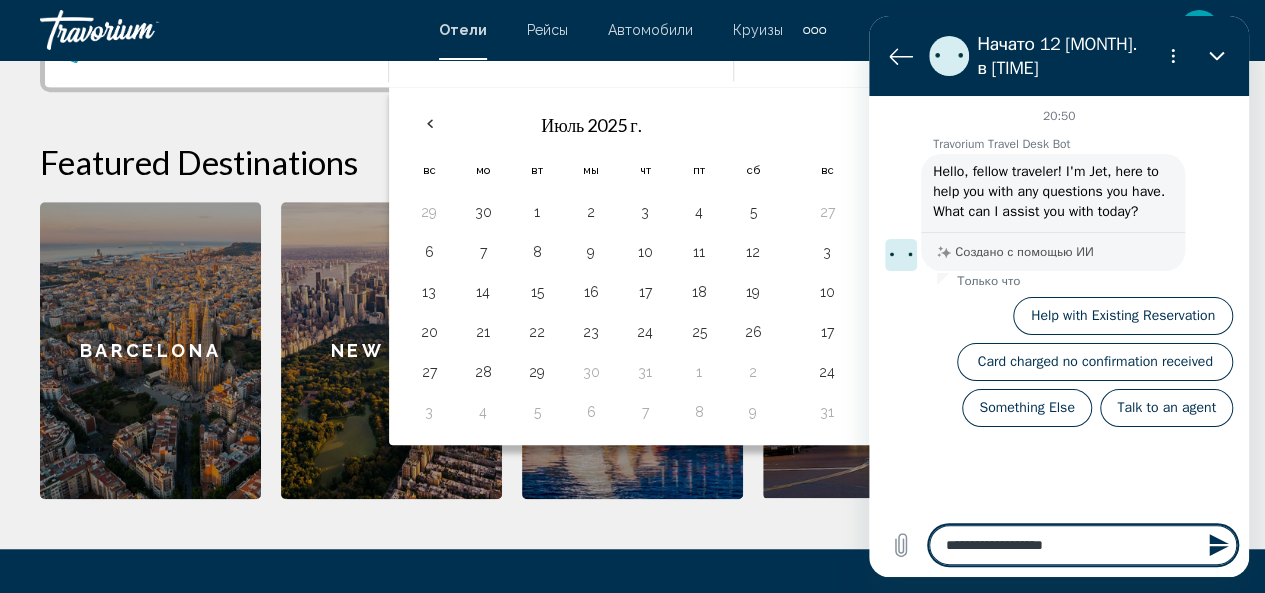 type on "**********" 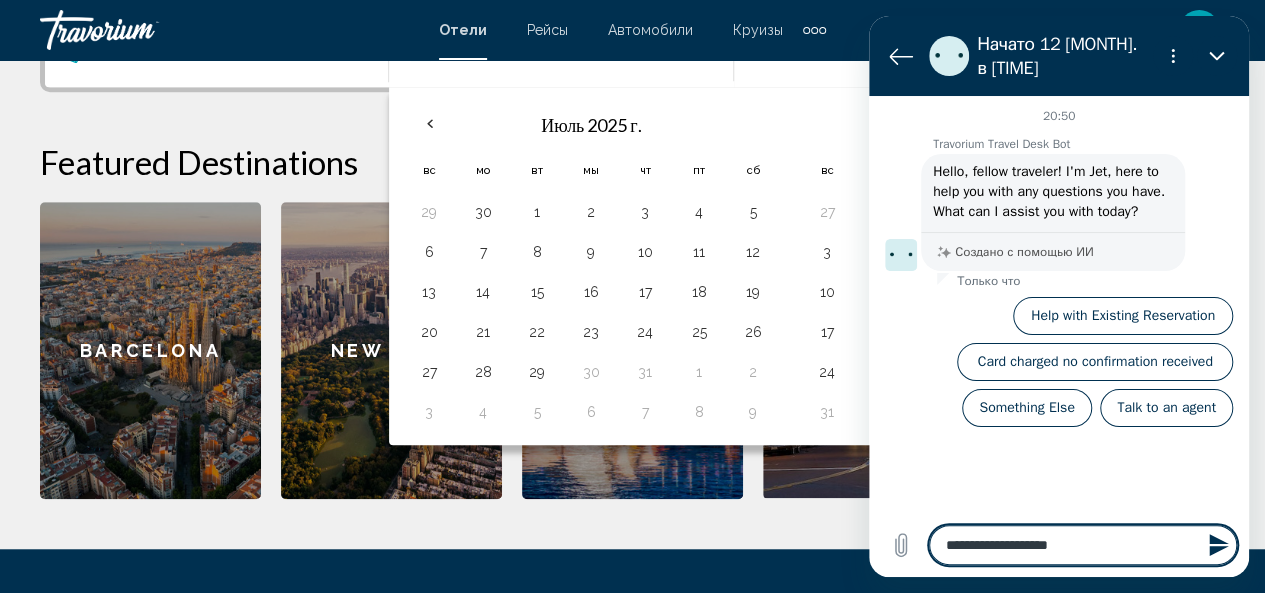 type on "**********" 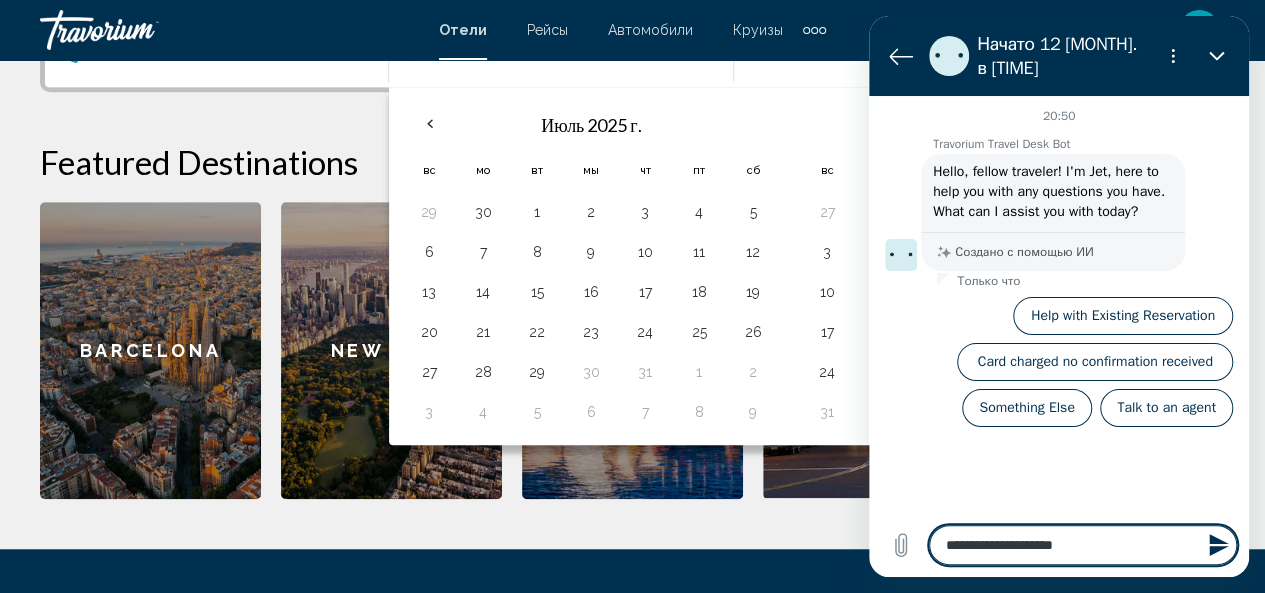 type on "**********" 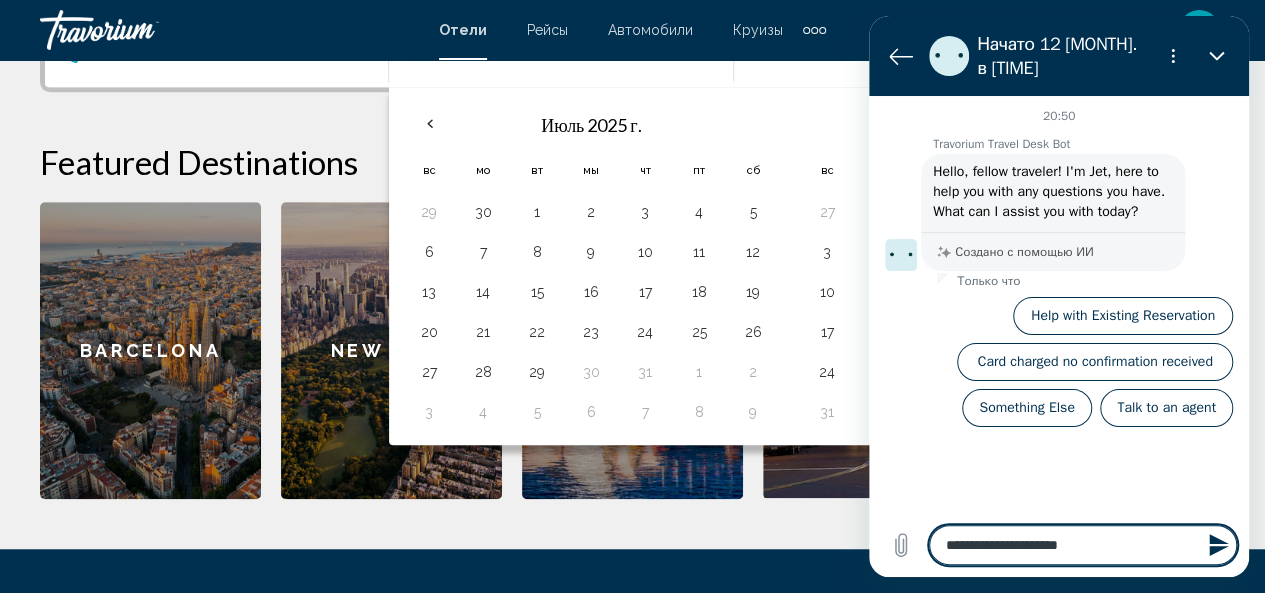 type on "**********" 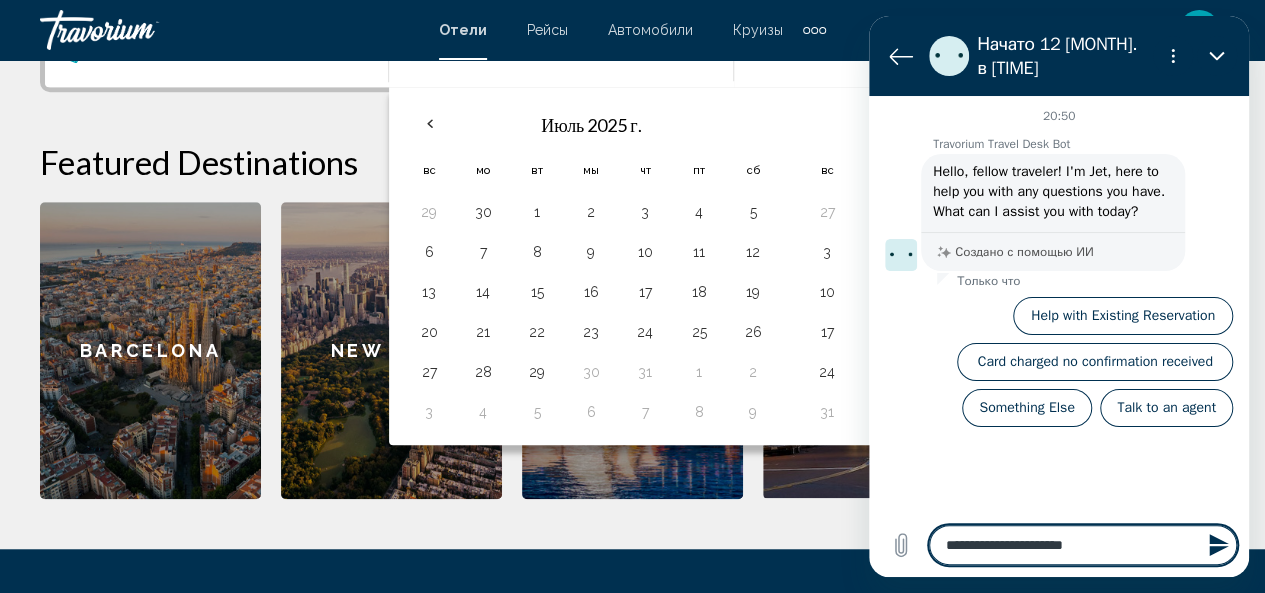 type on "**********" 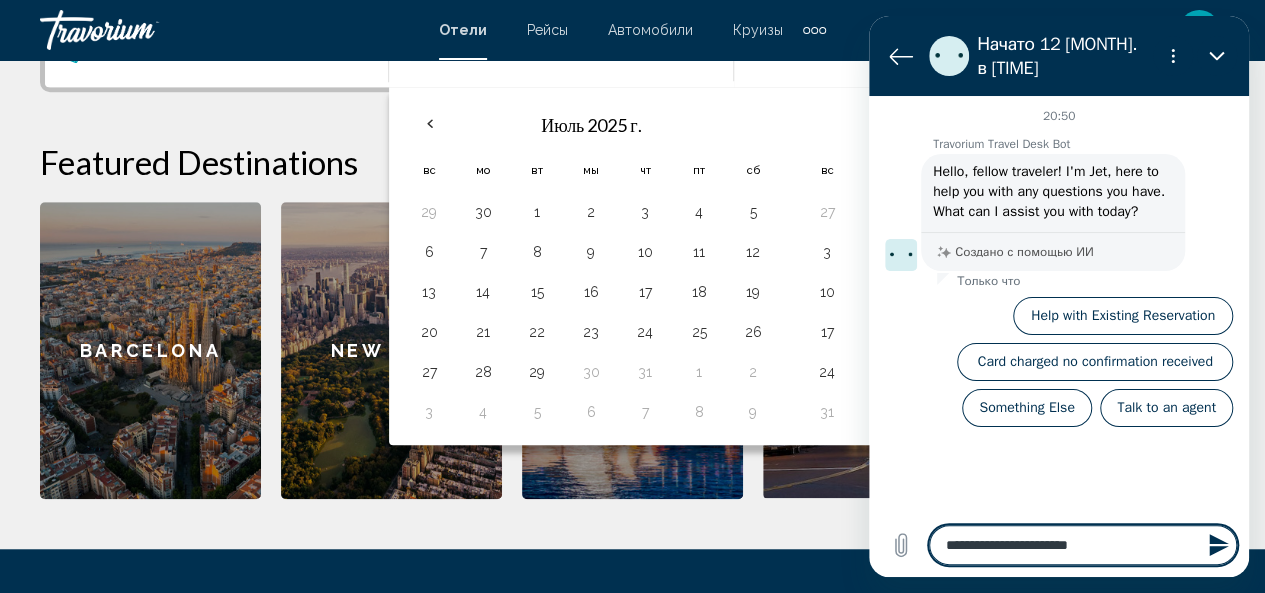 type on "**********" 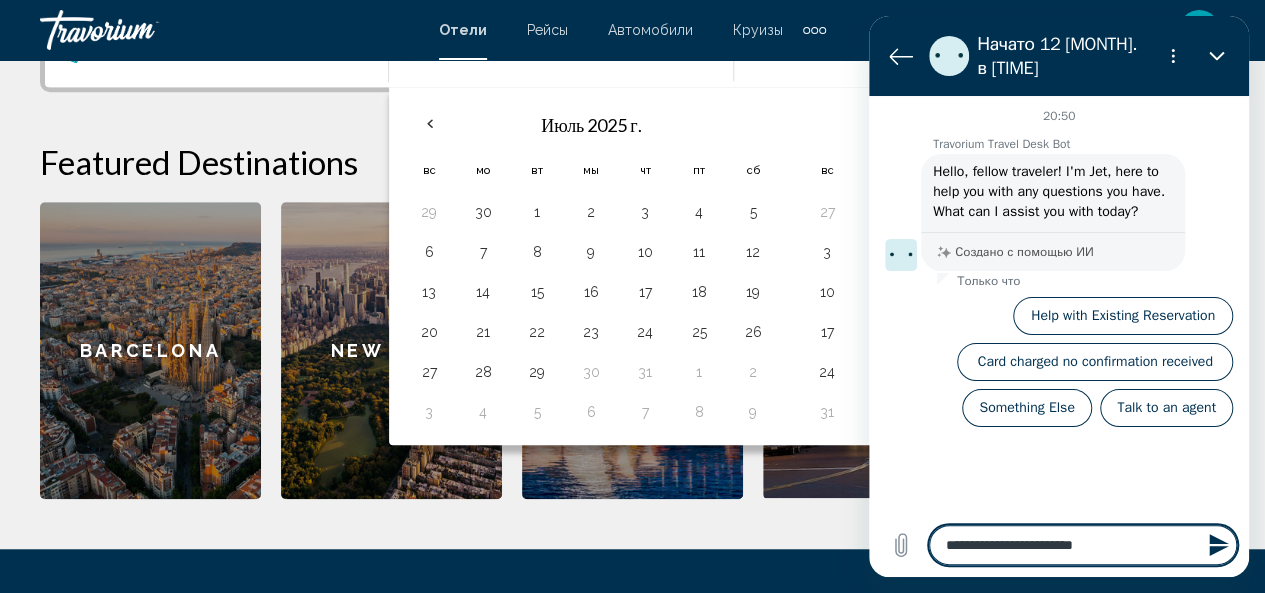 type on "**********" 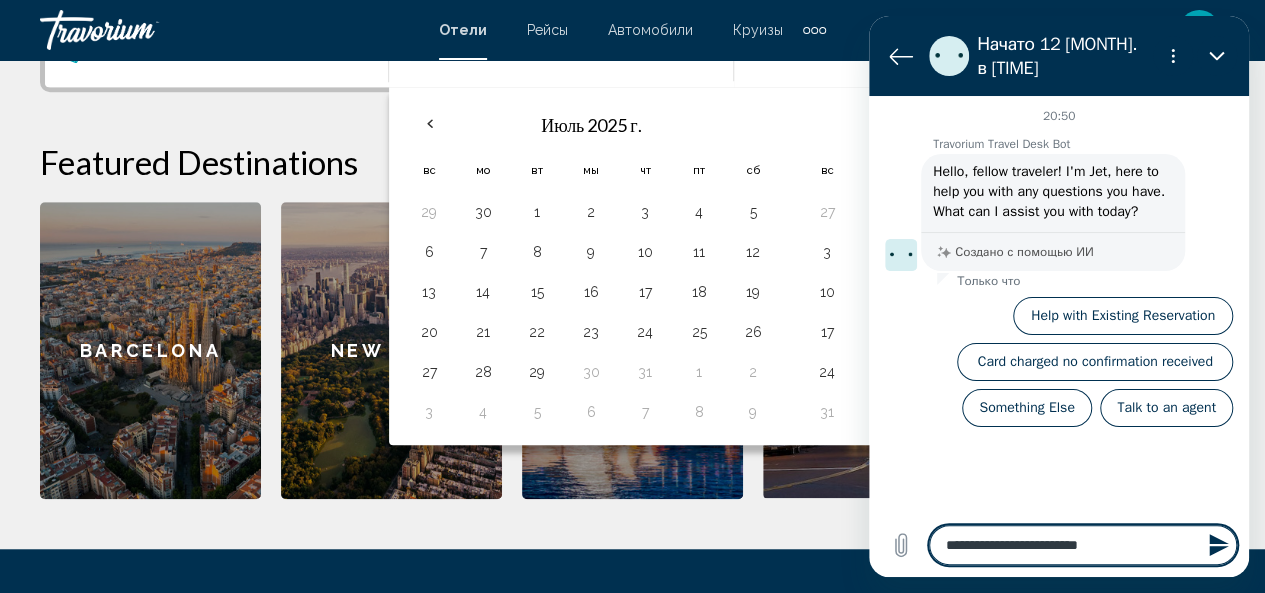 type on "**********" 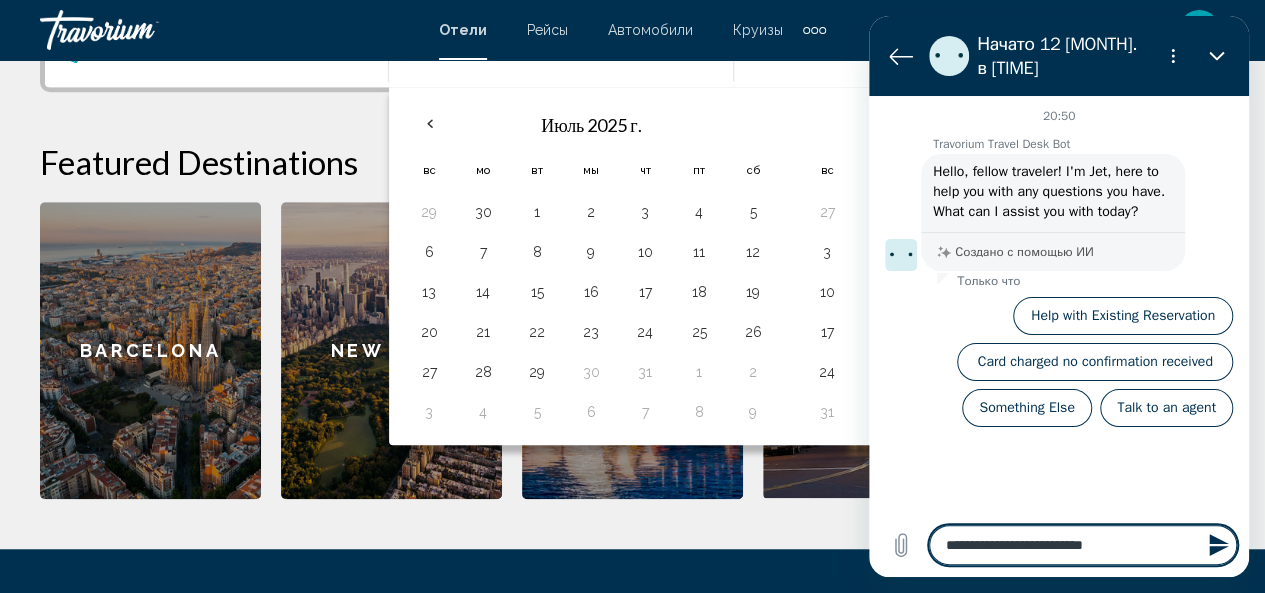 type on "**********" 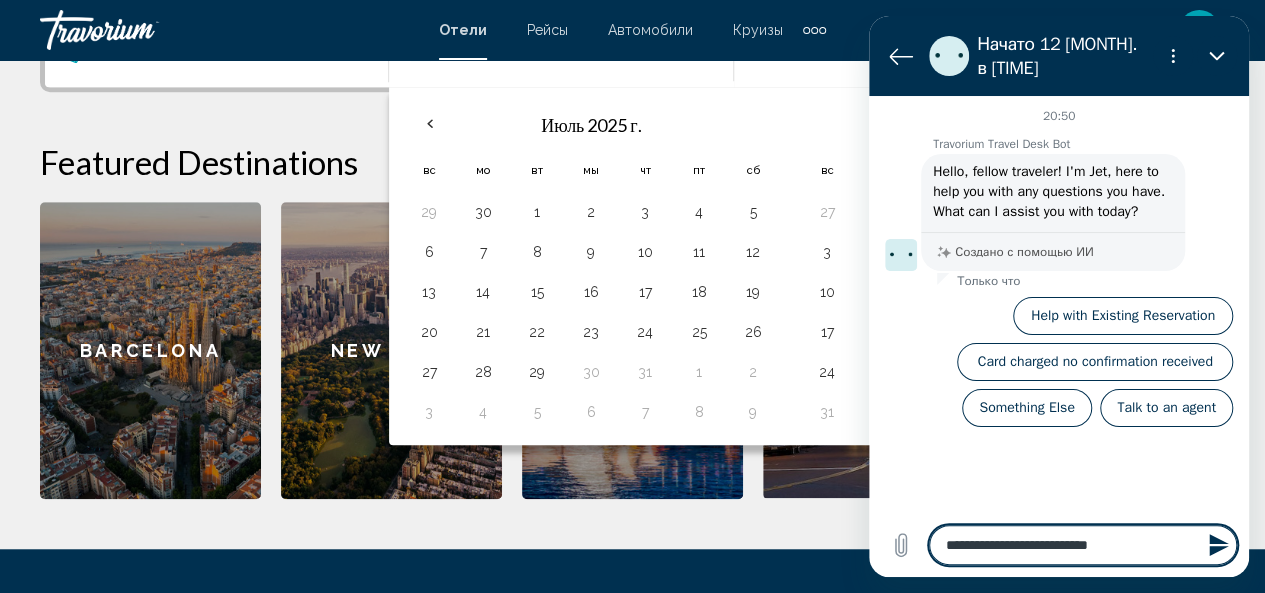 type on "**********" 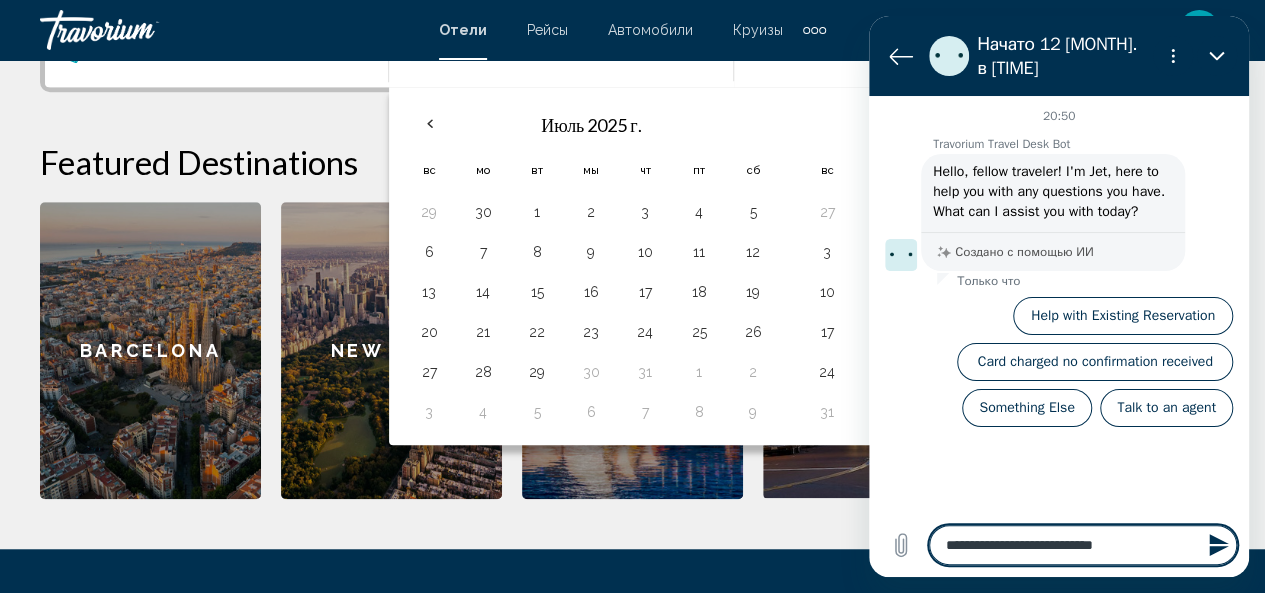 type on "**********" 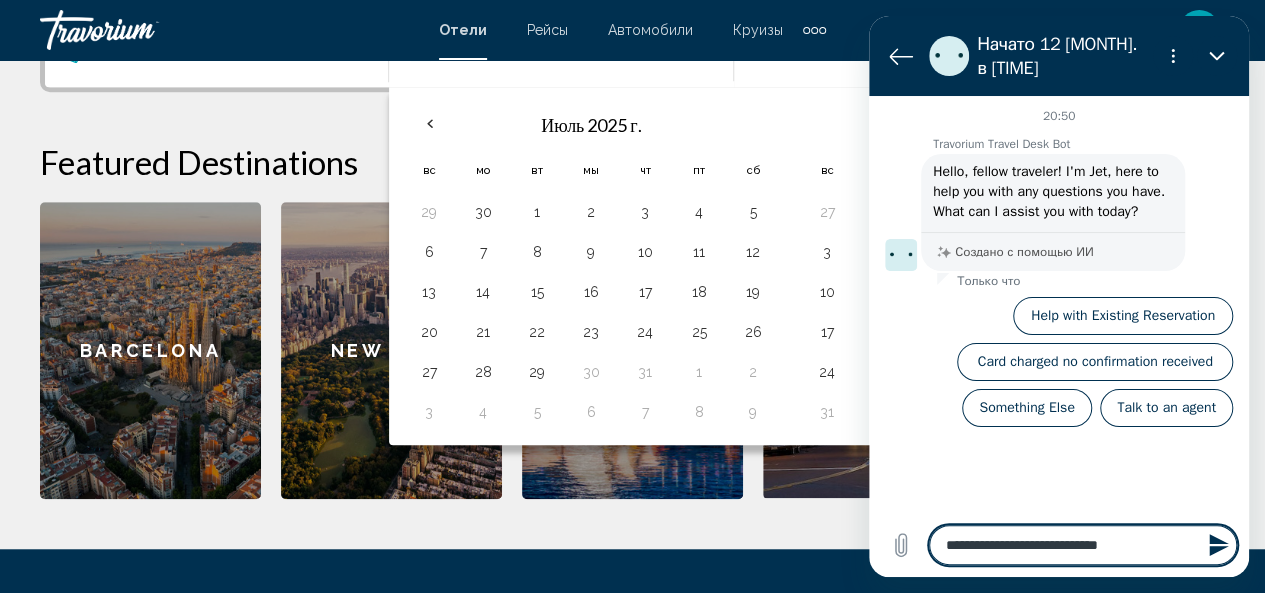 type on "**********" 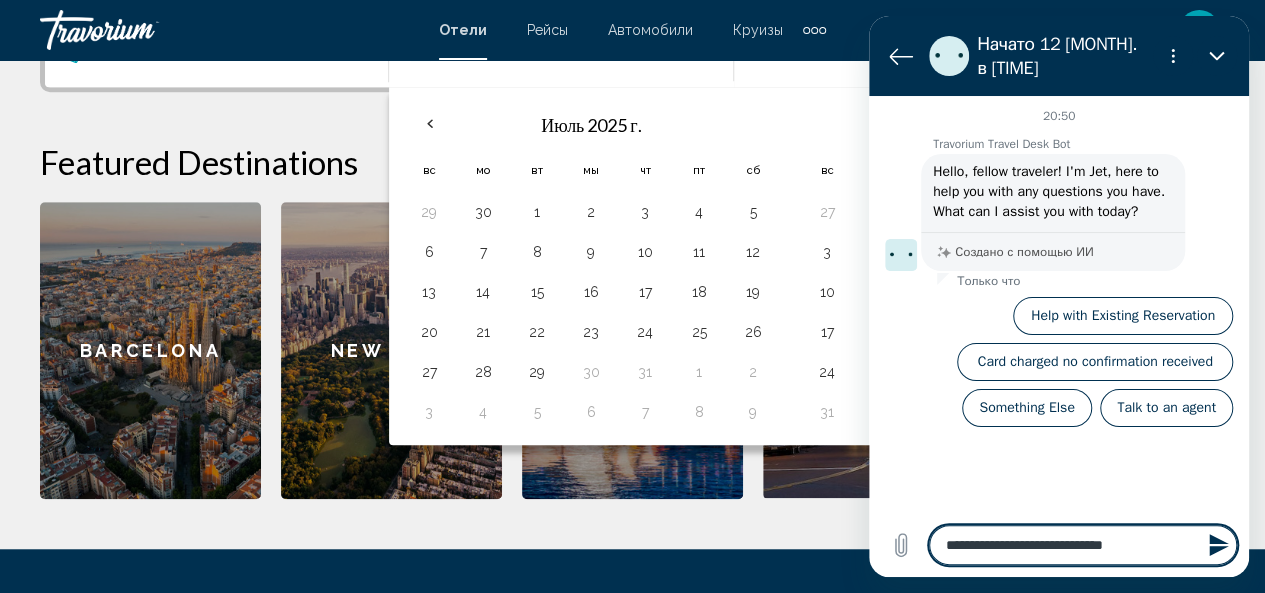type on "**********" 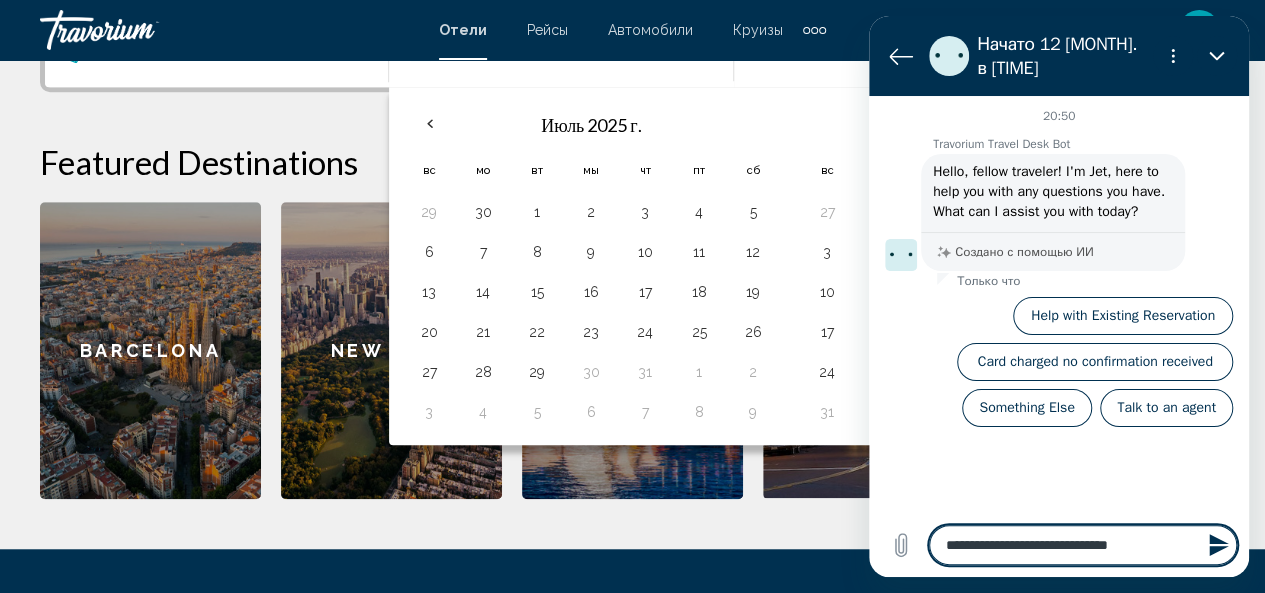 type on "**********" 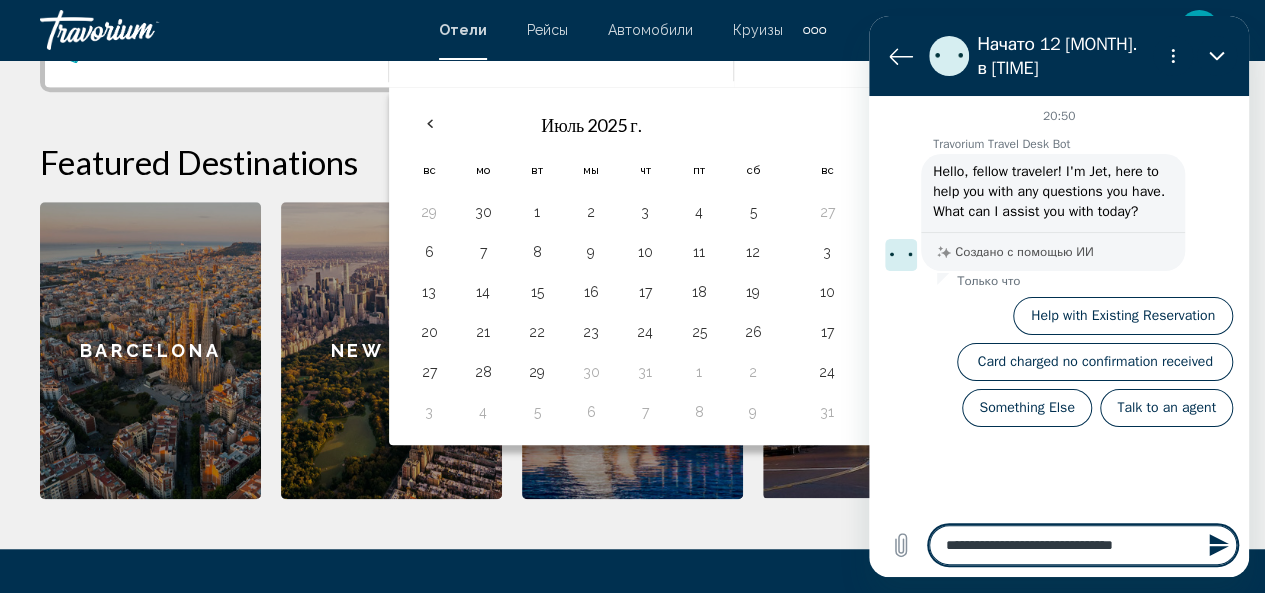 type on "**********" 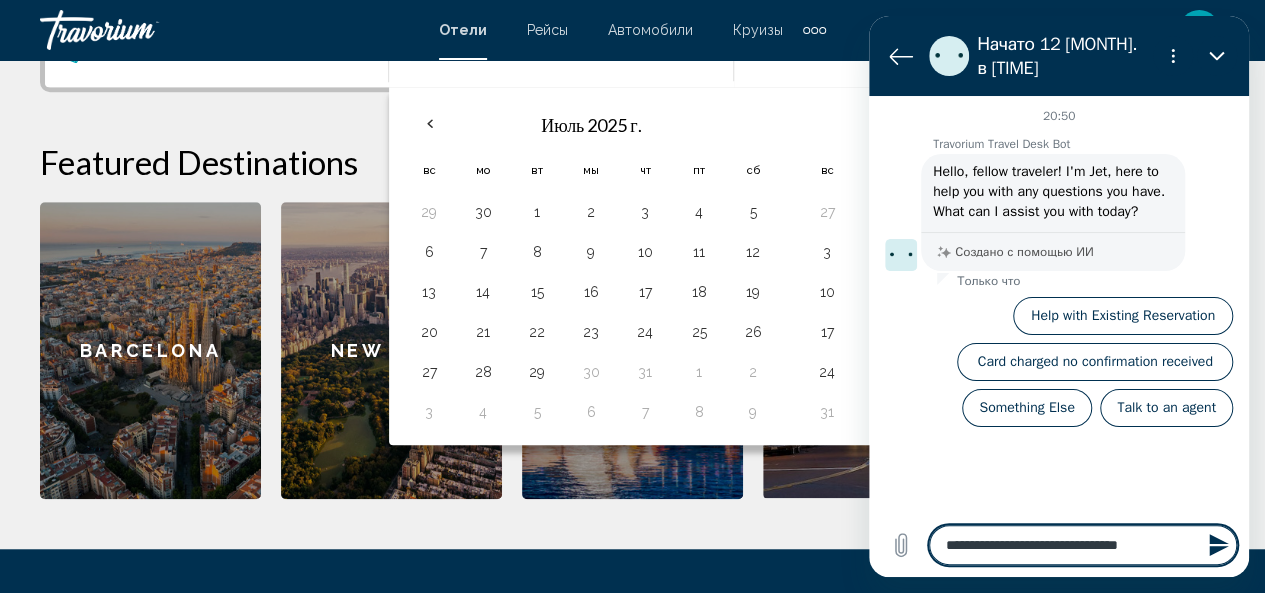 type on "**********" 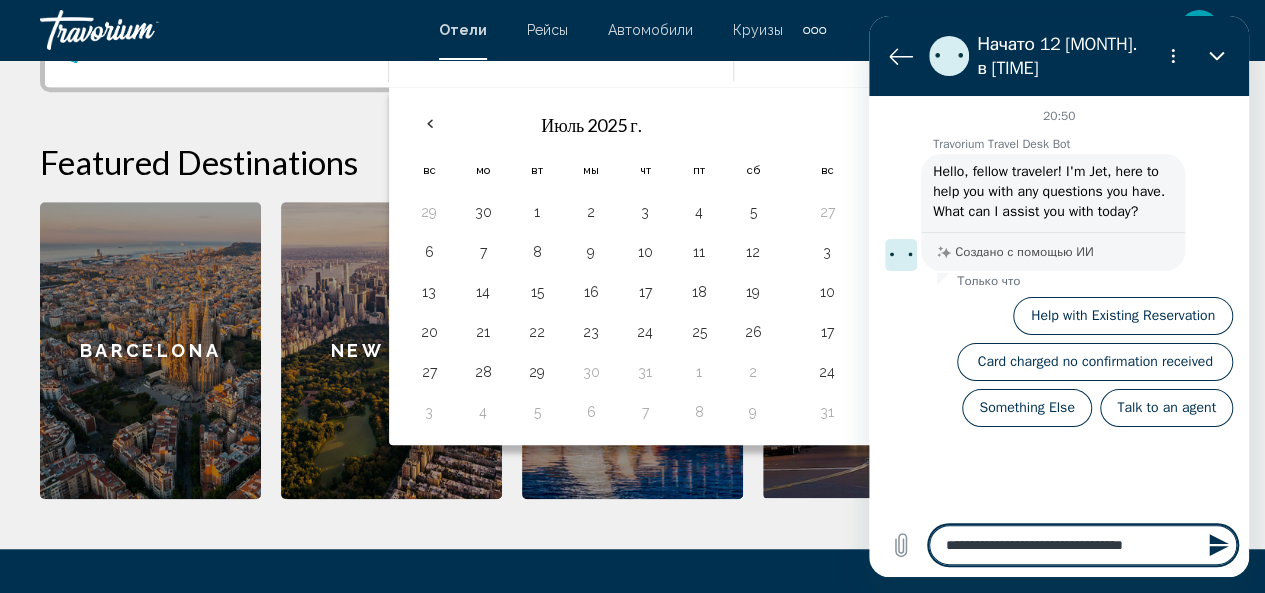 type on "**********" 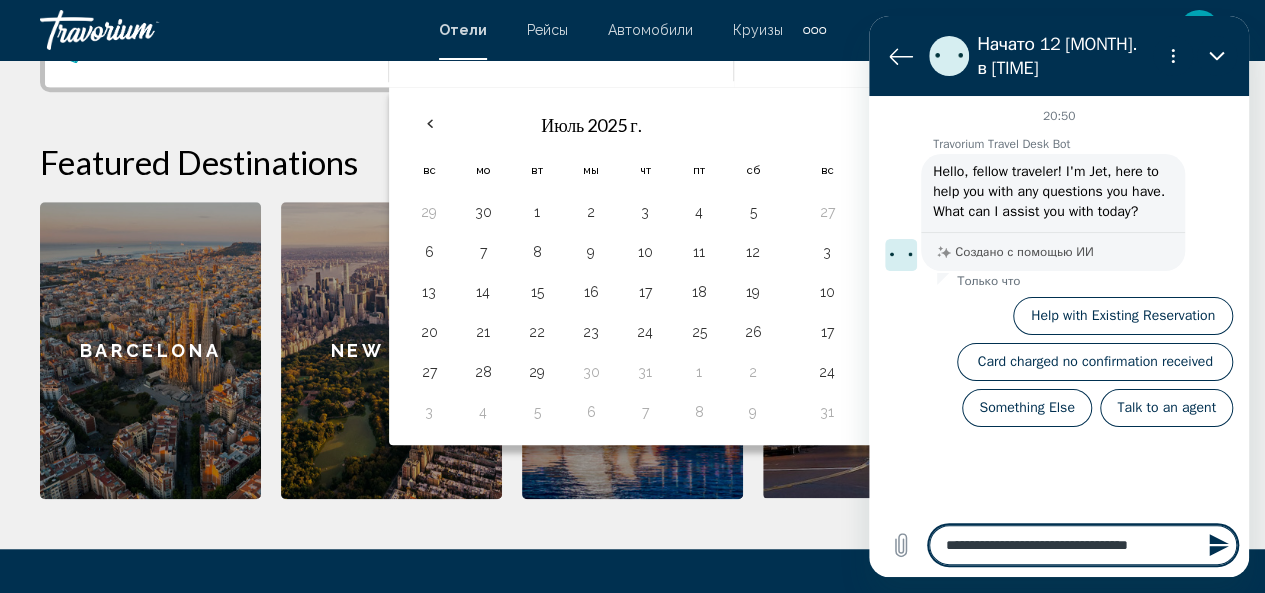 type on "**********" 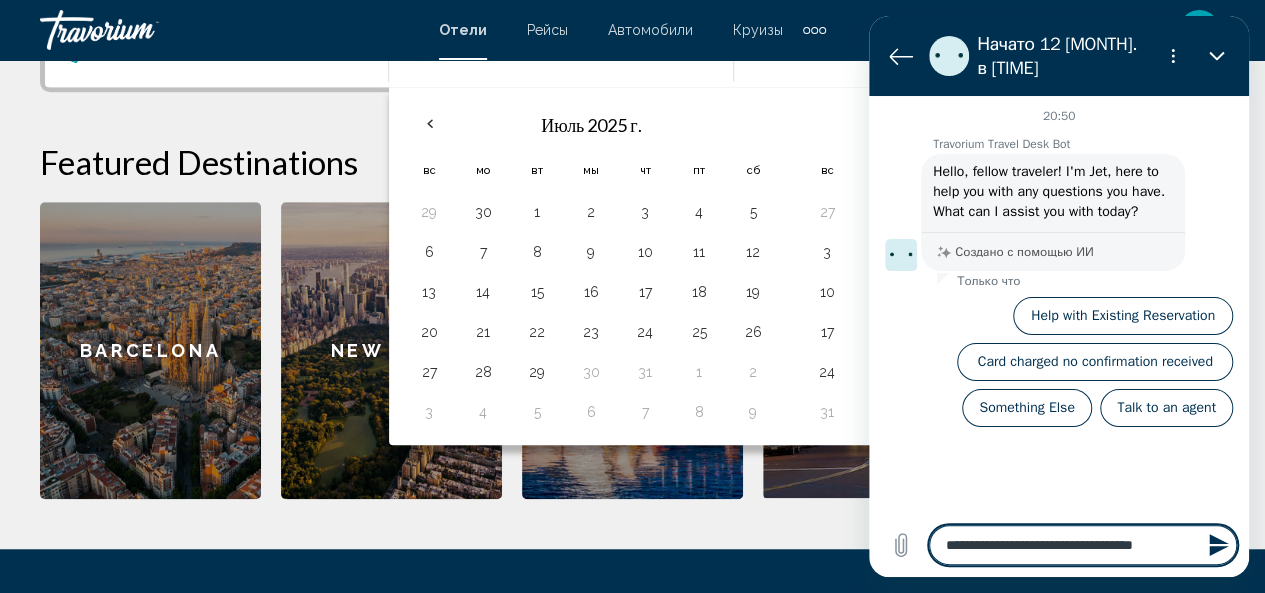 type on "**********" 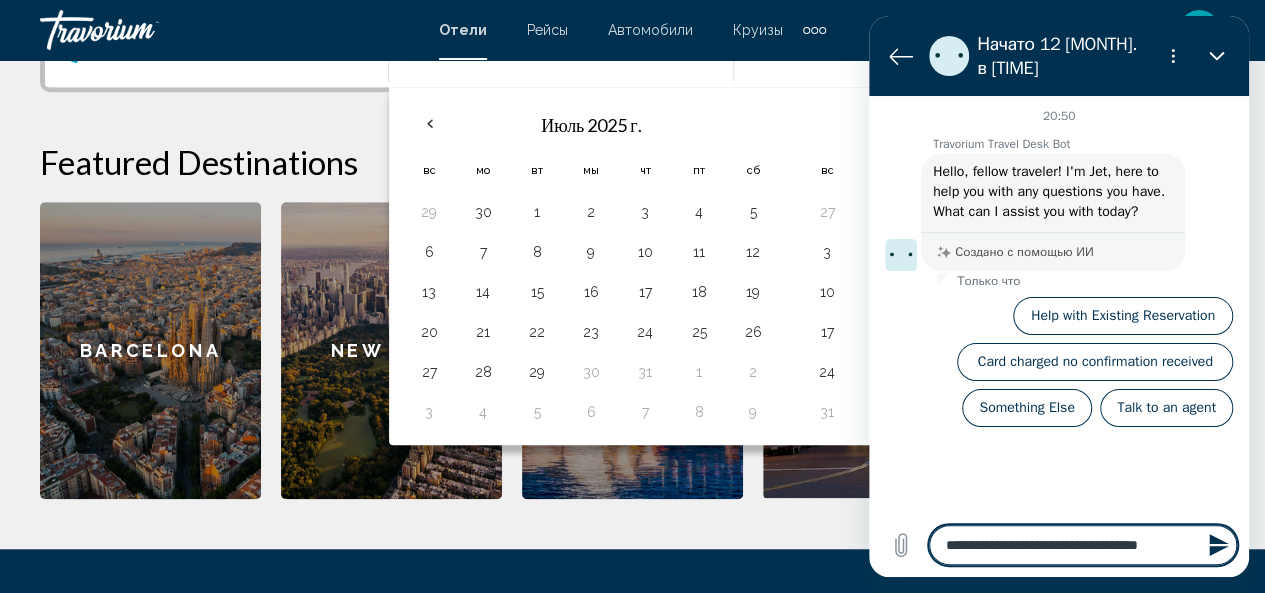 drag, startPoint x: 1193, startPoint y: 547, endPoint x: 863, endPoint y: 559, distance: 330.2181 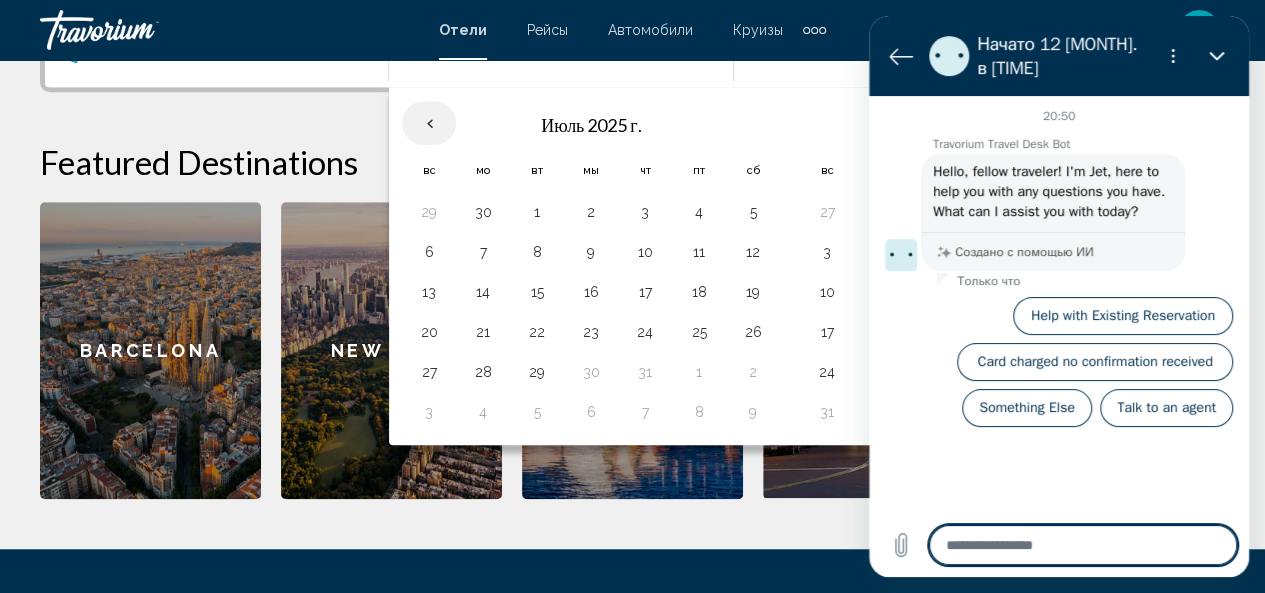 click at bounding box center (429, 123) 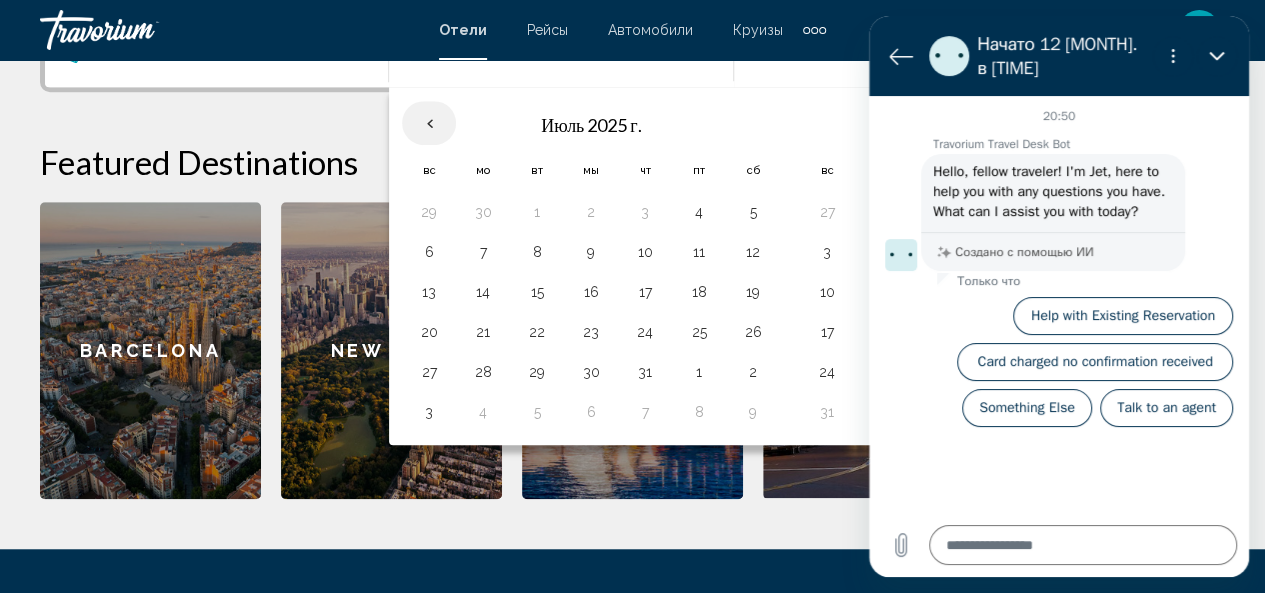 click at bounding box center (429, 123) 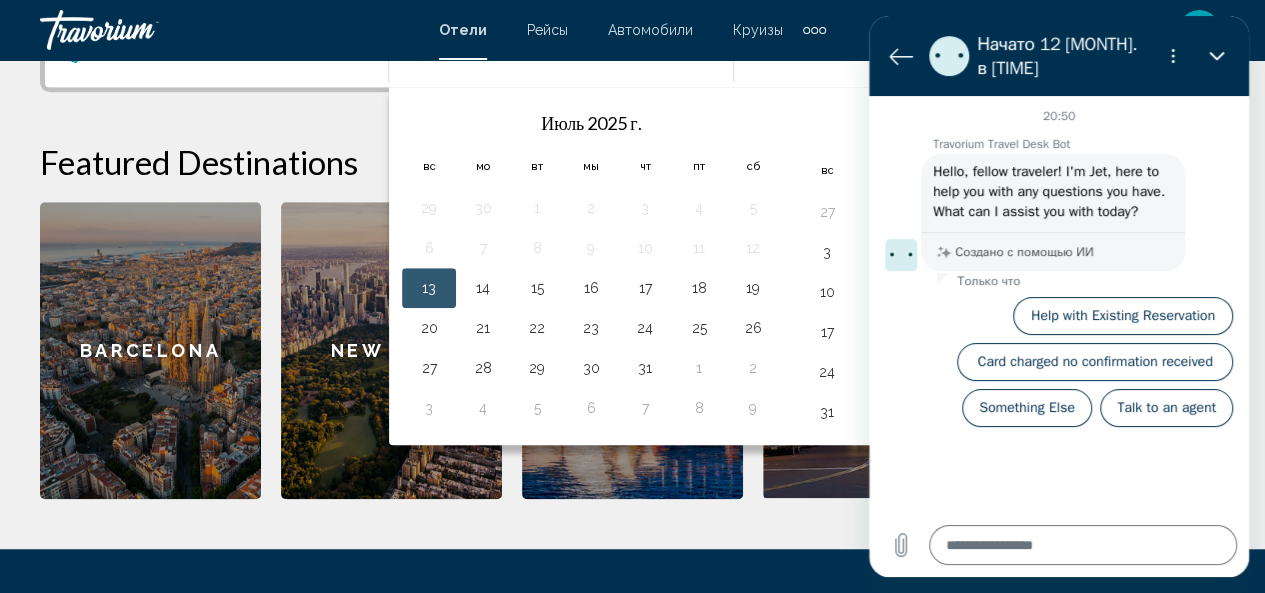 click at bounding box center (429, 122) 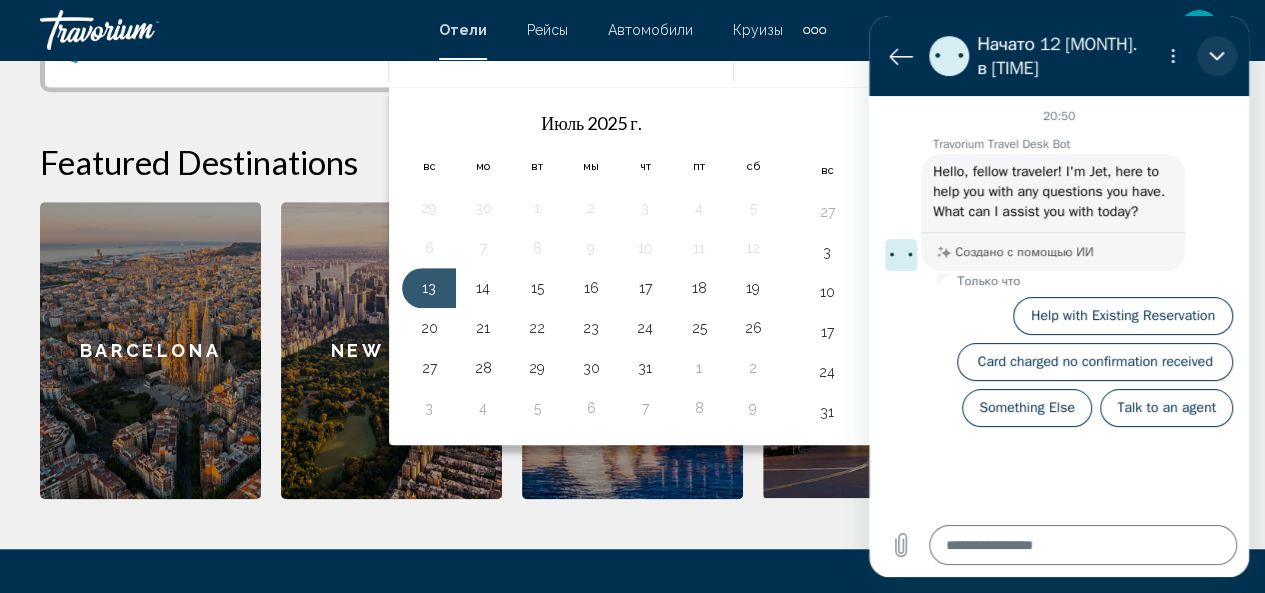 click at bounding box center (1217, 56) 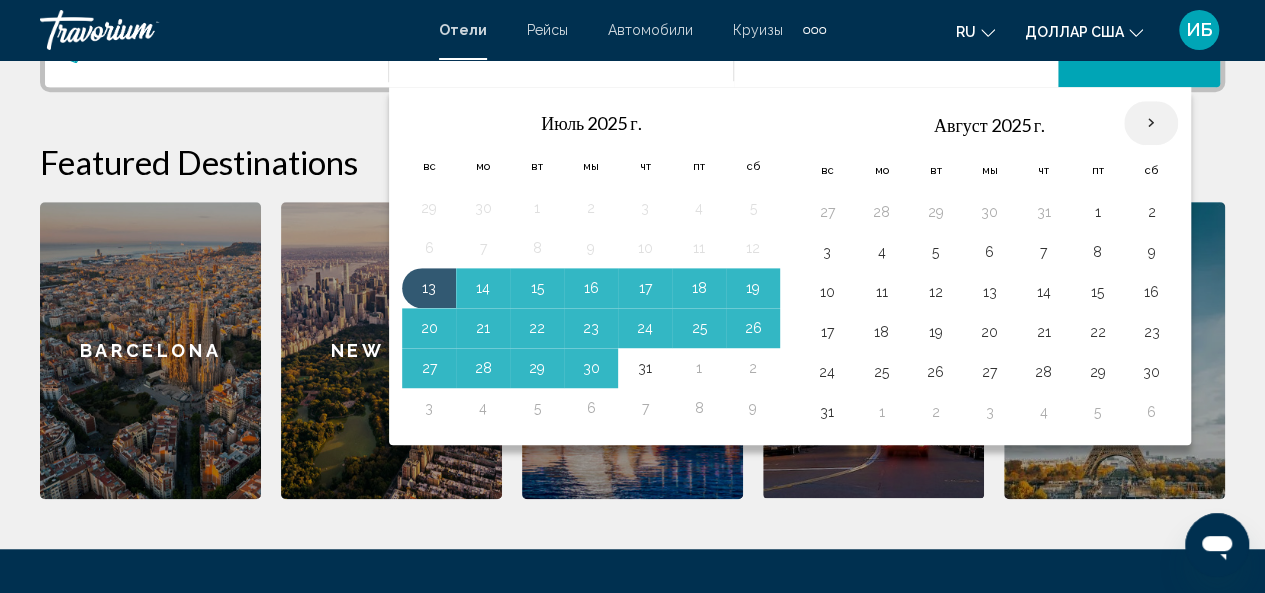 click at bounding box center [1151, 123] 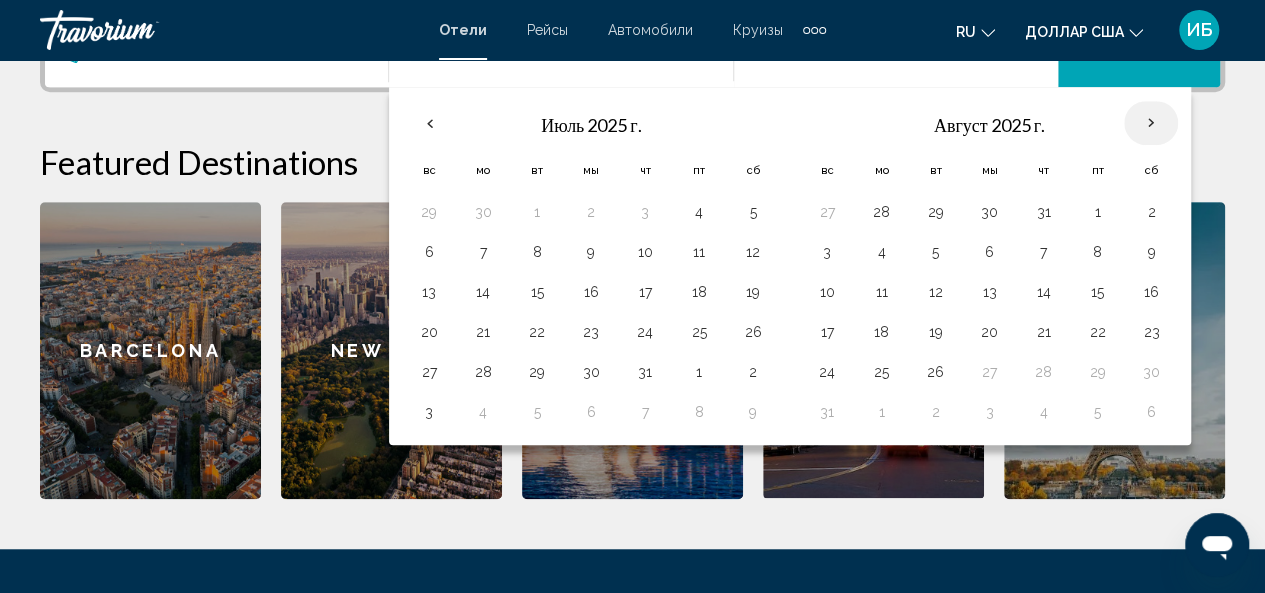 click at bounding box center [1151, 123] 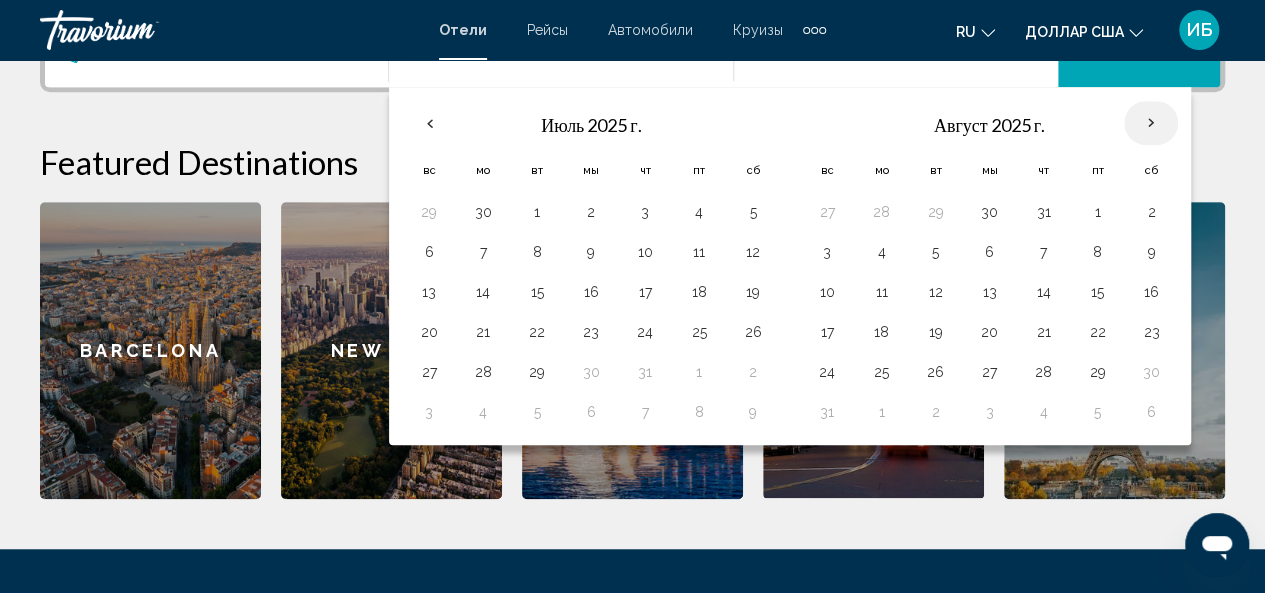 click at bounding box center [1151, 123] 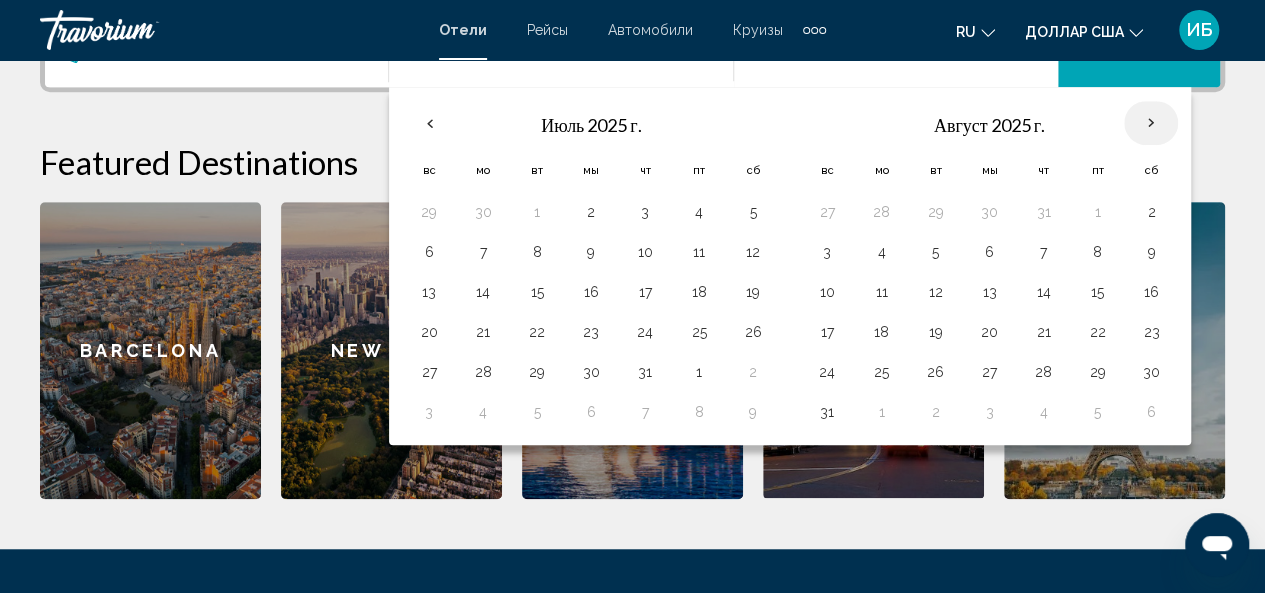 click at bounding box center [1151, 123] 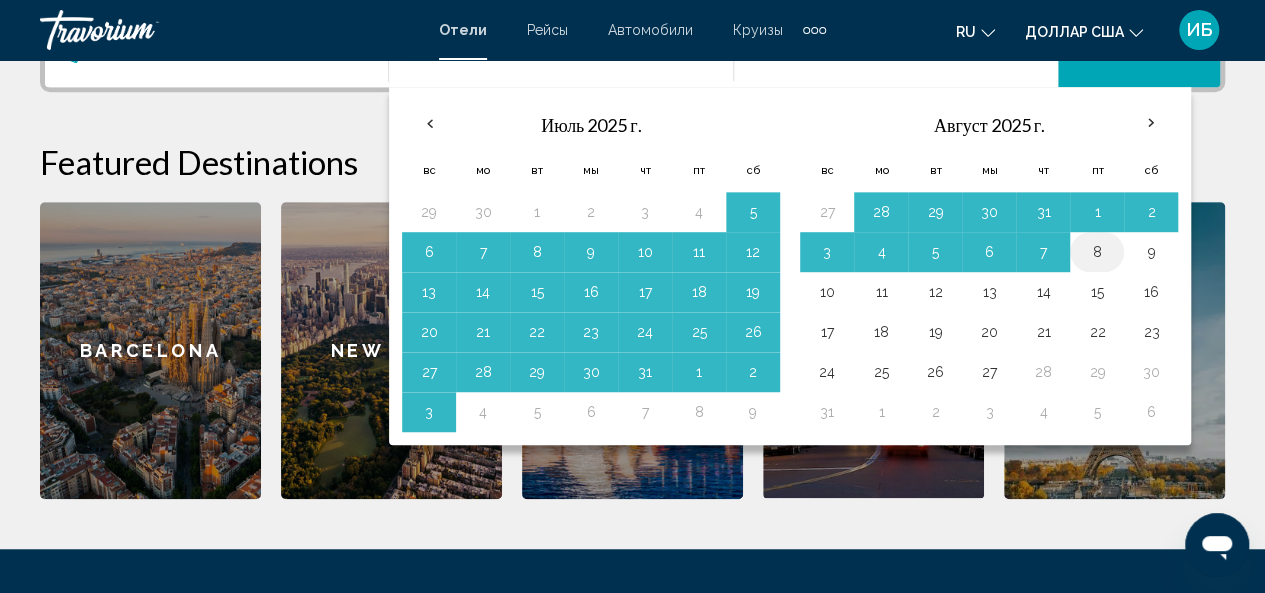 click on "8" at bounding box center (1097, 252) 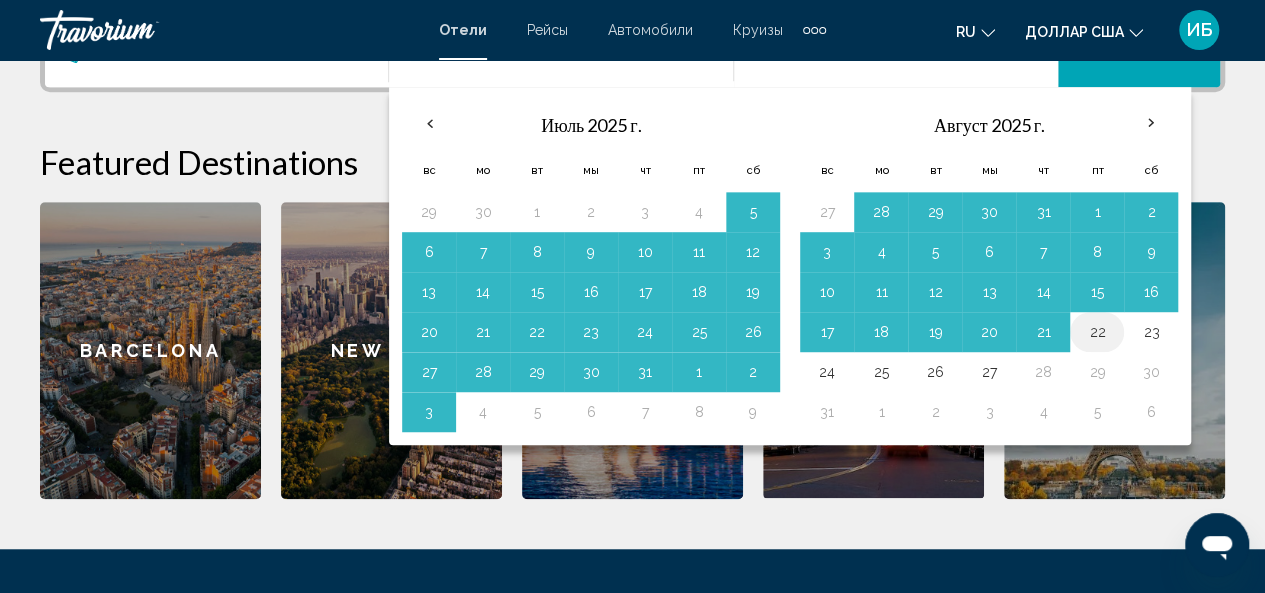 click on "22" at bounding box center [1097, 332] 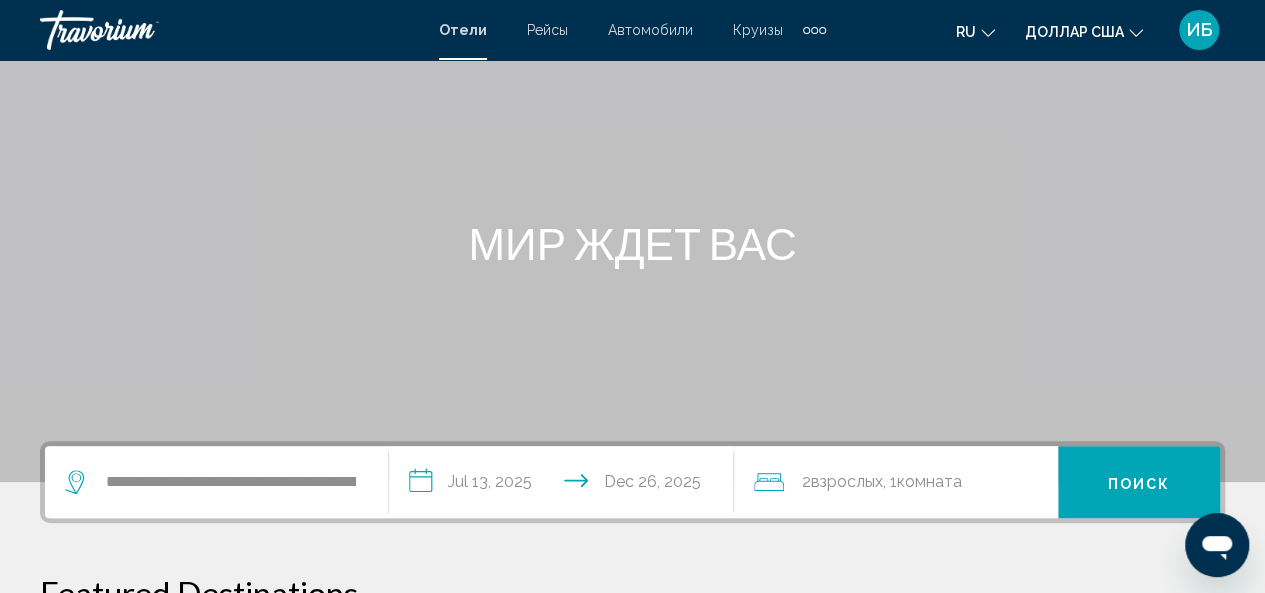 scroll, scrollTop: 249, scrollLeft: 0, axis: vertical 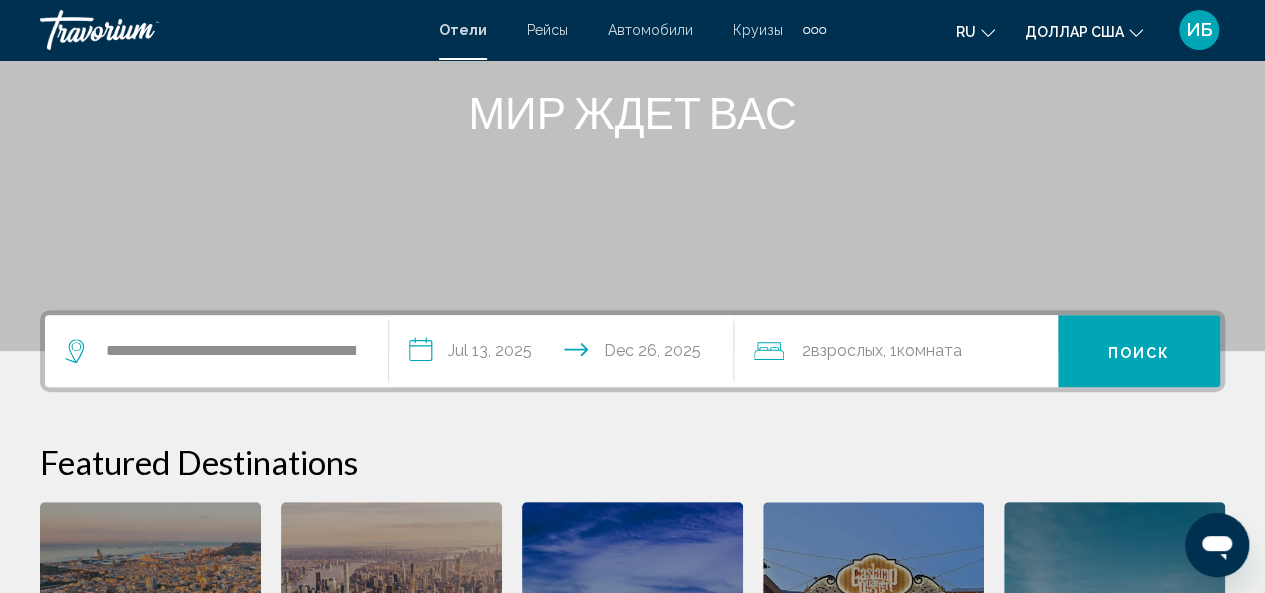 click on "**********" at bounding box center [565, 354] 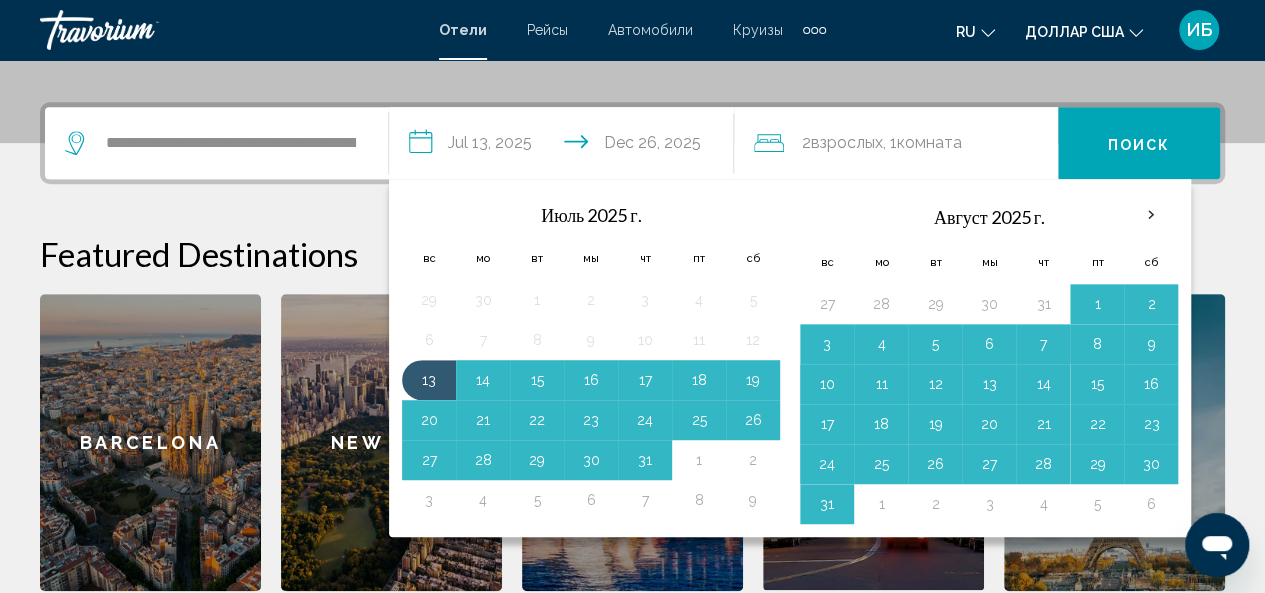 scroll, scrollTop: 494, scrollLeft: 0, axis: vertical 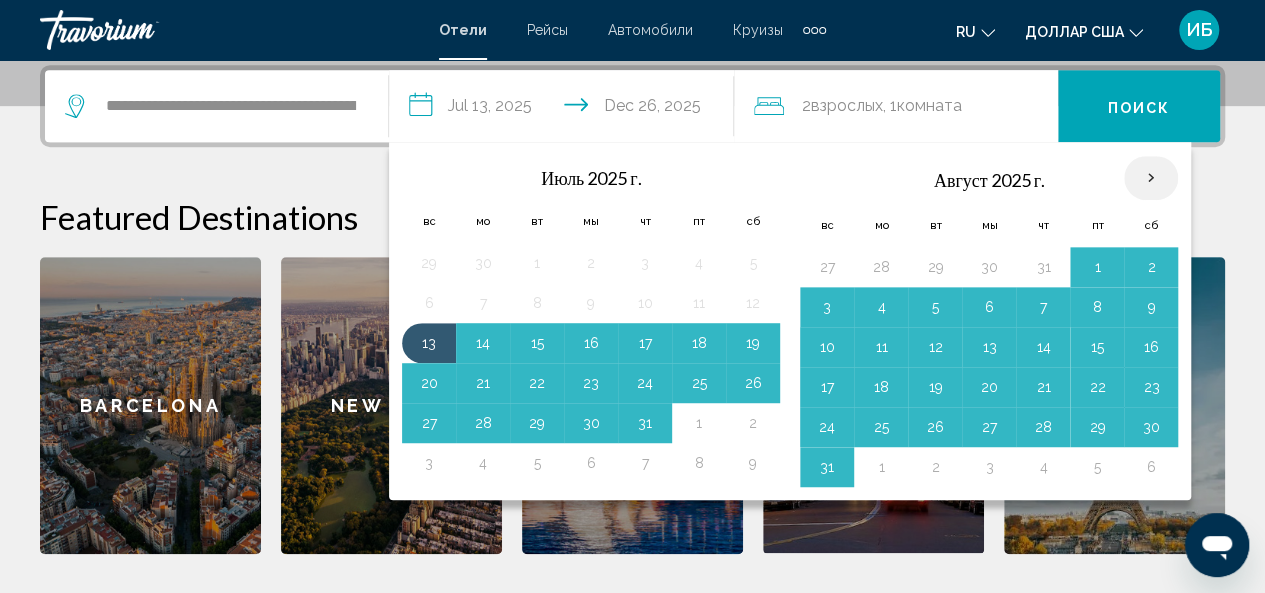 click at bounding box center (1151, 178) 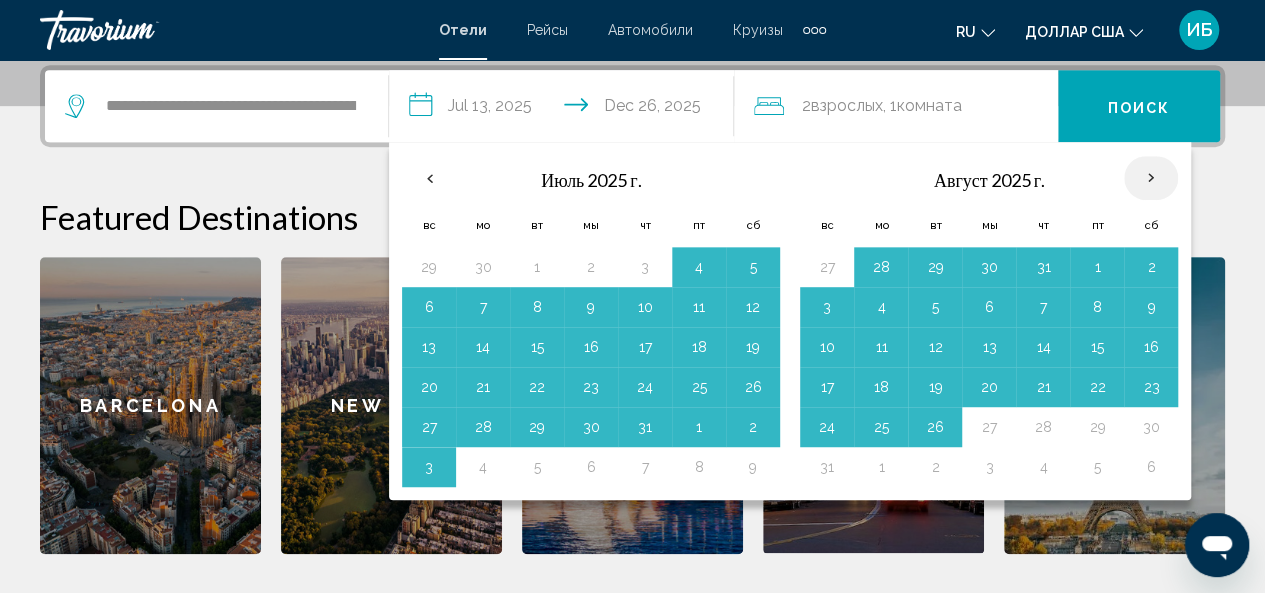 click at bounding box center (1151, 178) 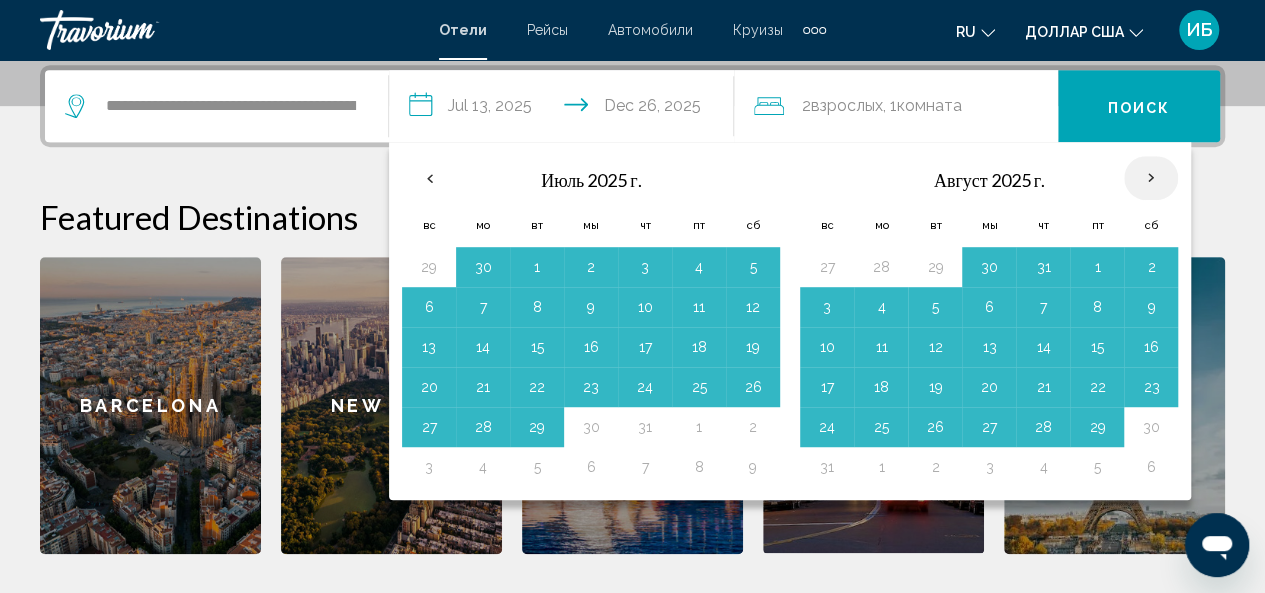 click at bounding box center [1151, 178] 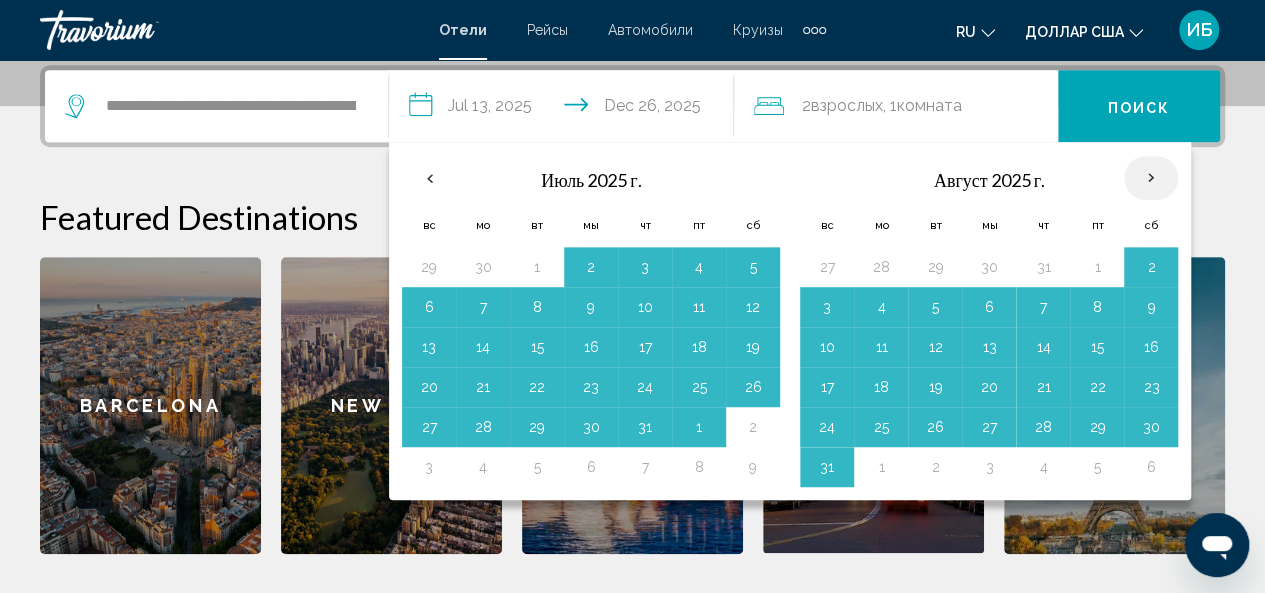 click at bounding box center (1151, 178) 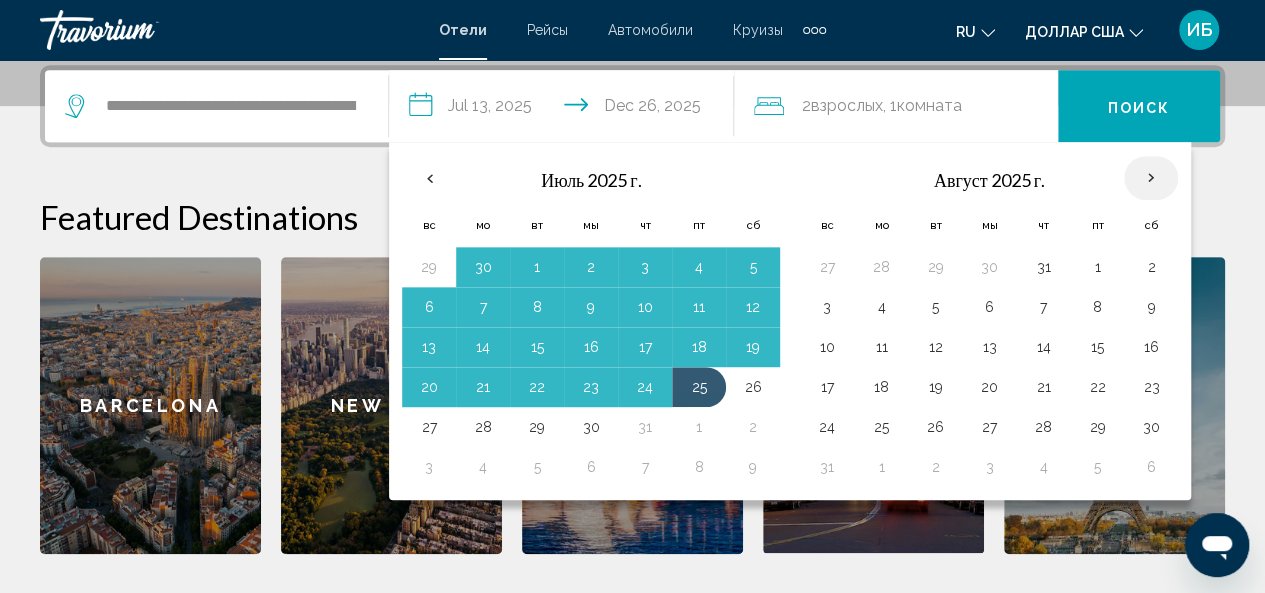 click at bounding box center [1151, 178] 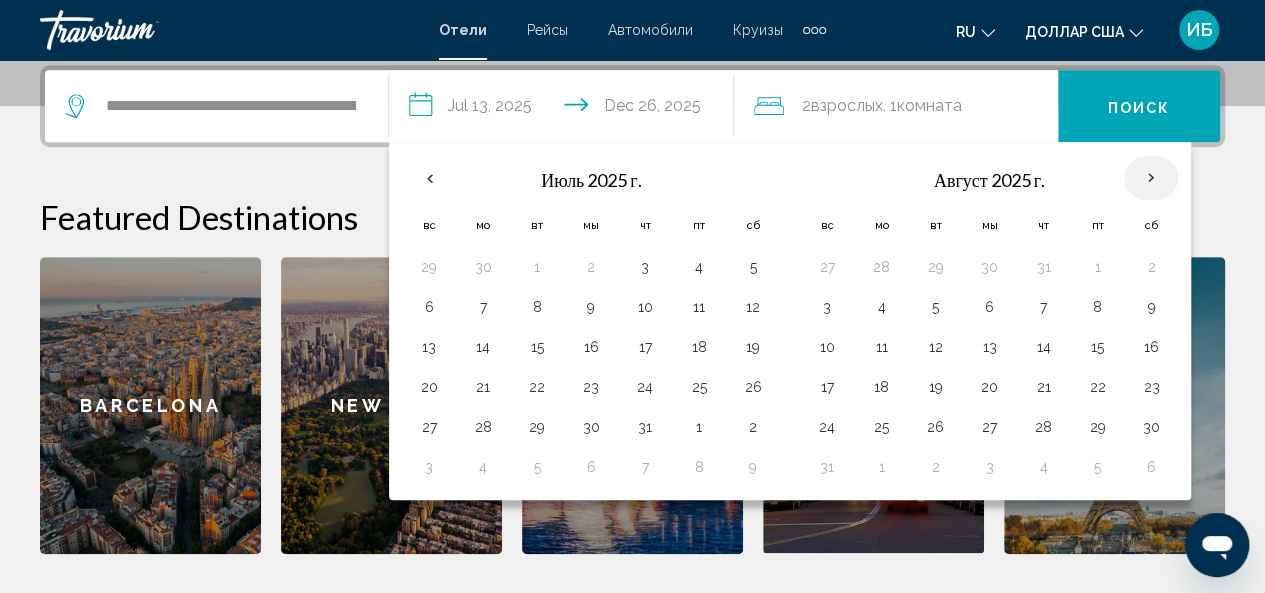 click at bounding box center [1151, 178] 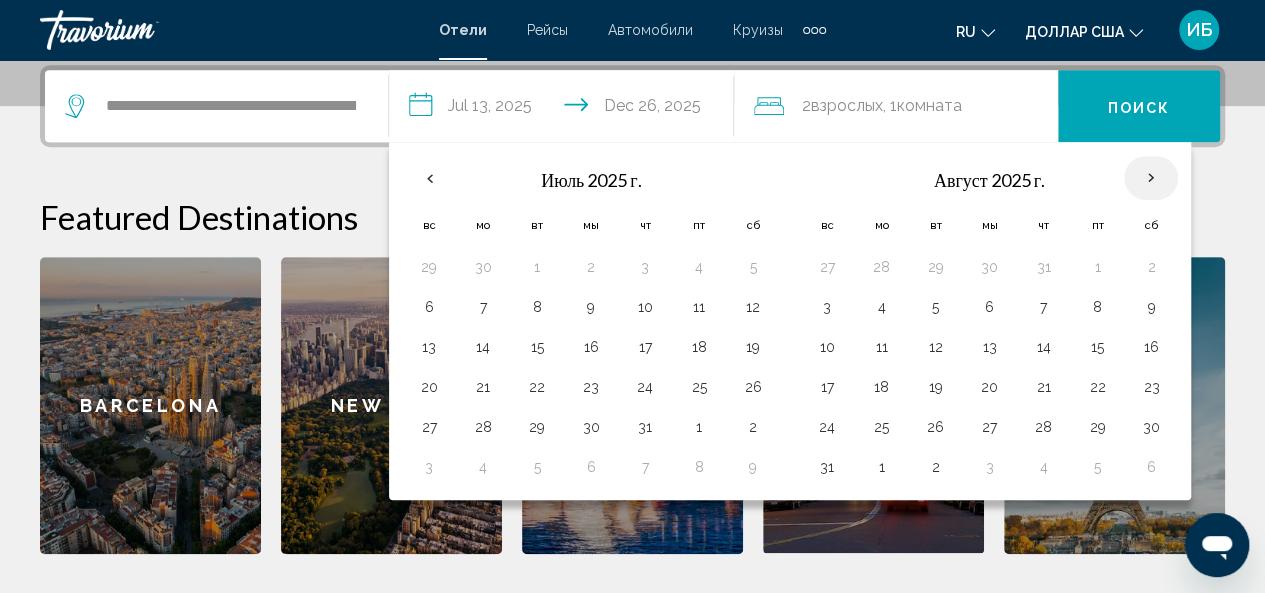 click at bounding box center [1151, 178] 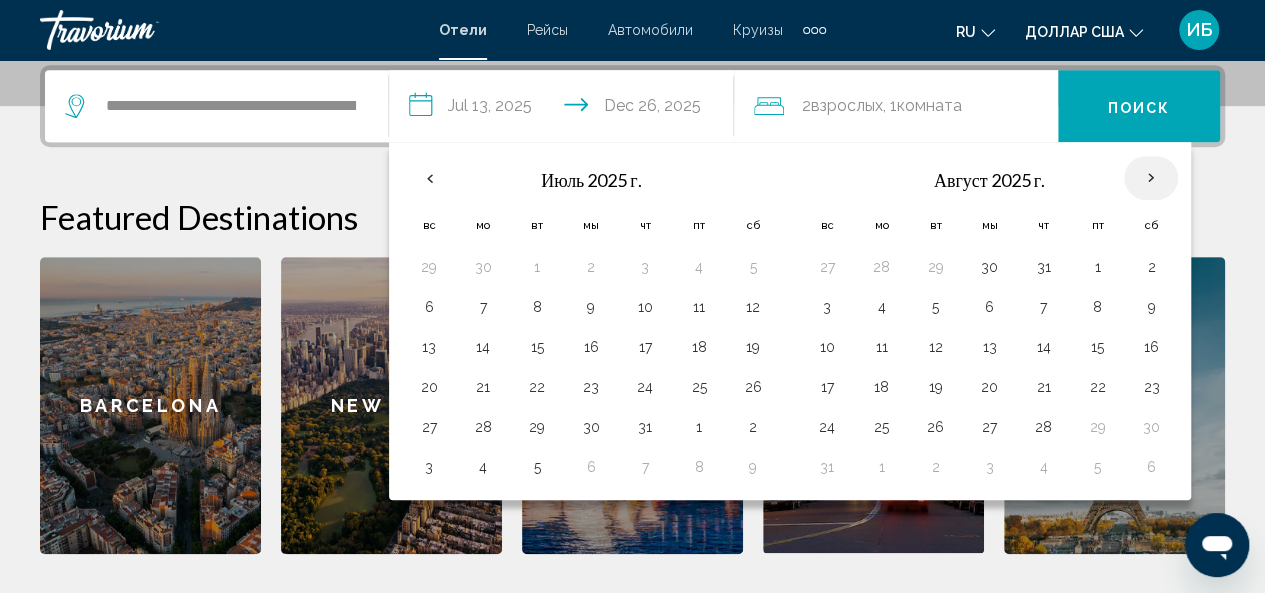 click at bounding box center [1151, 178] 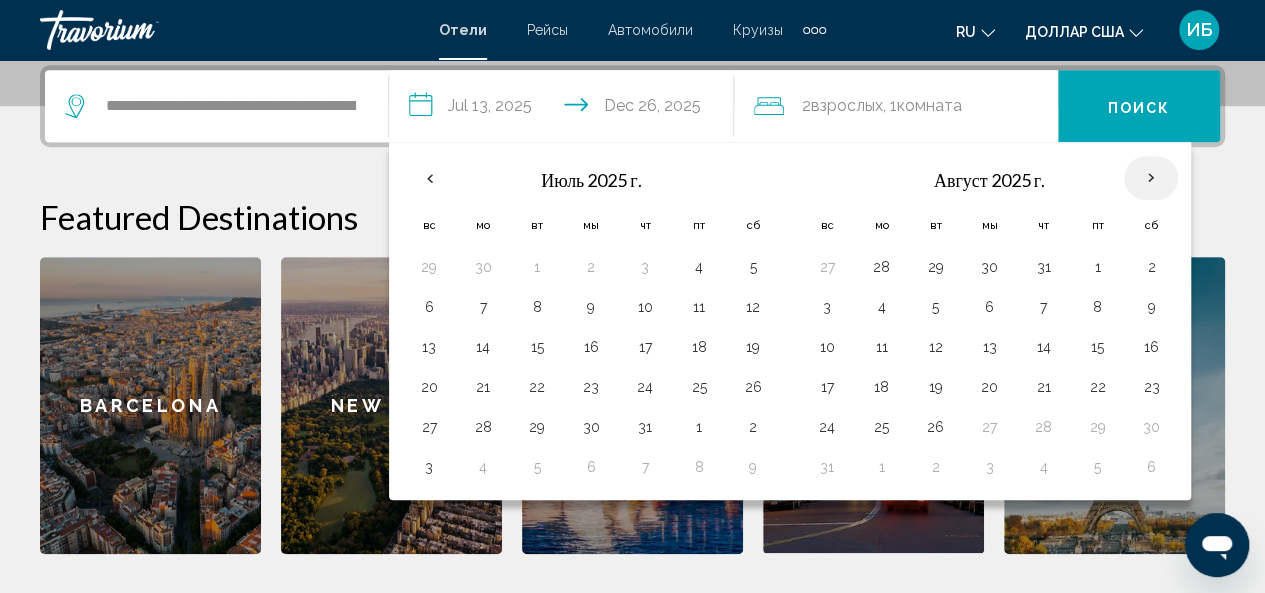 click at bounding box center (1151, 178) 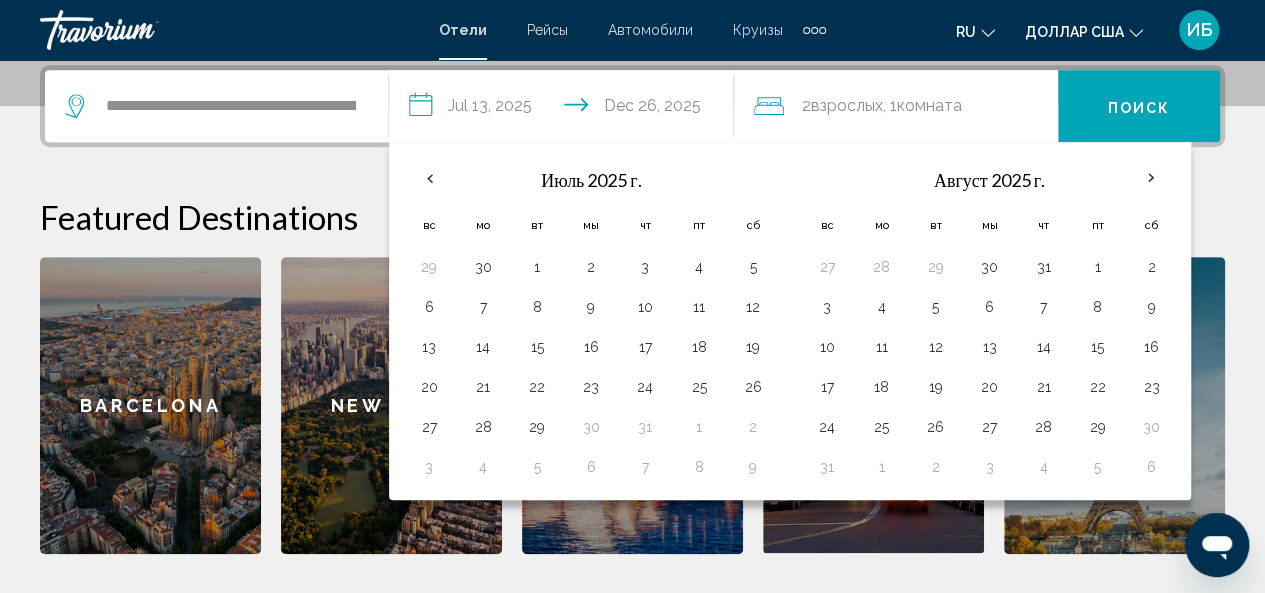 click on "**********" at bounding box center [565, 109] 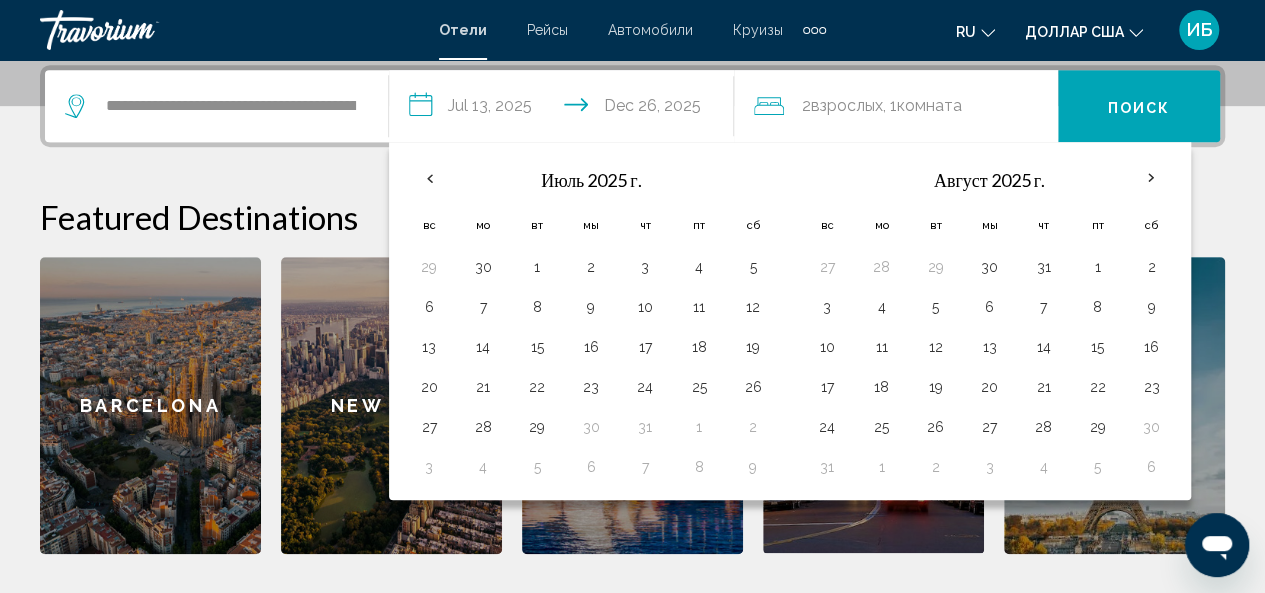 click on "**********" at bounding box center (565, 109) 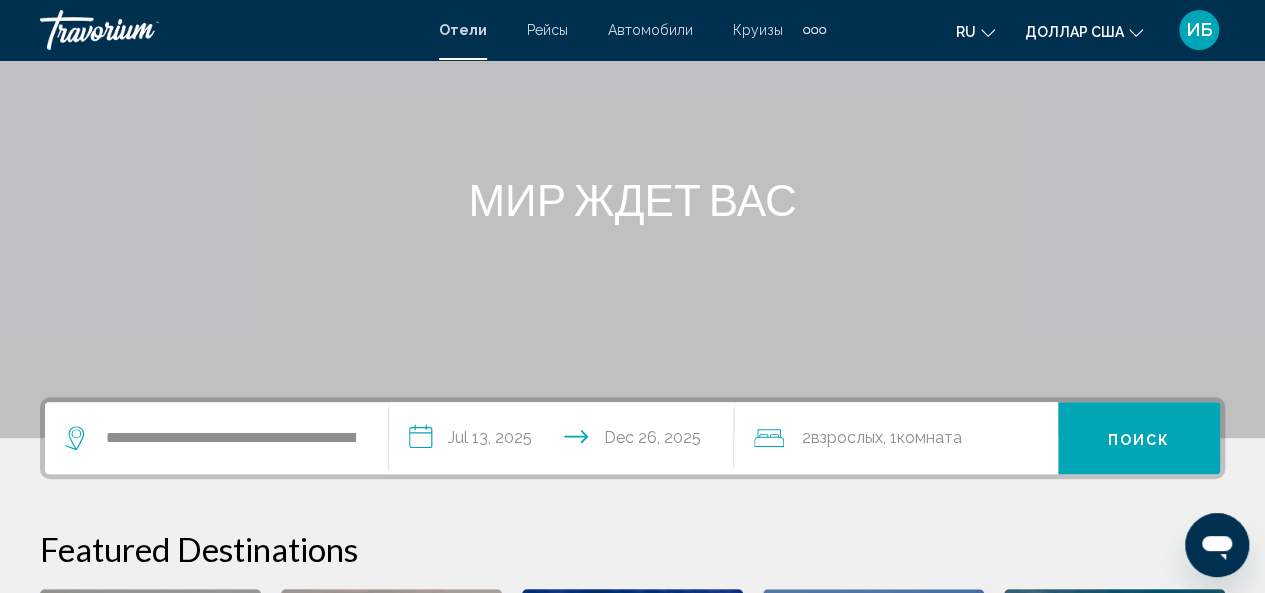 scroll, scrollTop: 249, scrollLeft: 0, axis: vertical 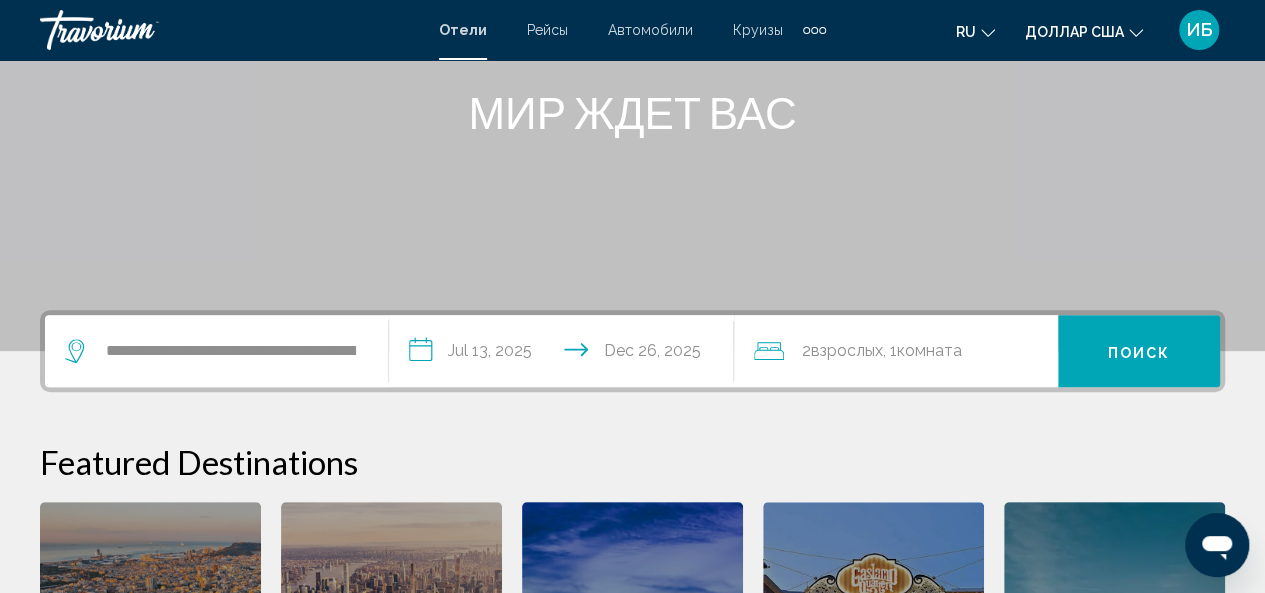 click on "**********" at bounding box center [565, 354] 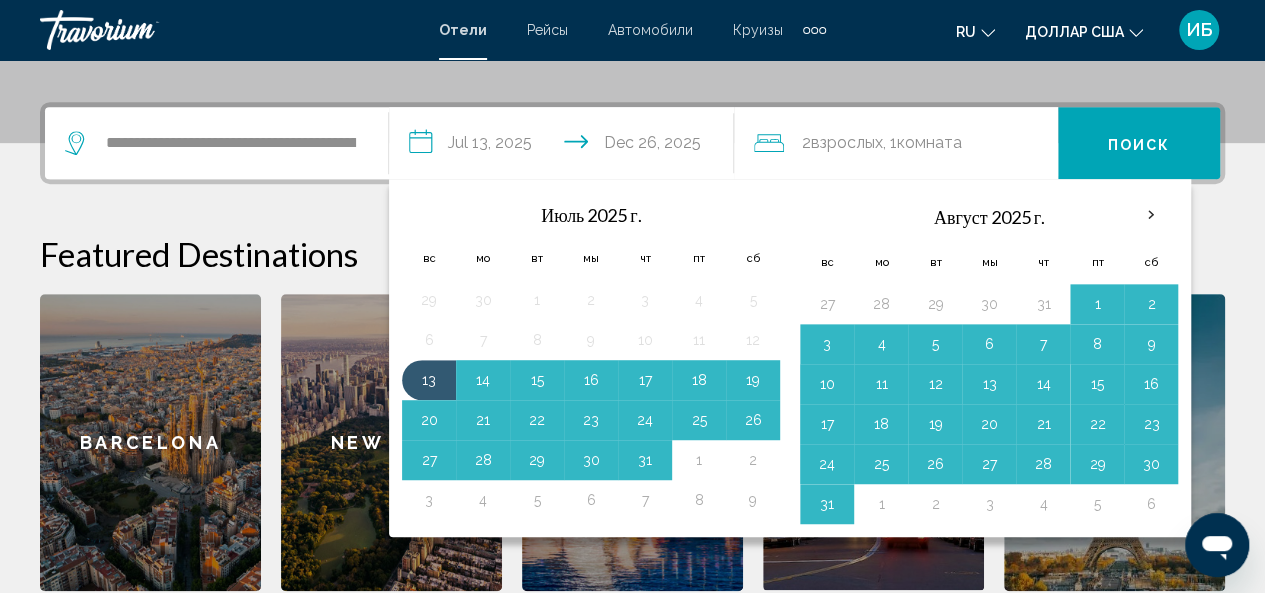 scroll, scrollTop: 494, scrollLeft: 0, axis: vertical 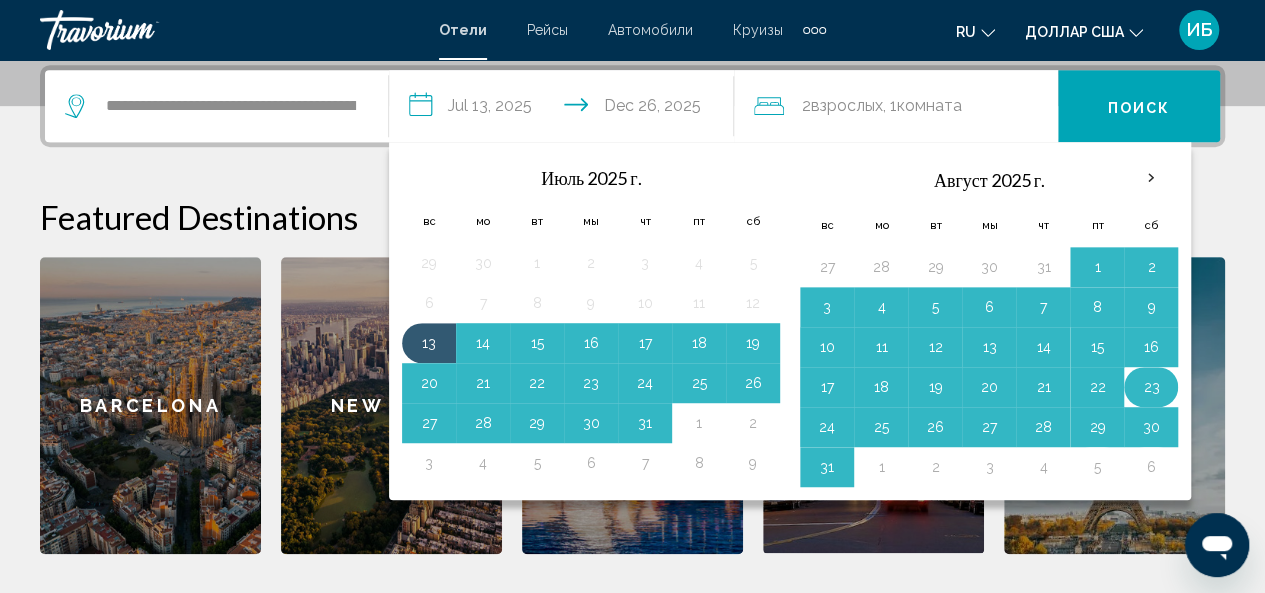 click on "23" at bounding box center (1151, 387) 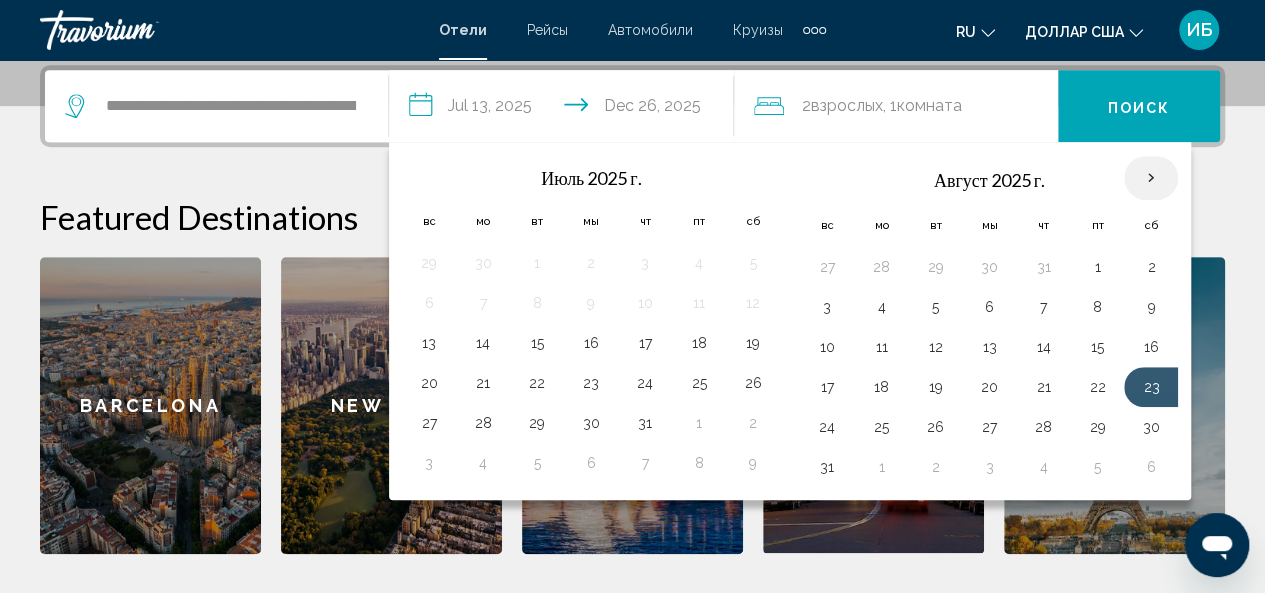 click at bounding box center (1151, 178) 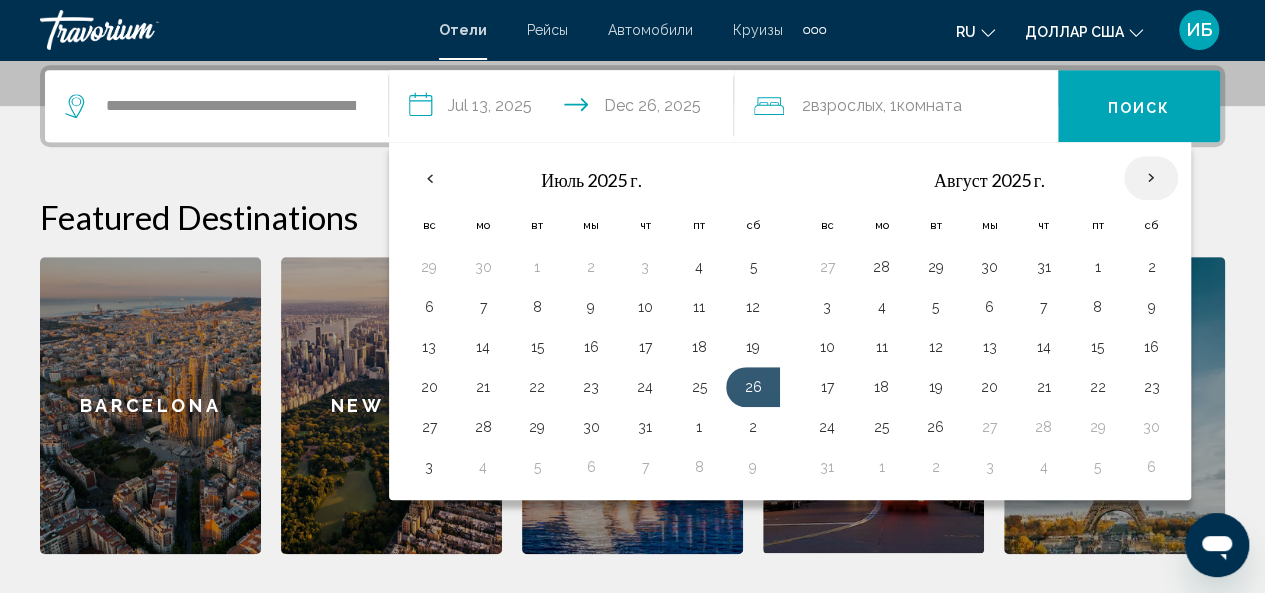 click at bounding box center (1151, 178) 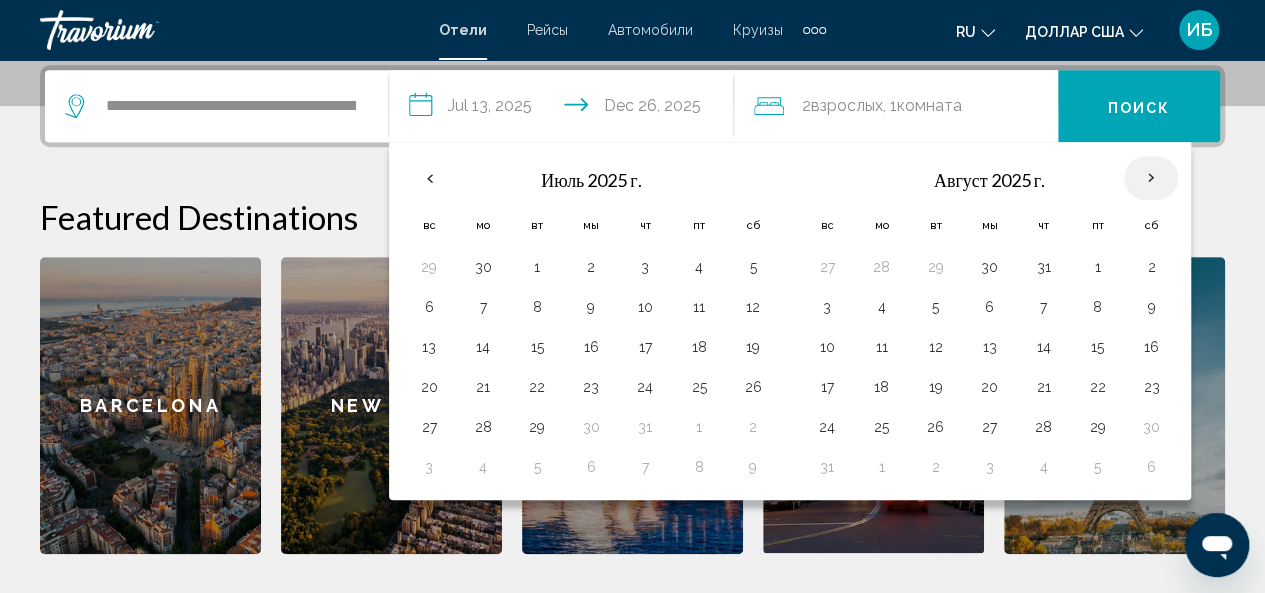 click at bounding box center [1151, 178] 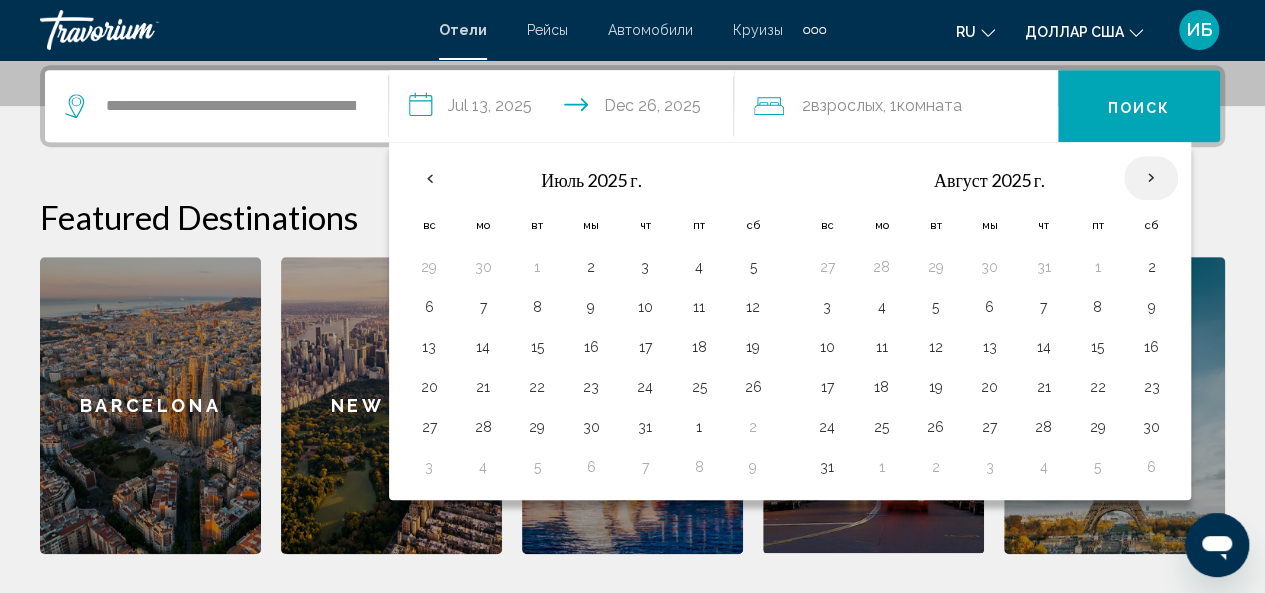 click at bounding box center (1151, 178) 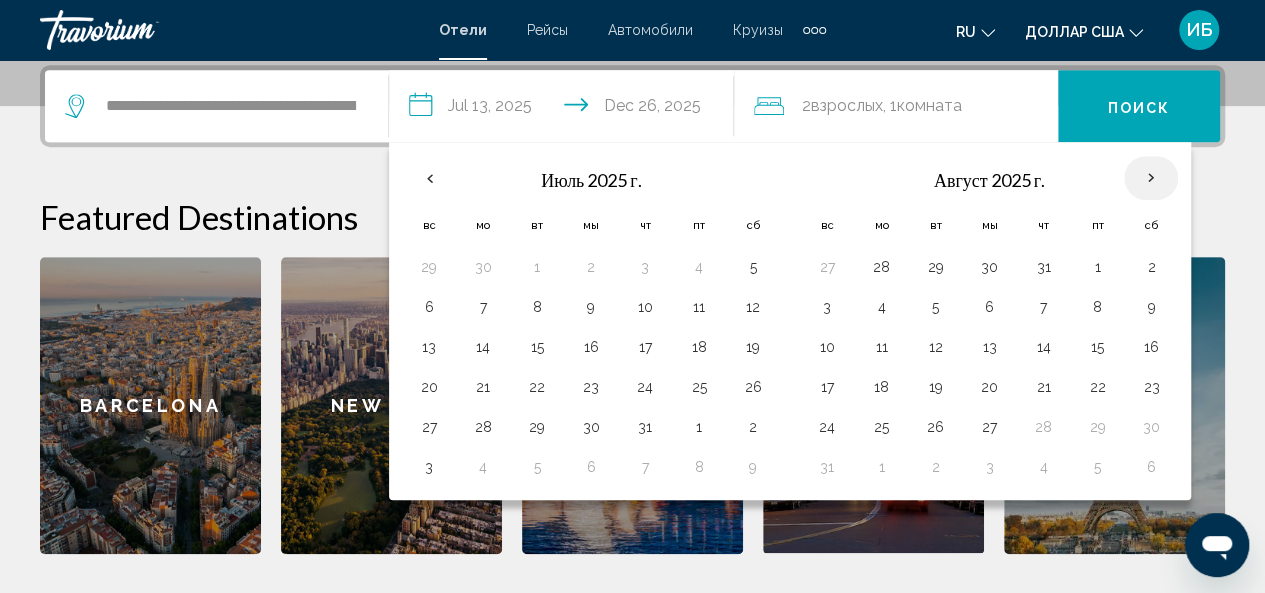click at bounding box center (1151, 178) 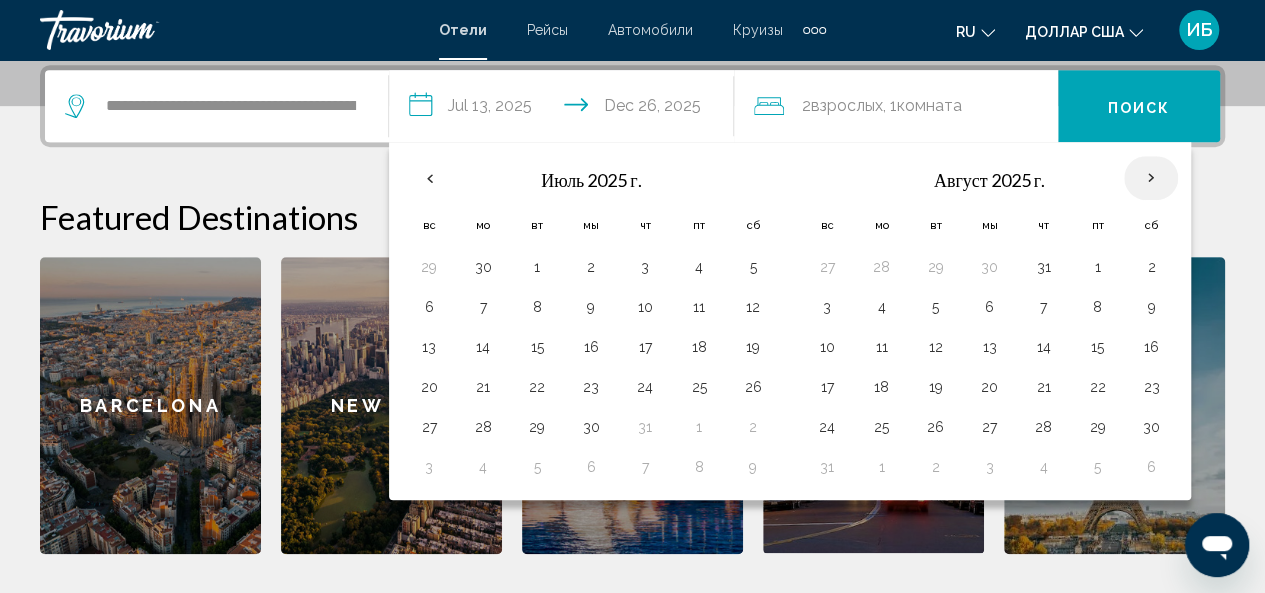 click at bounding box center [1151, 178] 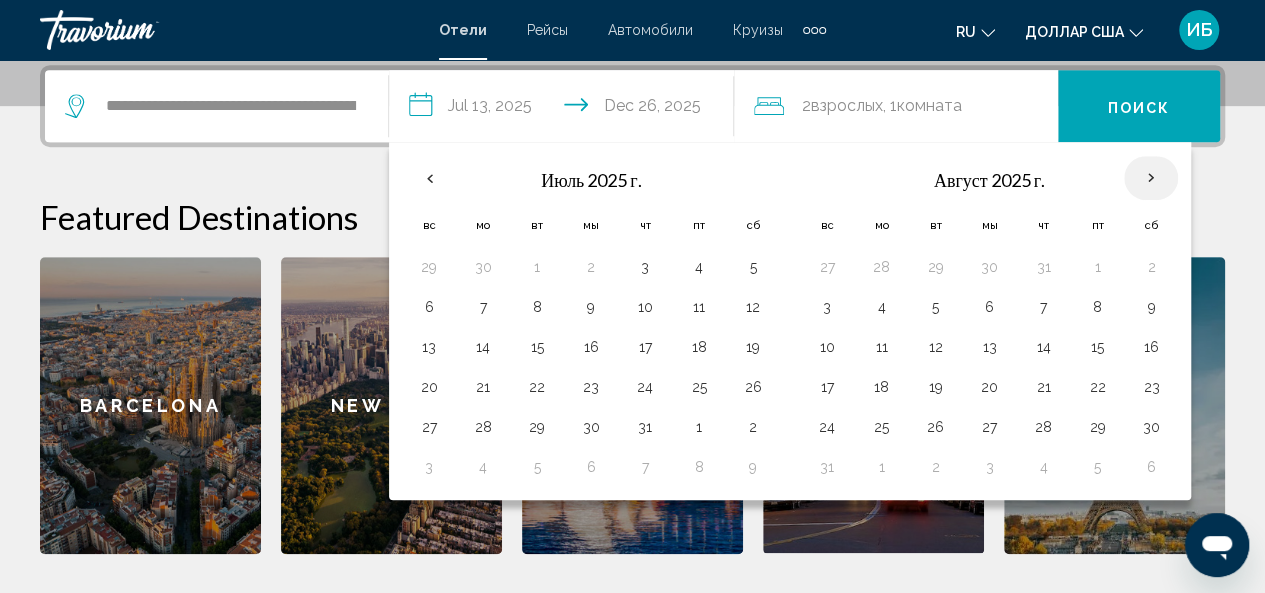 click at bounding box center (1151, 178) 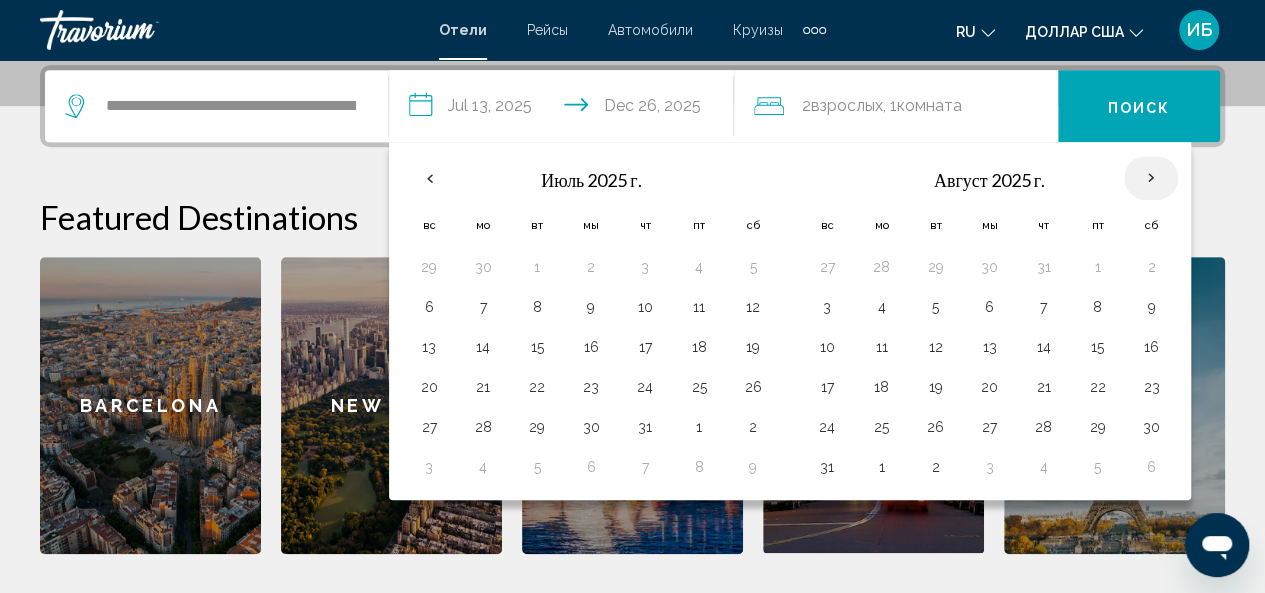 click at bounding box center [1151, 178] 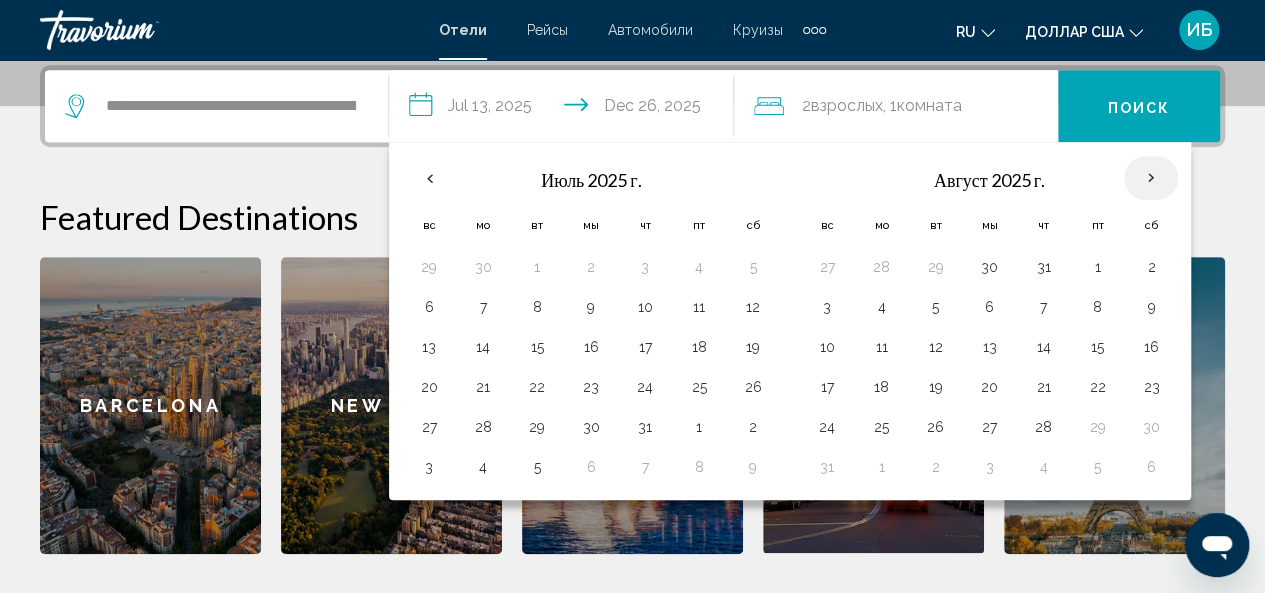 click at bounding box center (1151, 178) 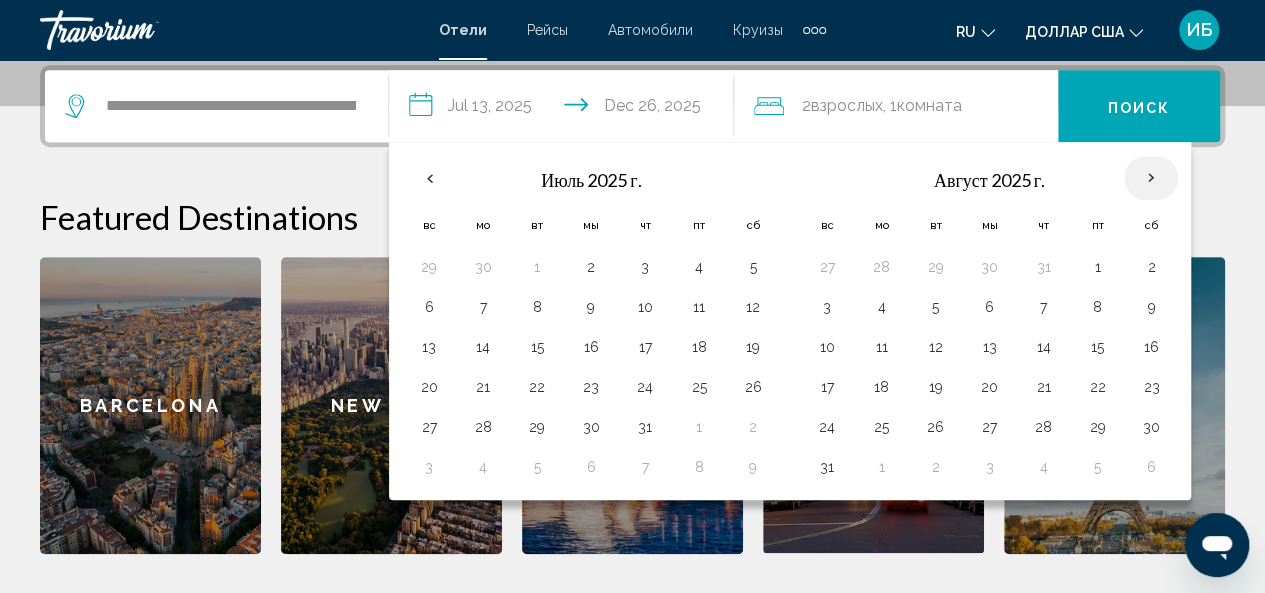 click at bounding box center [1151, 178] 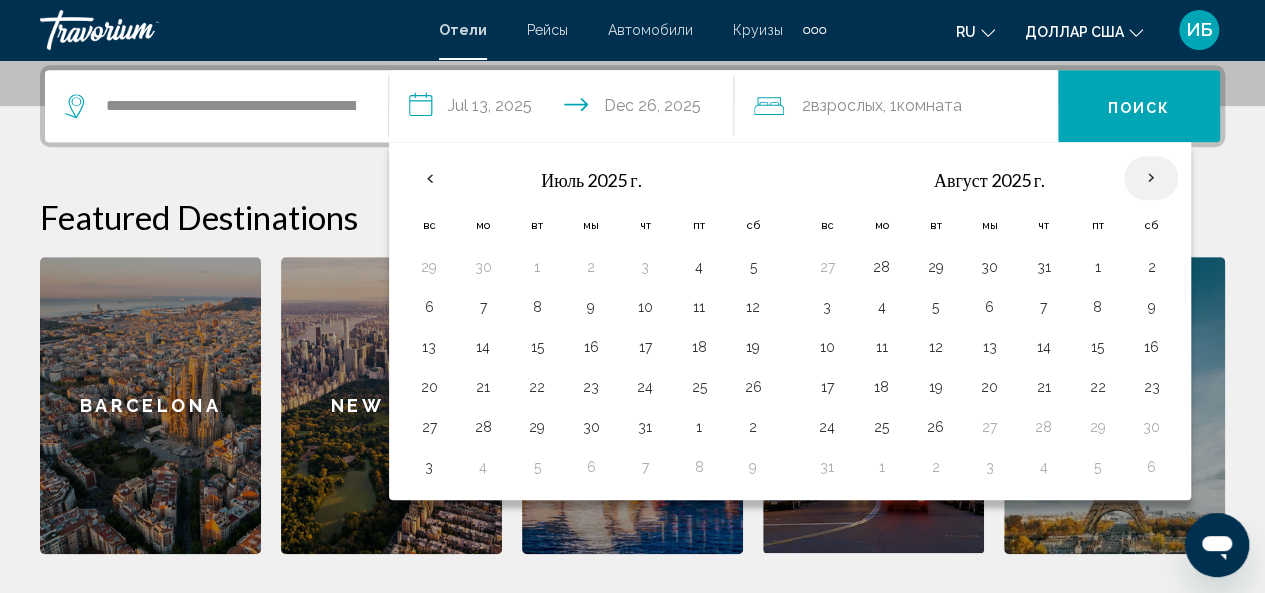 click at bounding box center [1151, 178] 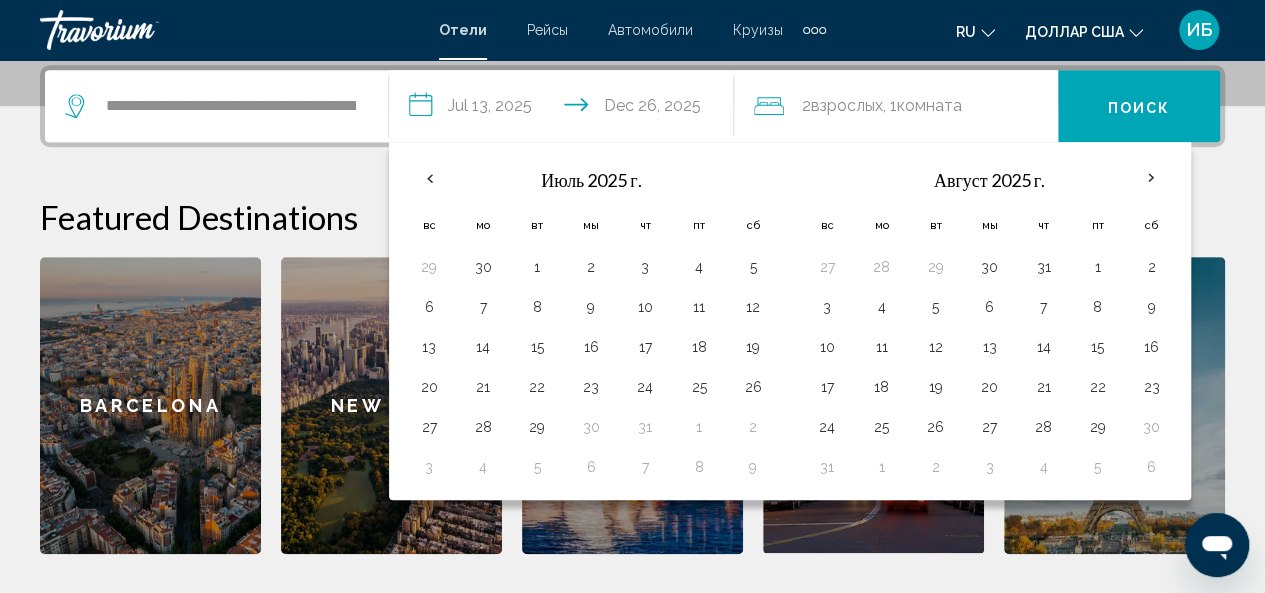 click on "**********" at bounding box center (565, 109) 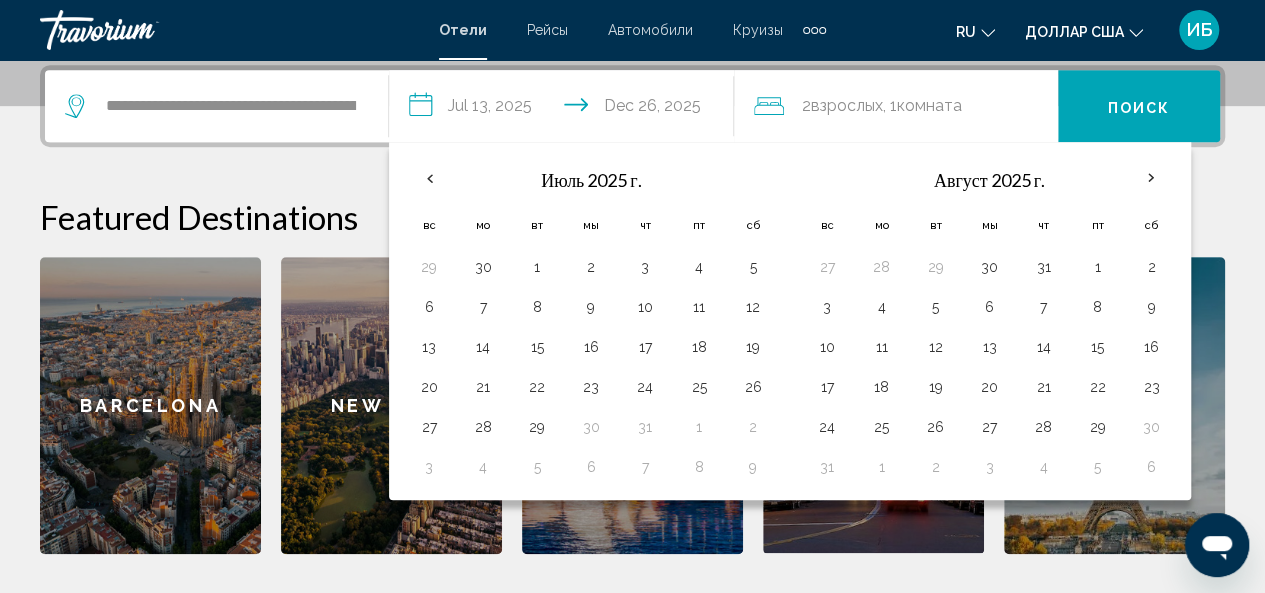 click on "**********" at bounding box center [565, 109] 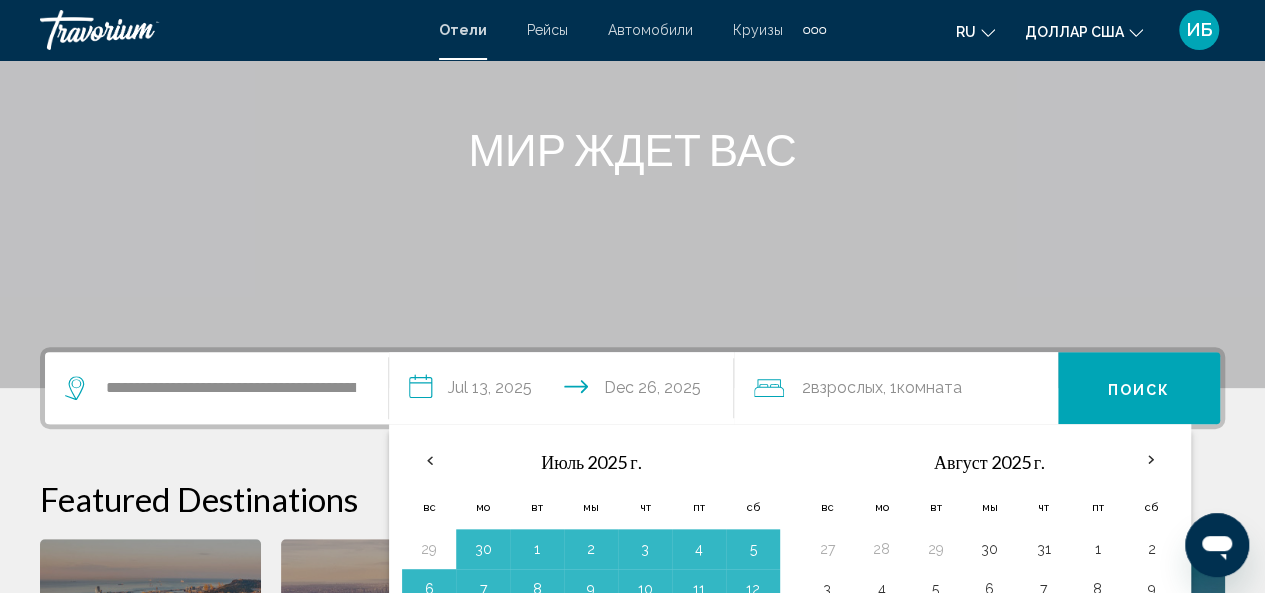 scroll, scrollTop: 349, scrollLeft: 0, axis: vertical 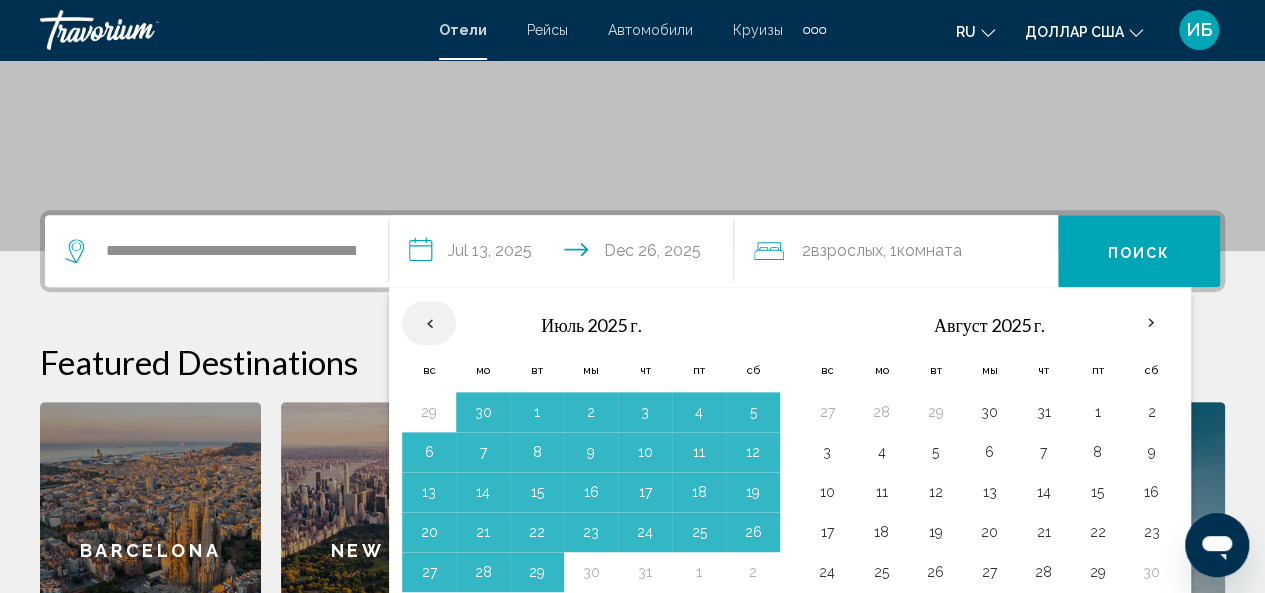 click at bounding box center [429, 323] 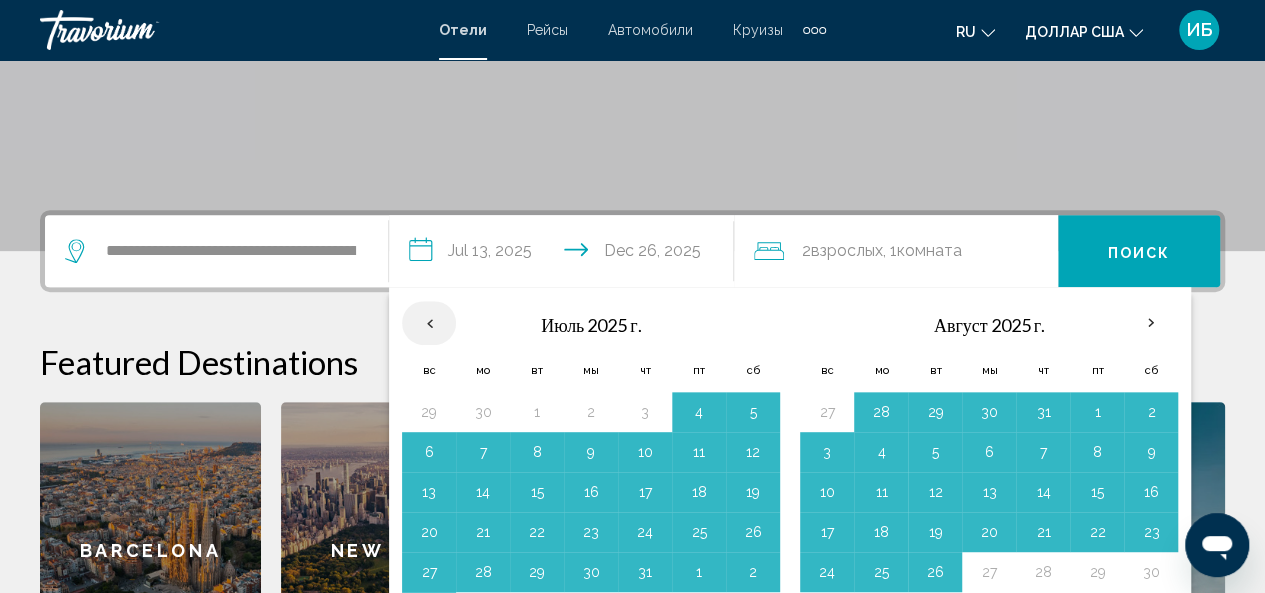 click at bounding box center [429, 323] 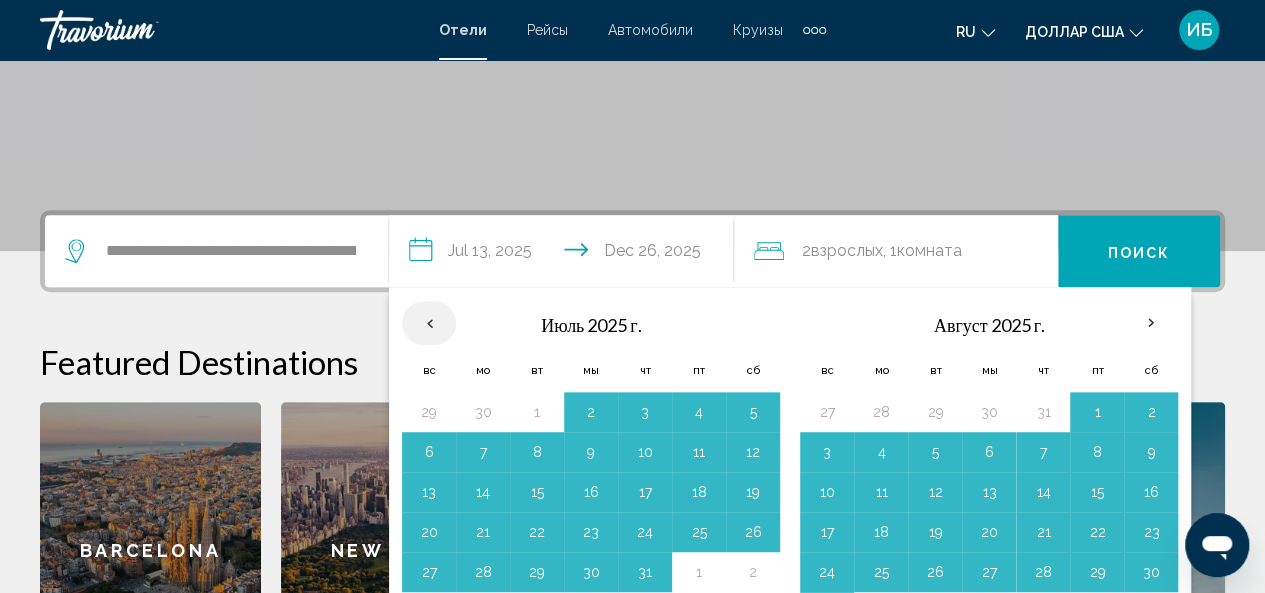 click at bounding box center (429, 323) 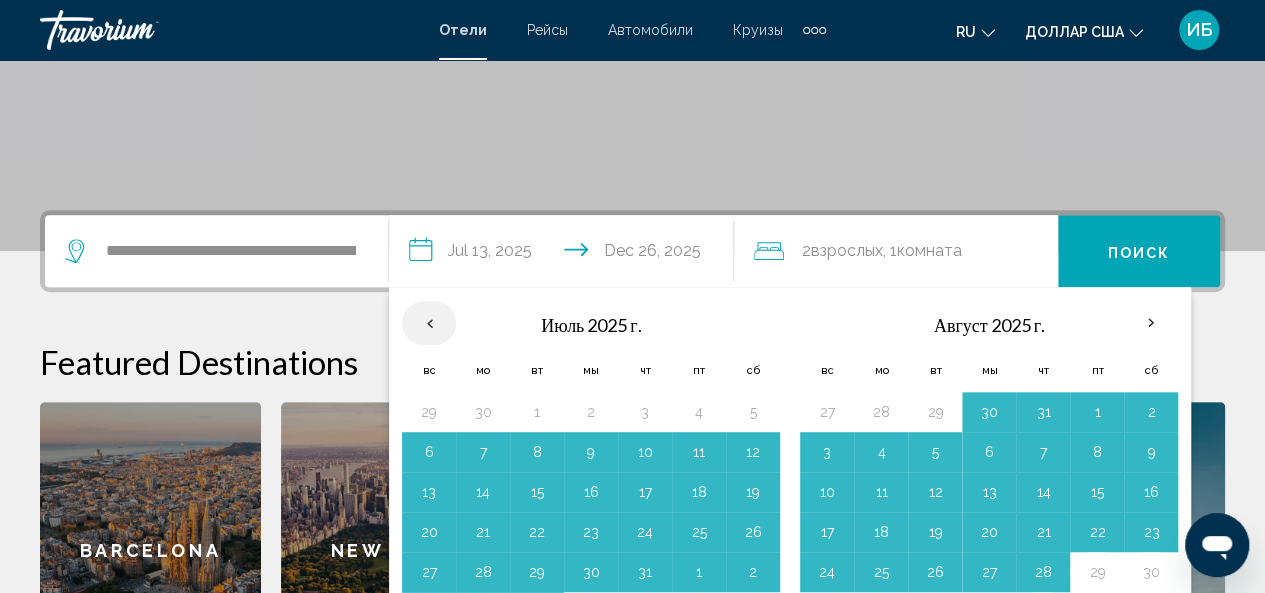 click at bounding box center (429, 323) 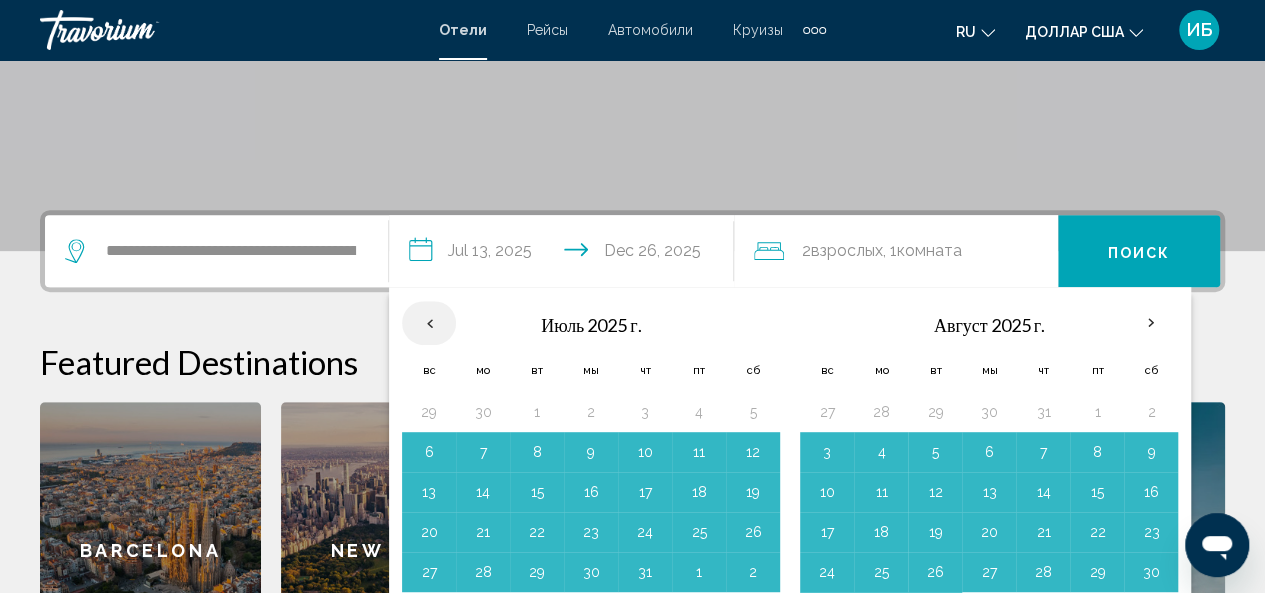 click at bounding box center [429, 323] 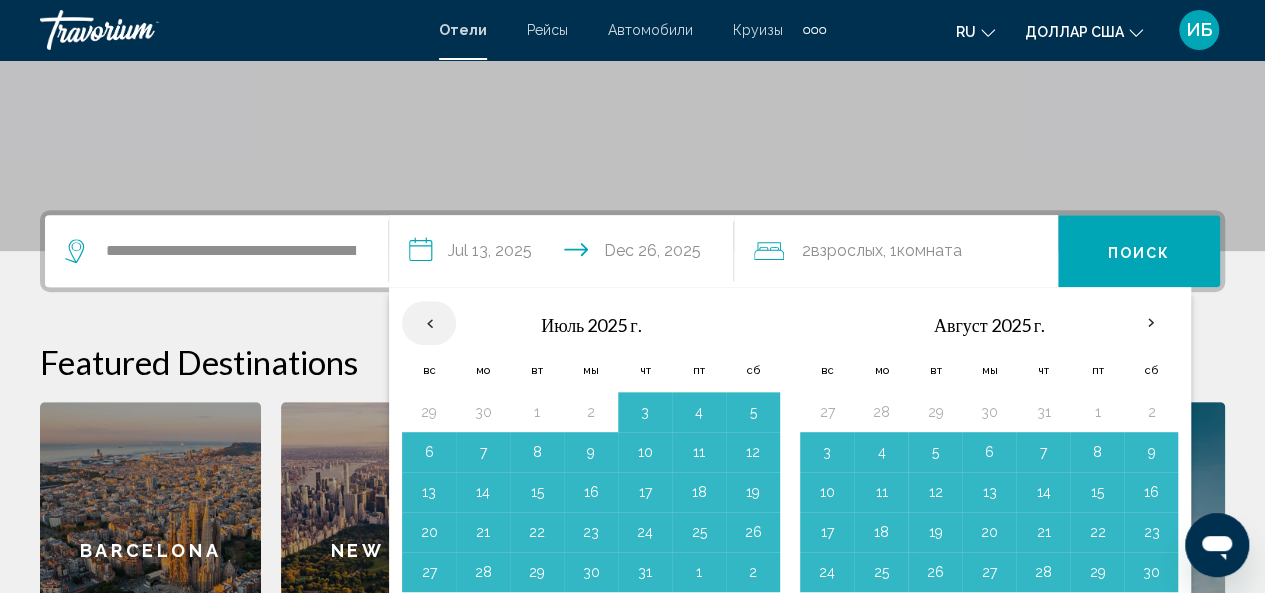 click at bounding box center [429, 323] 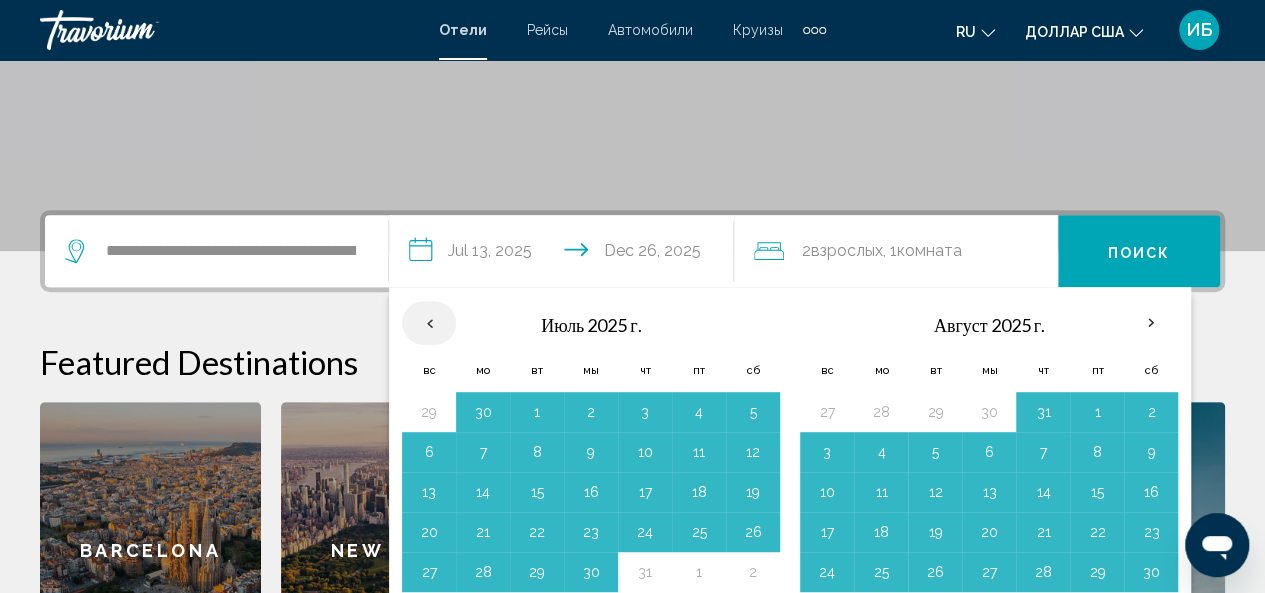 click at bounding box center (429, 323) 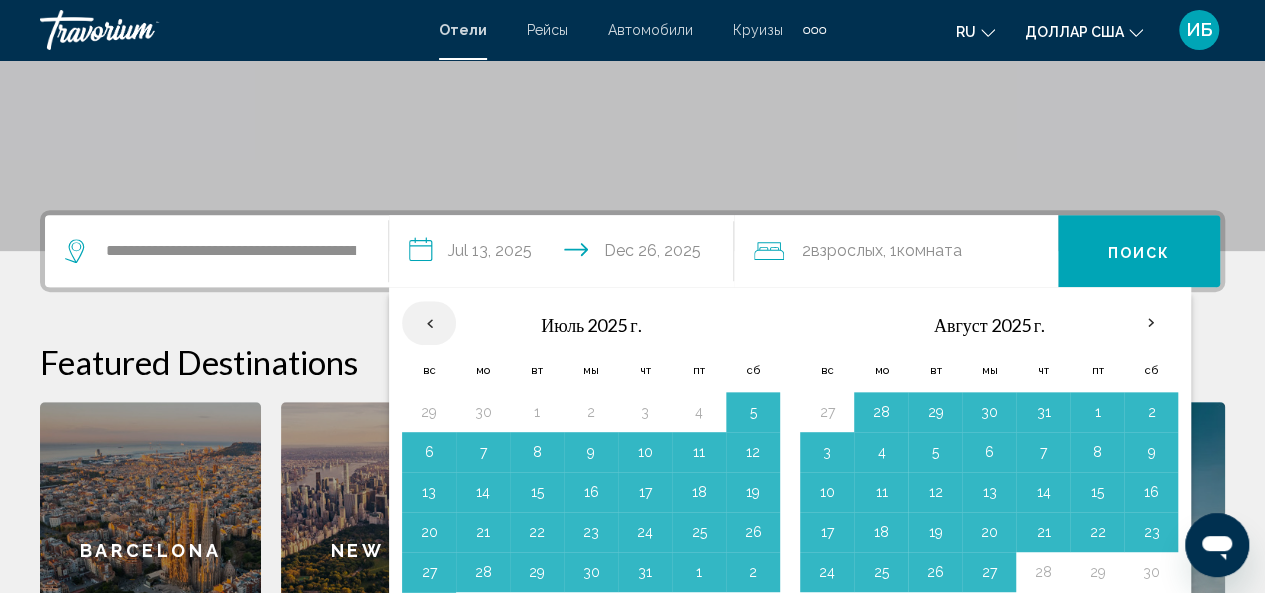 click at bounding box center [429, 323] 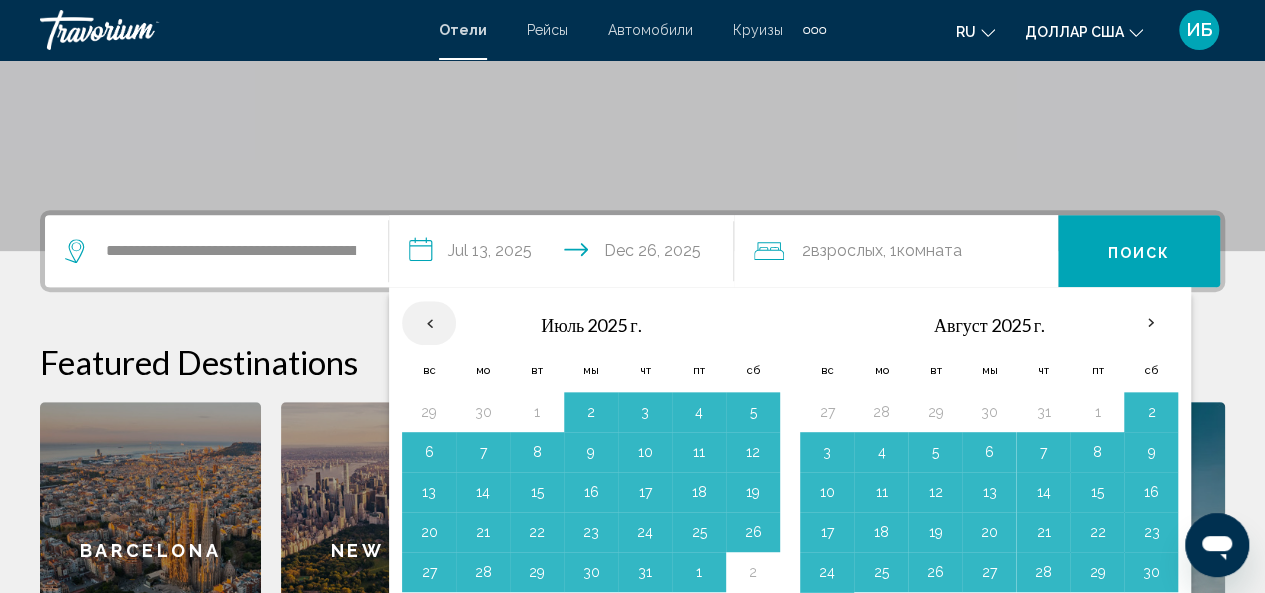 click at bounding box center [429, 323] 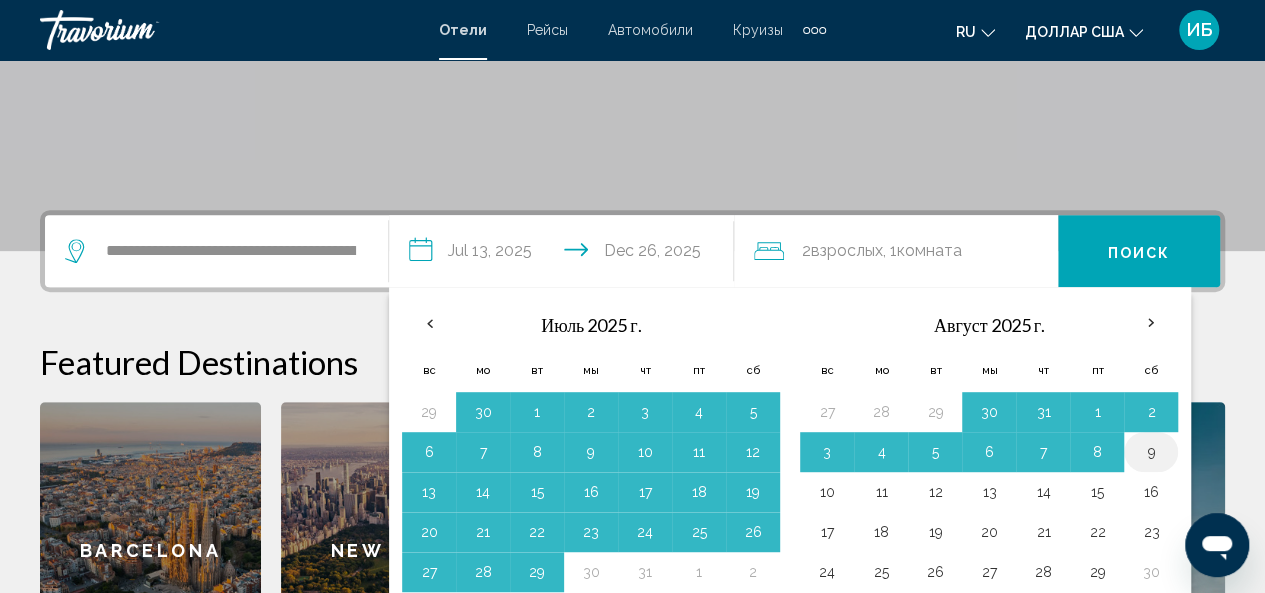 click on "9" at bounding box center (1151, 452) 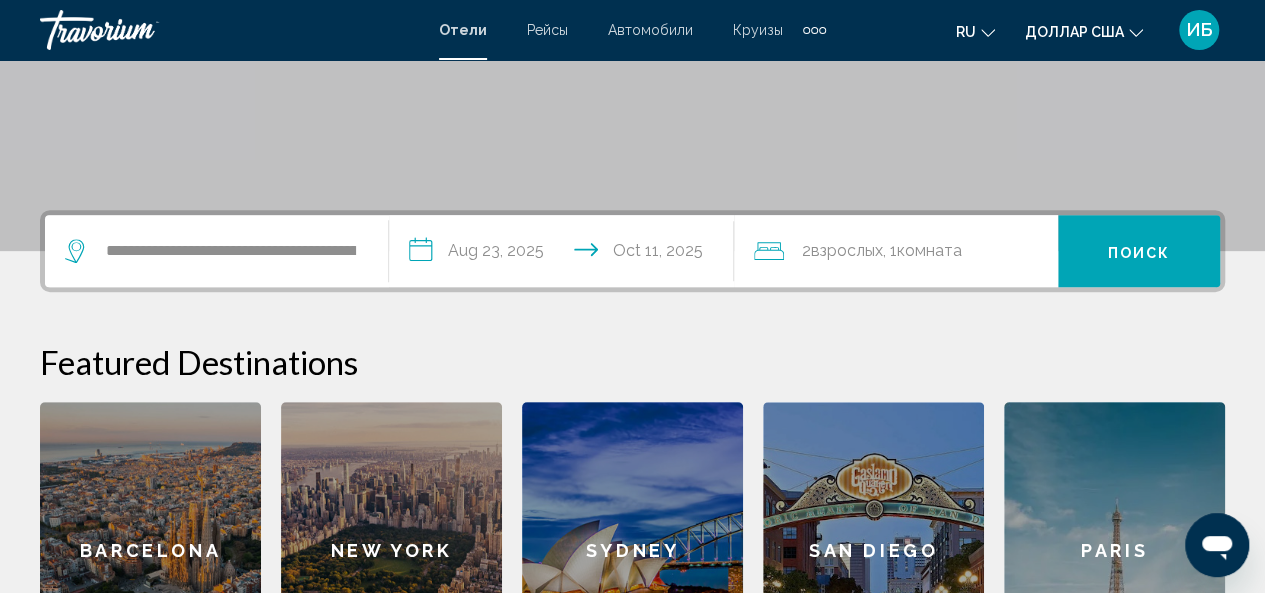 click on "Paris" at bounding box center (1114, 550) 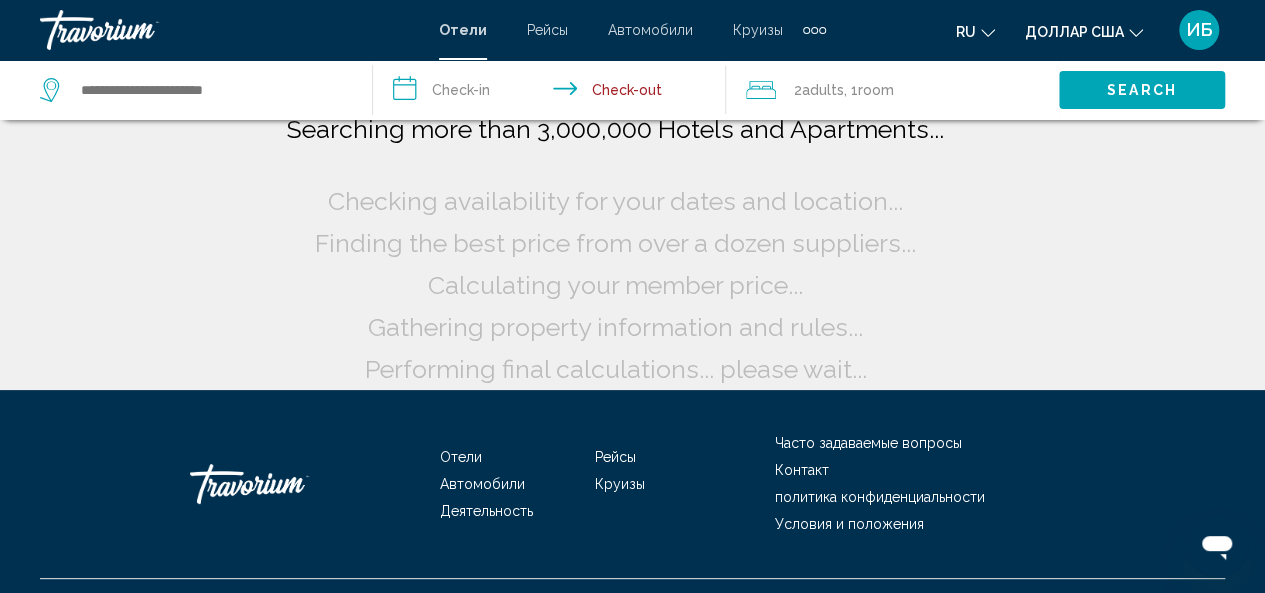 scroll, scrollTop: 0, scrollLeft: 0, axis: both 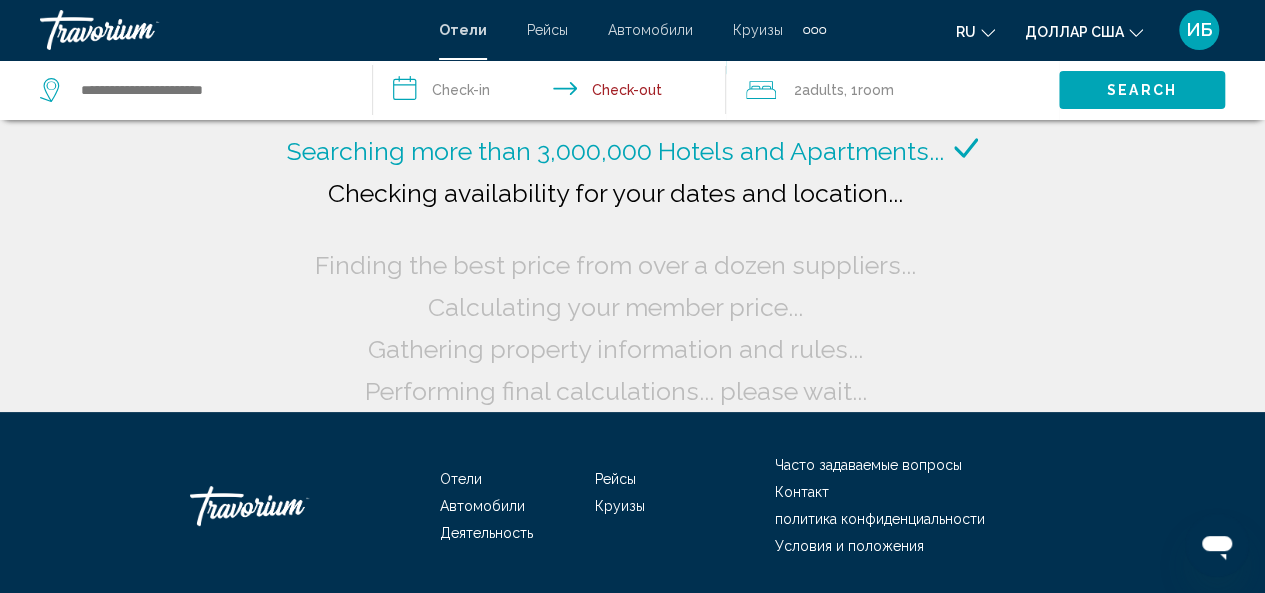 click on "**********" at bounding box center (553, 93) 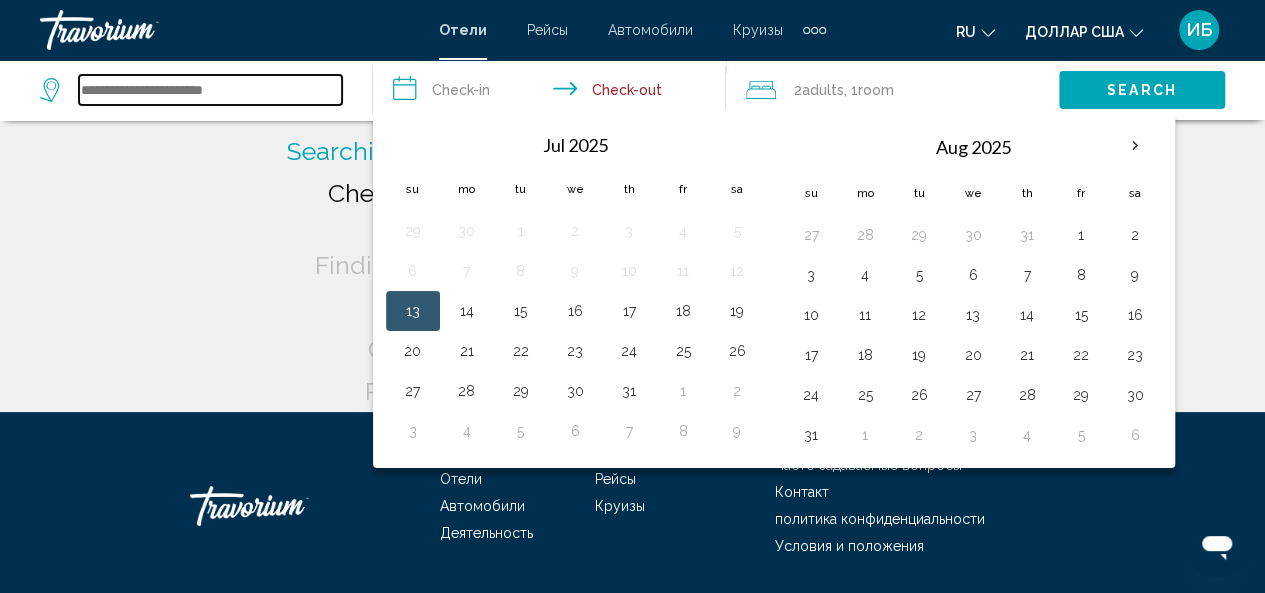 click at bounding box center (210, 90) 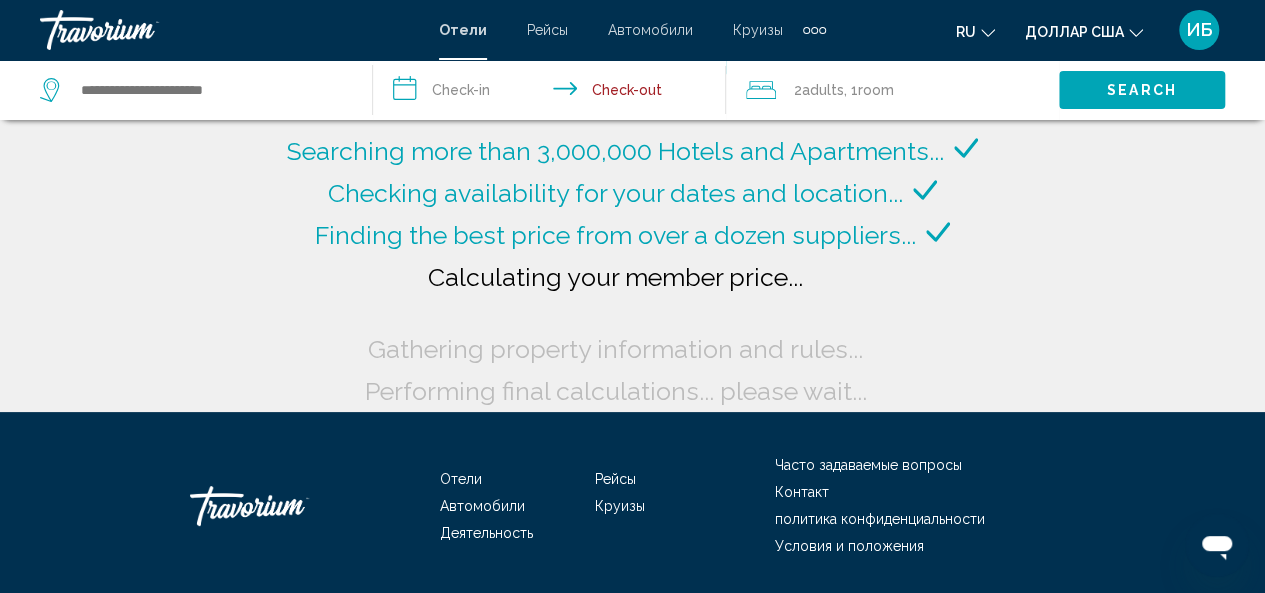 click on "Отели" at bounding box center [463, 30] 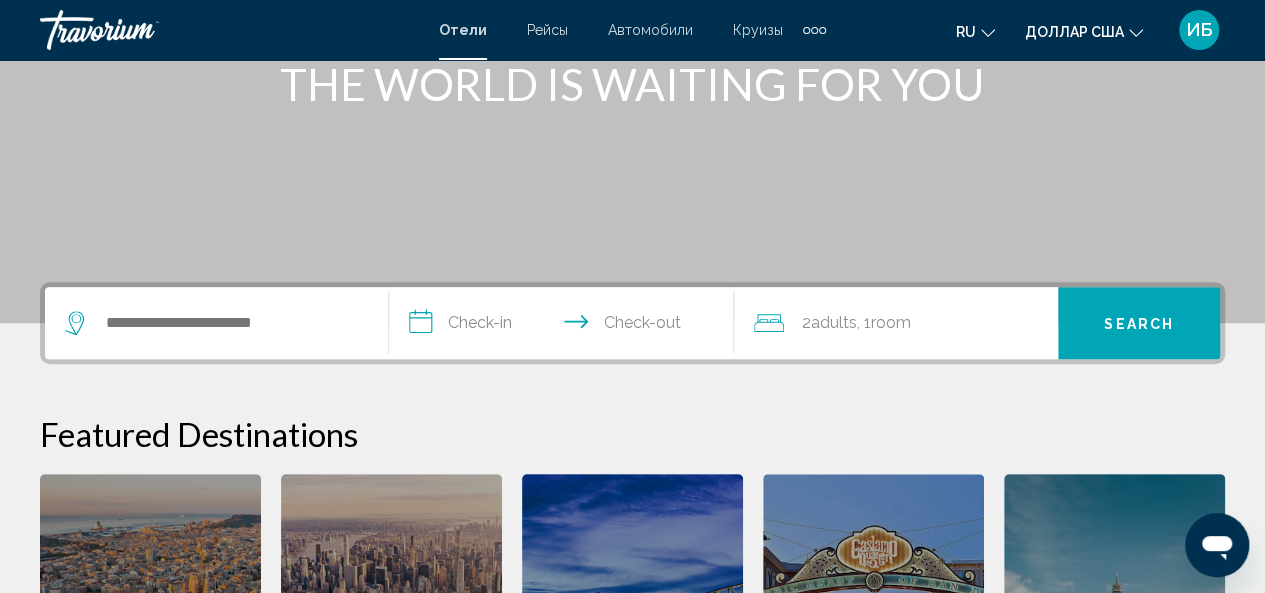 scroll, scrollTop: 300, scrollLeft: 0, axis: vertical 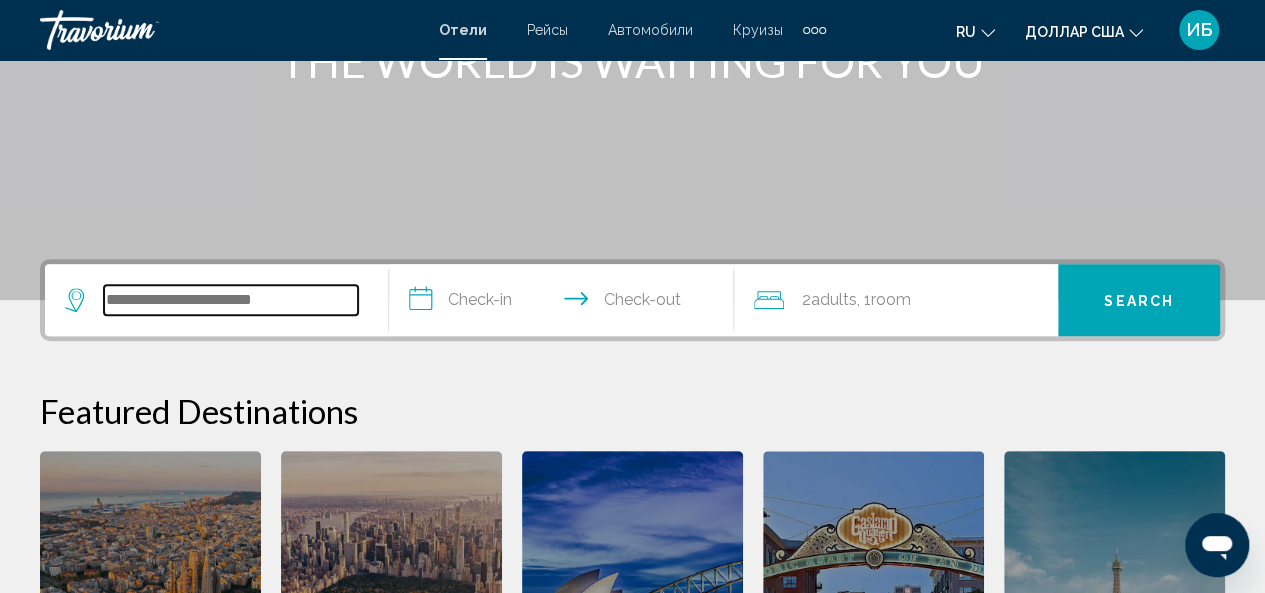 click at bounding box center (231, 300) 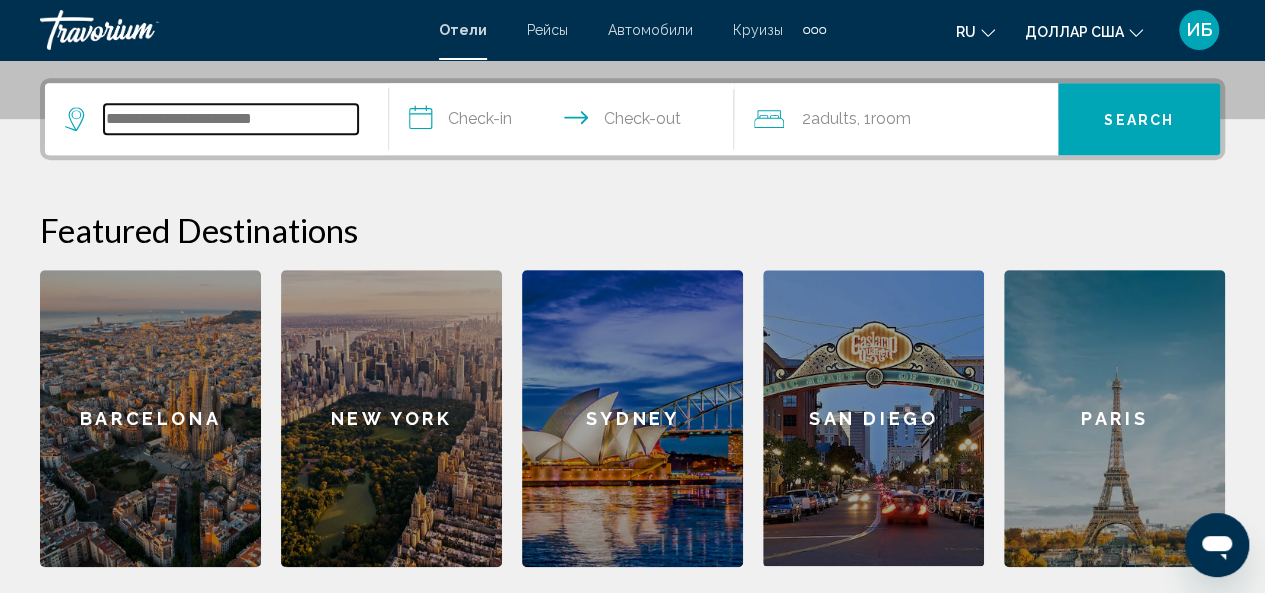 scroll, scrollTop: 494, scrollLeft: 0, axis: vertical 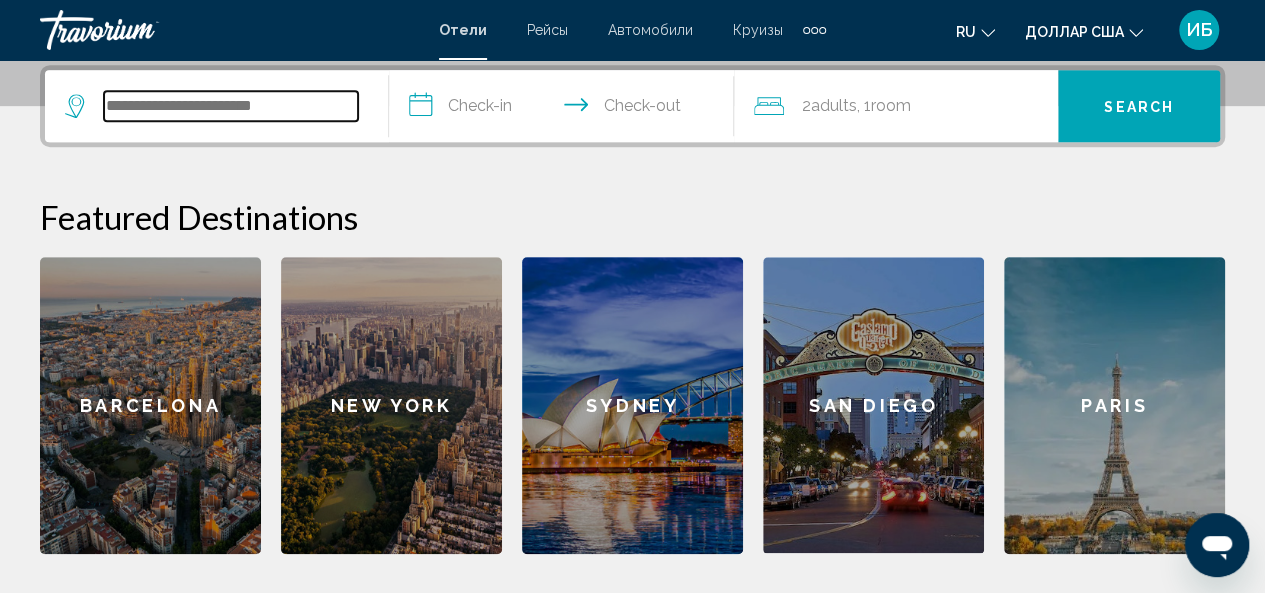 type on "*" 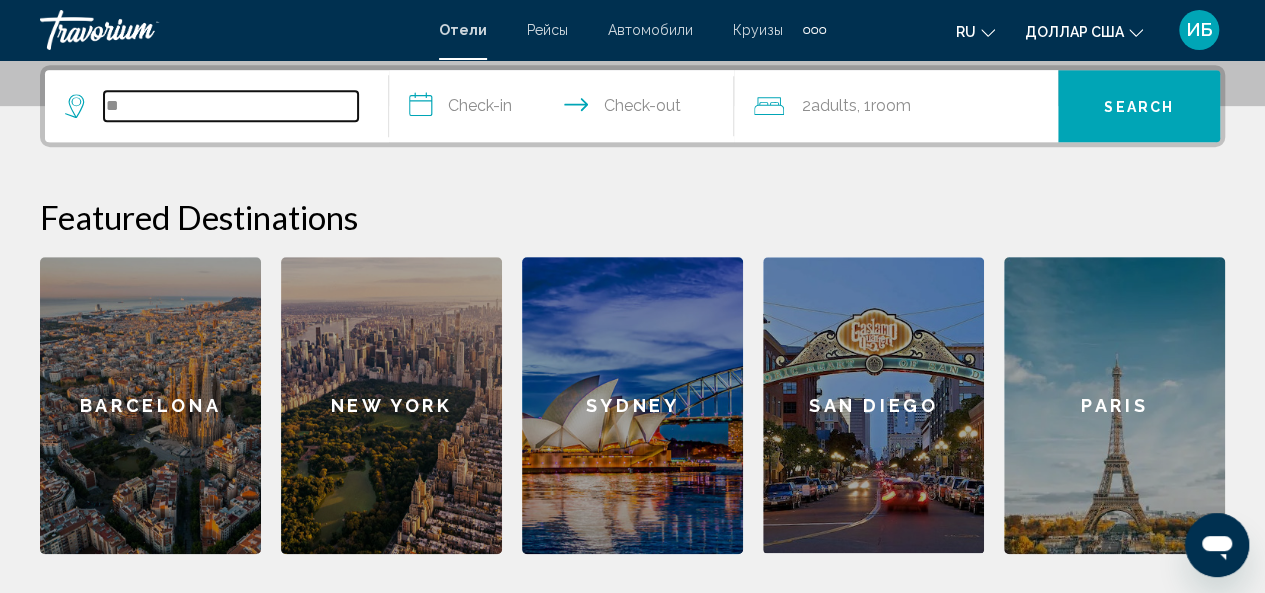 type on "*" 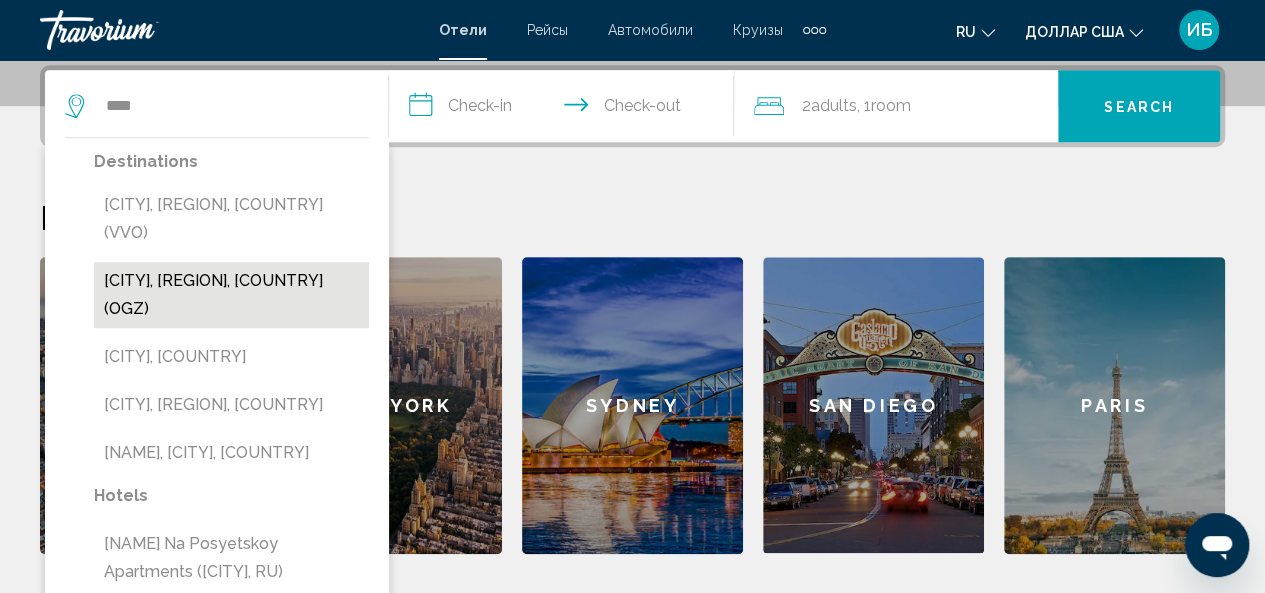 click on "[CITY], [REGION], [COUNTRY] (OGZ)" at bounding box center (231, 295) 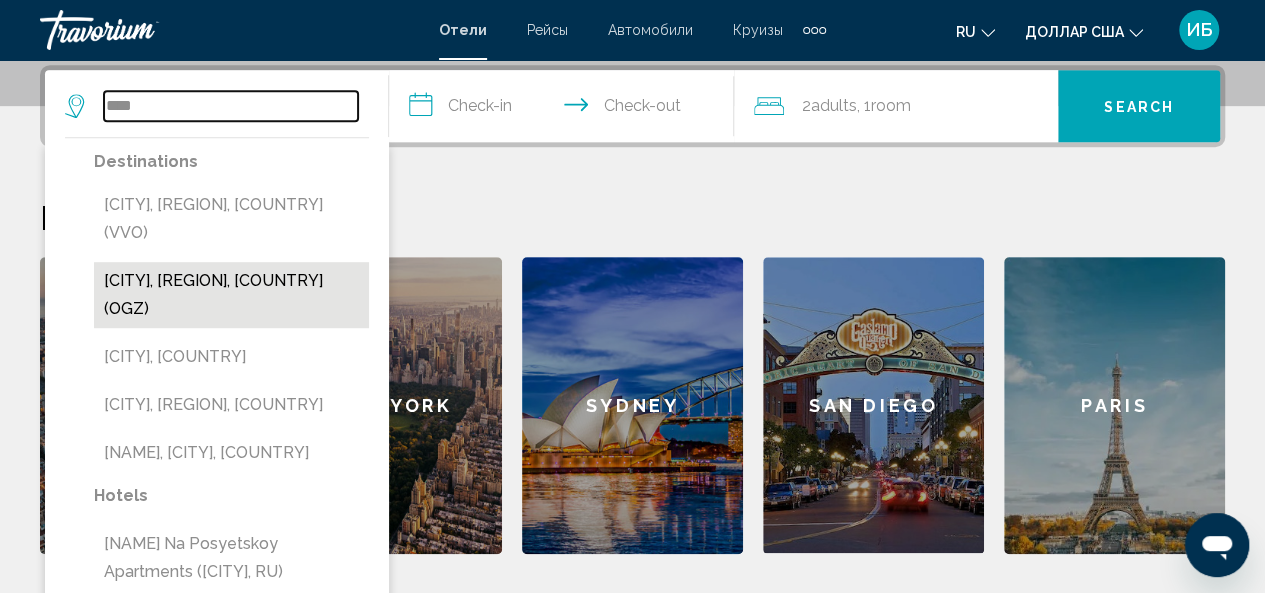 type on "**********" 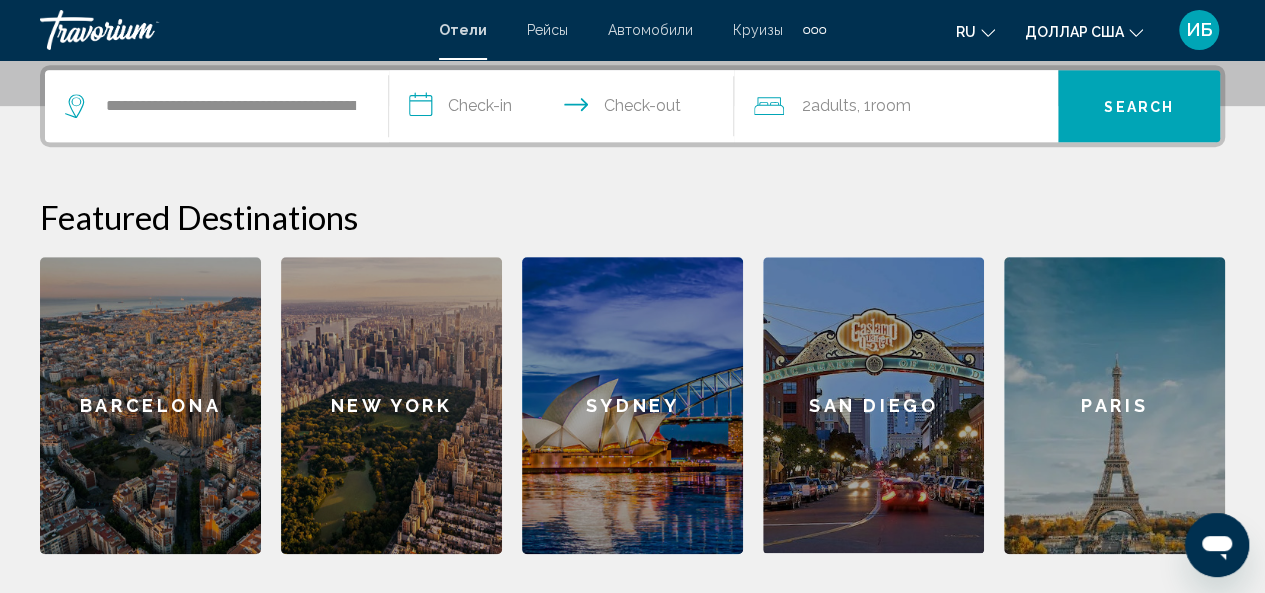 click on "**********" at bounding box center [565, 109] 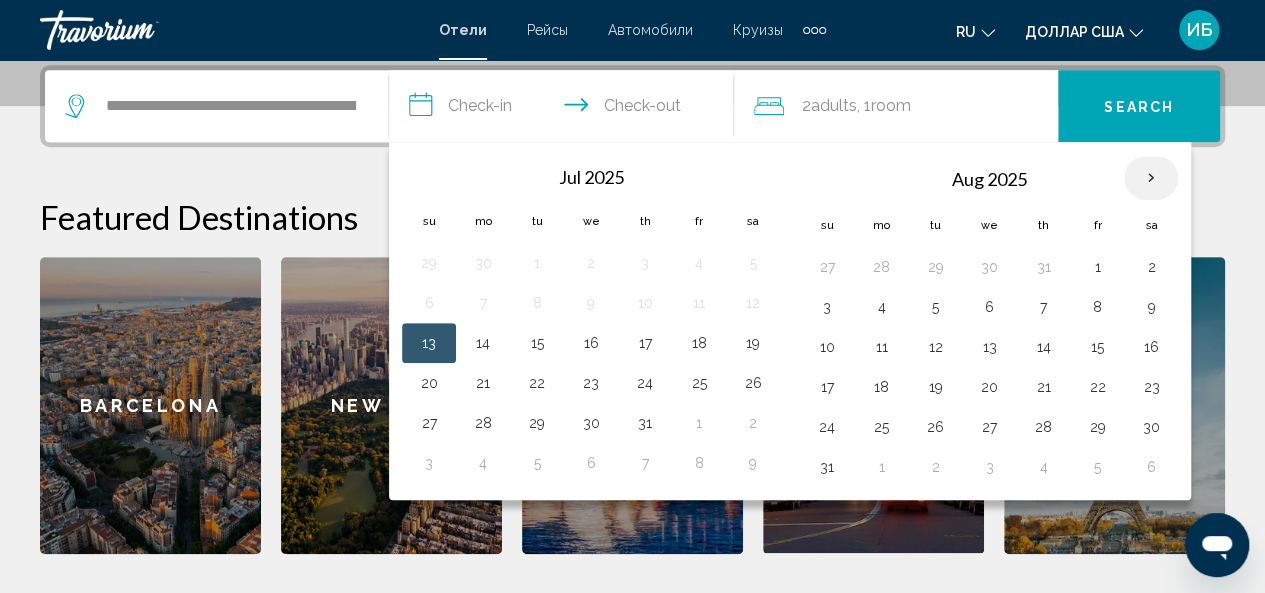 click at bounding box center [1151, 178] 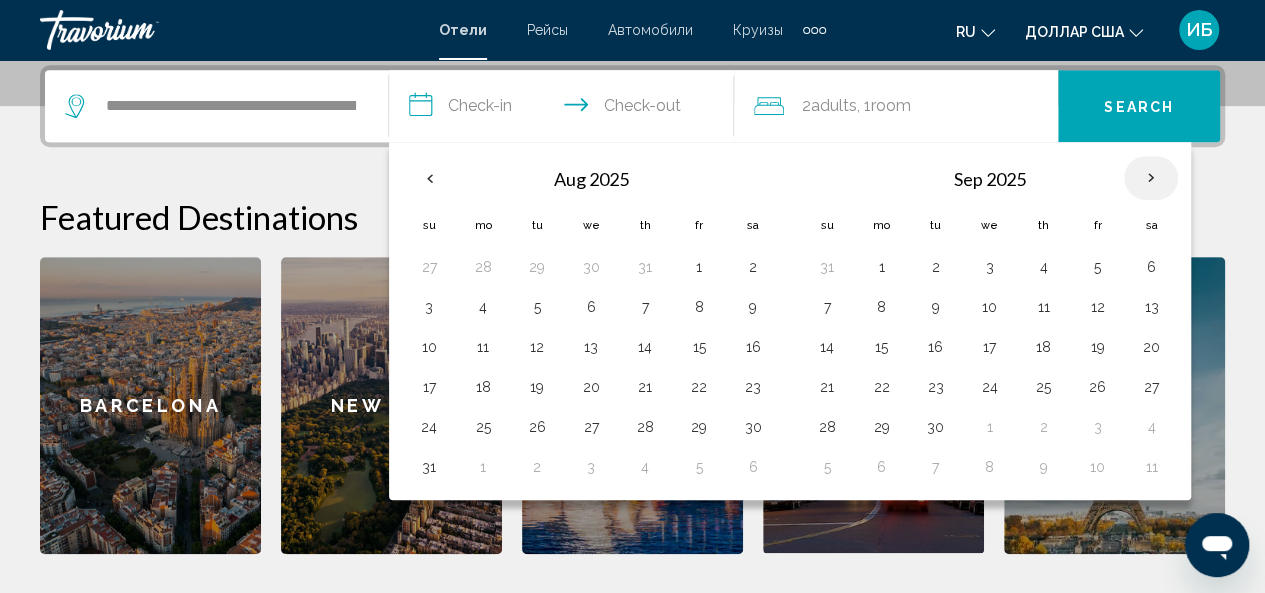 click at bounding box center [1151, 178] 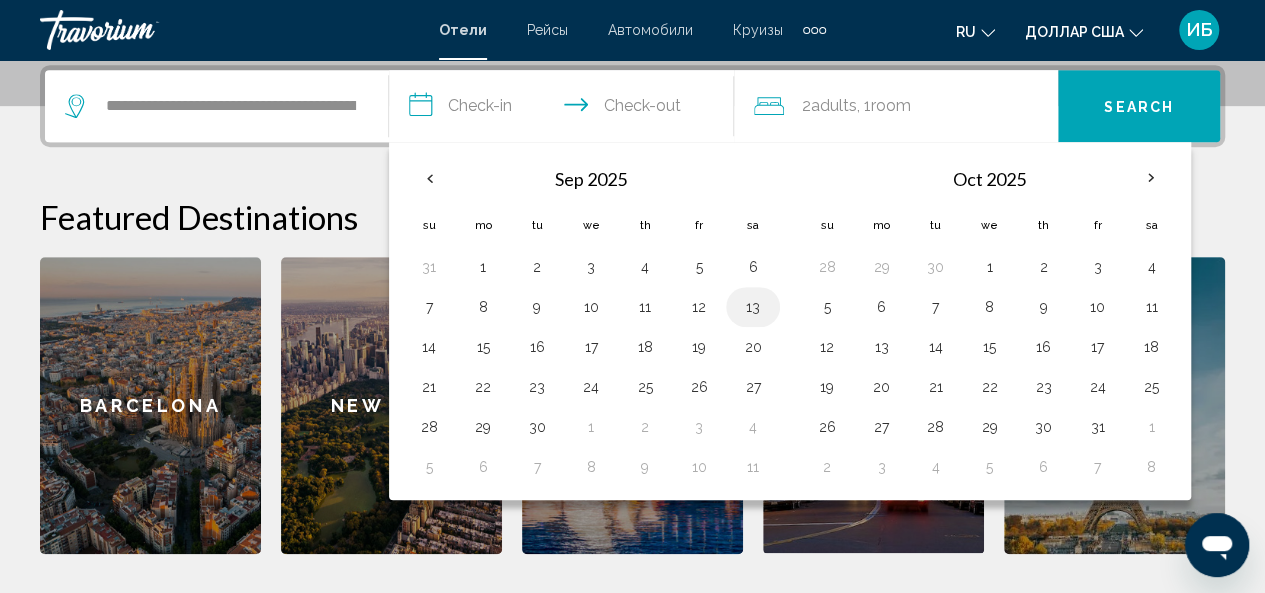 click on "13" at bounding box center (753, 307) 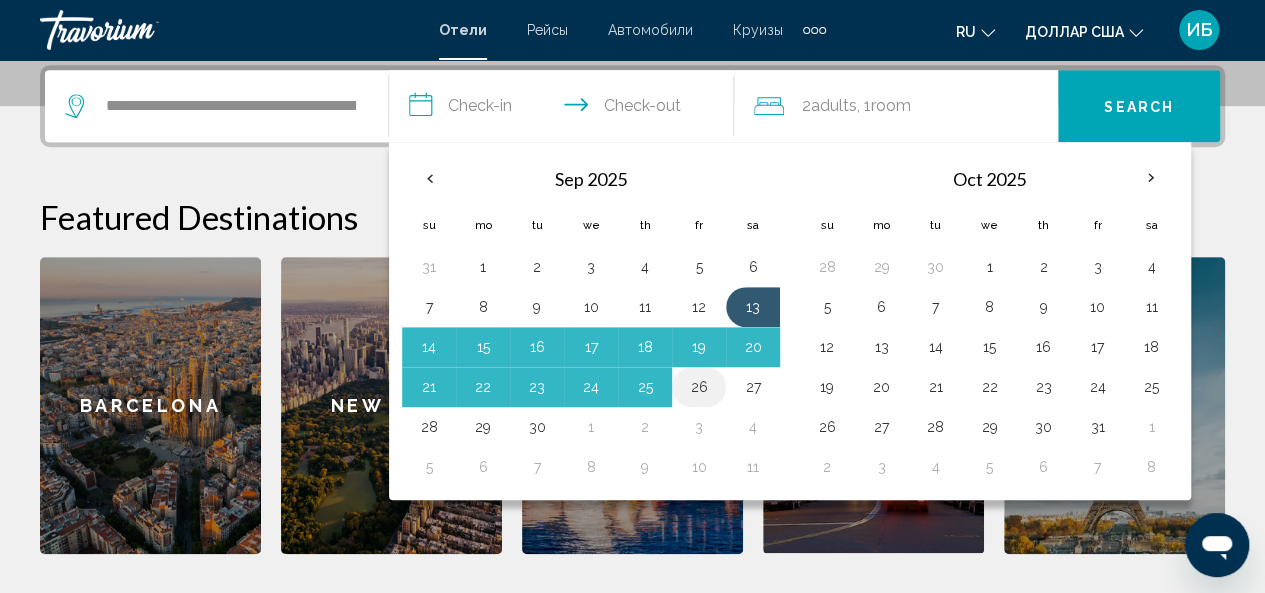 click on "26" at bounding box center [699, 387] 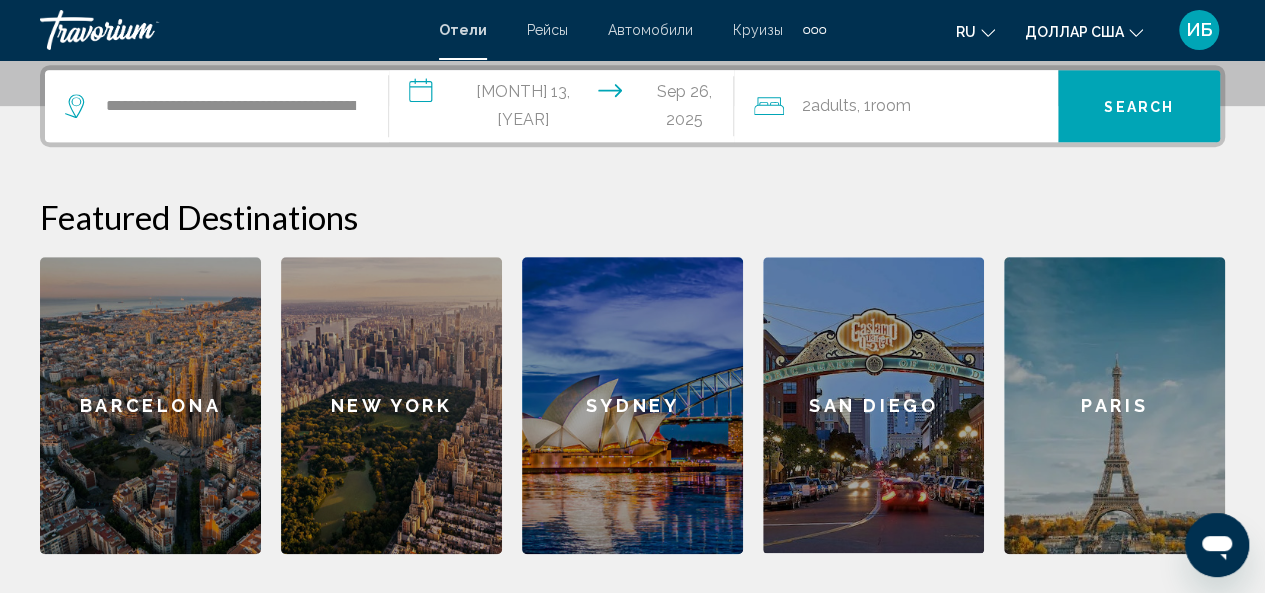 click on "Search" at bounding box center [1139, 107] 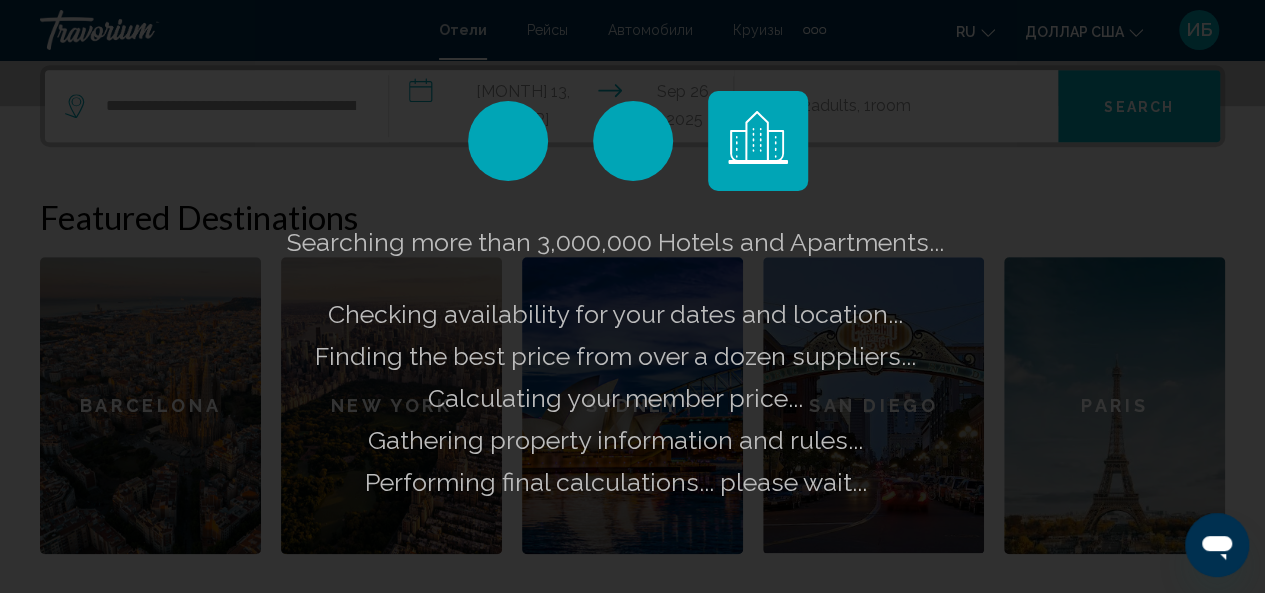 type 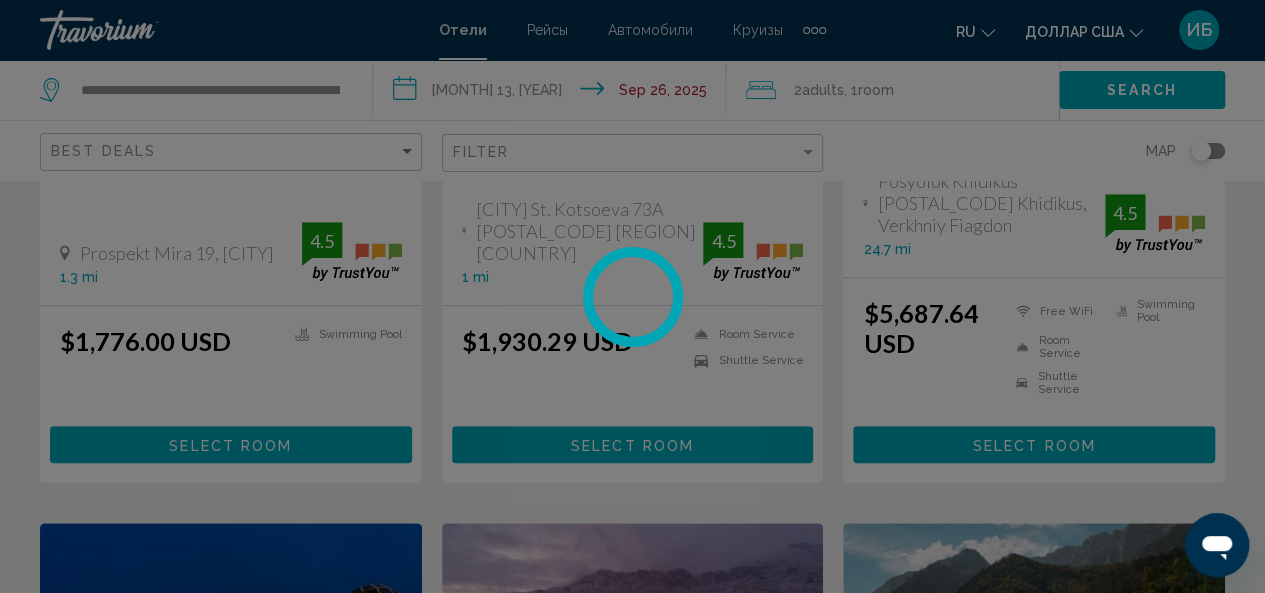 scroll, scrollTop: 0, scrollLeft: 0, axis: both 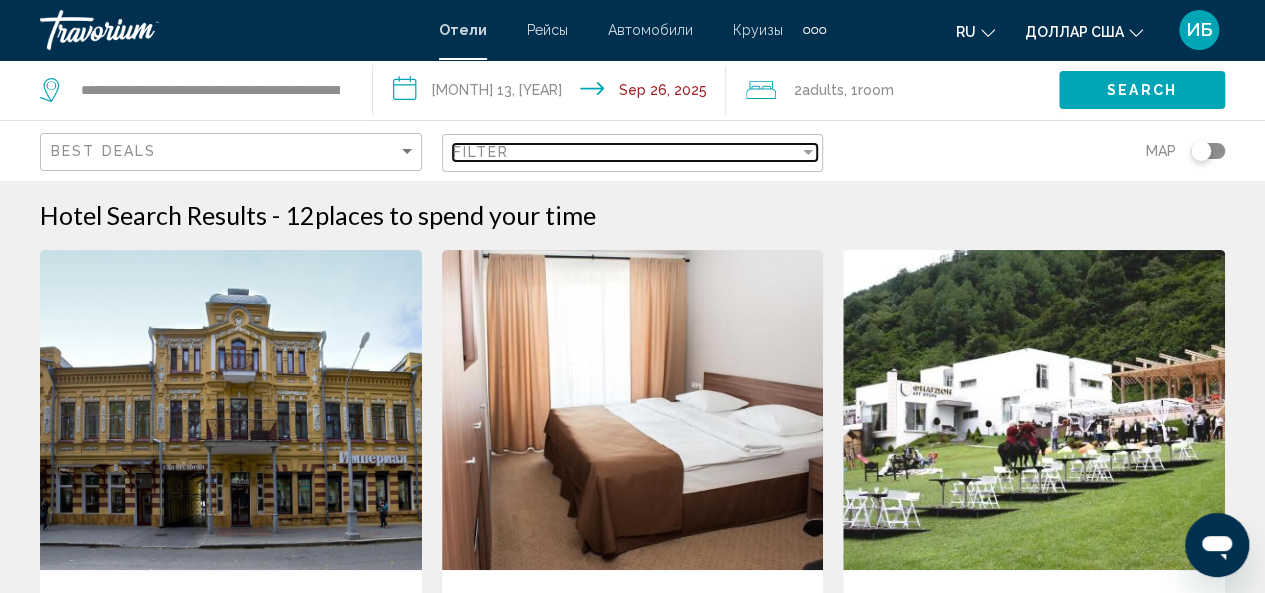 click at bounding box center [808, 152] 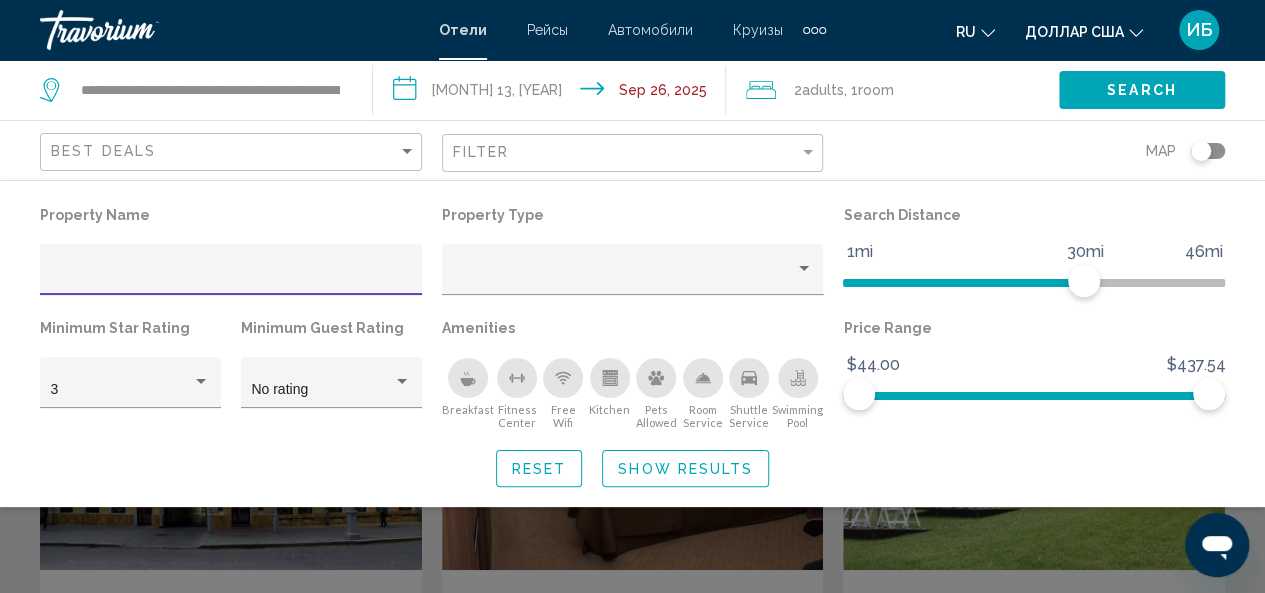 click on "ru" 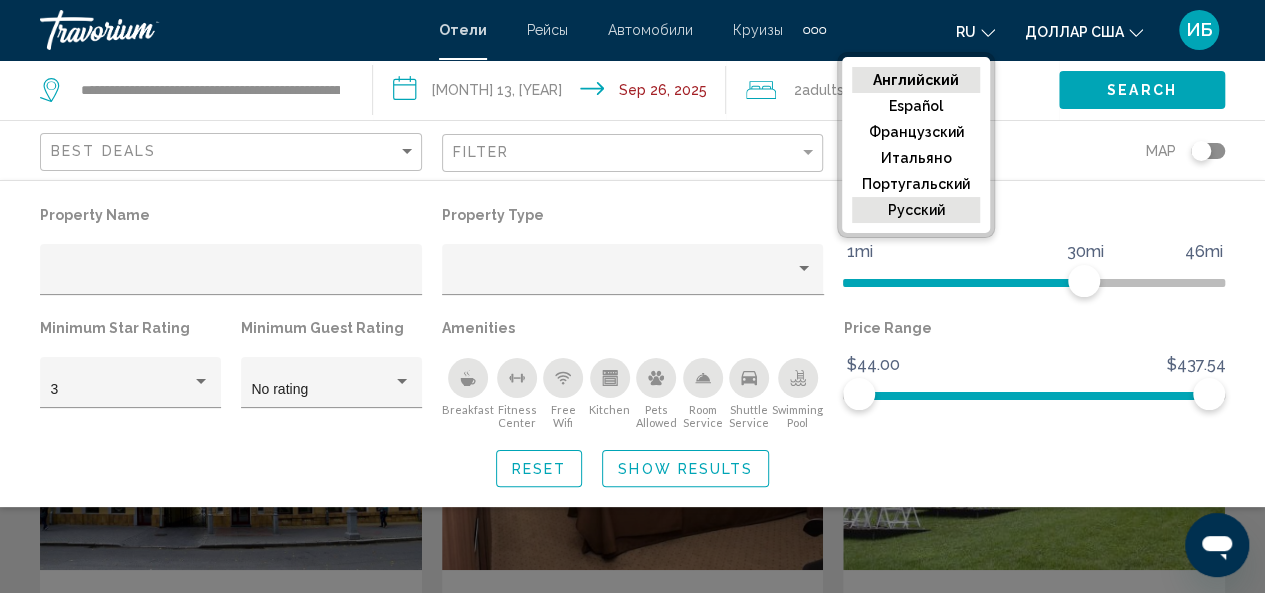 click on "русский" 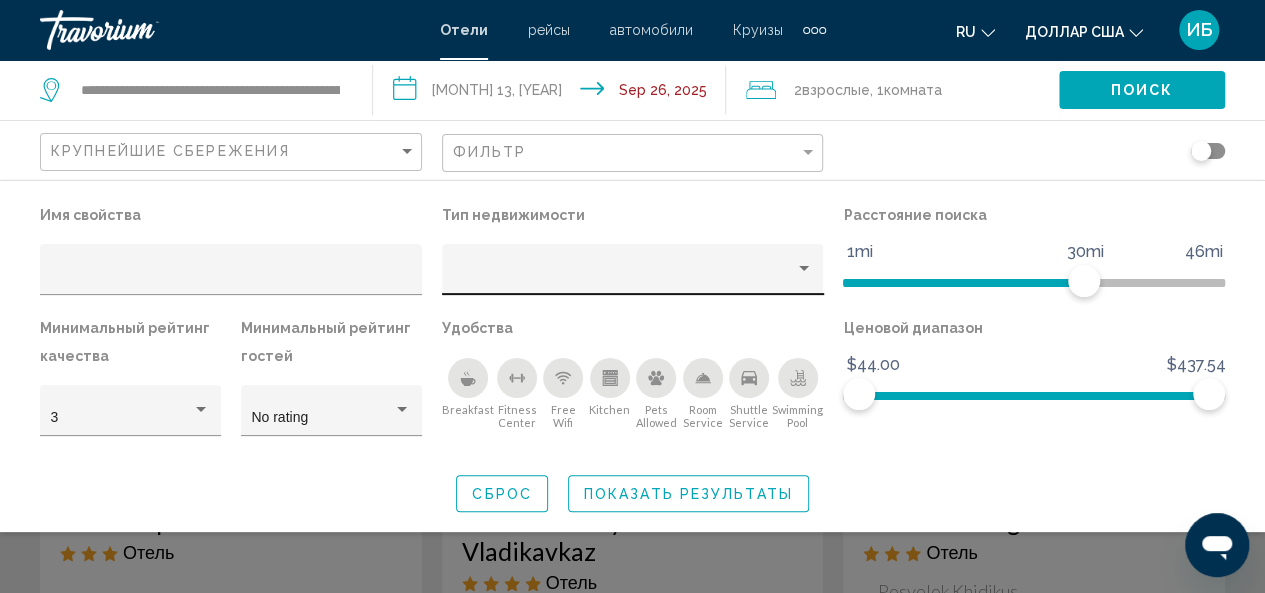 scroll, scrollTop: 200, scrollLeft: 0, axis: vertical 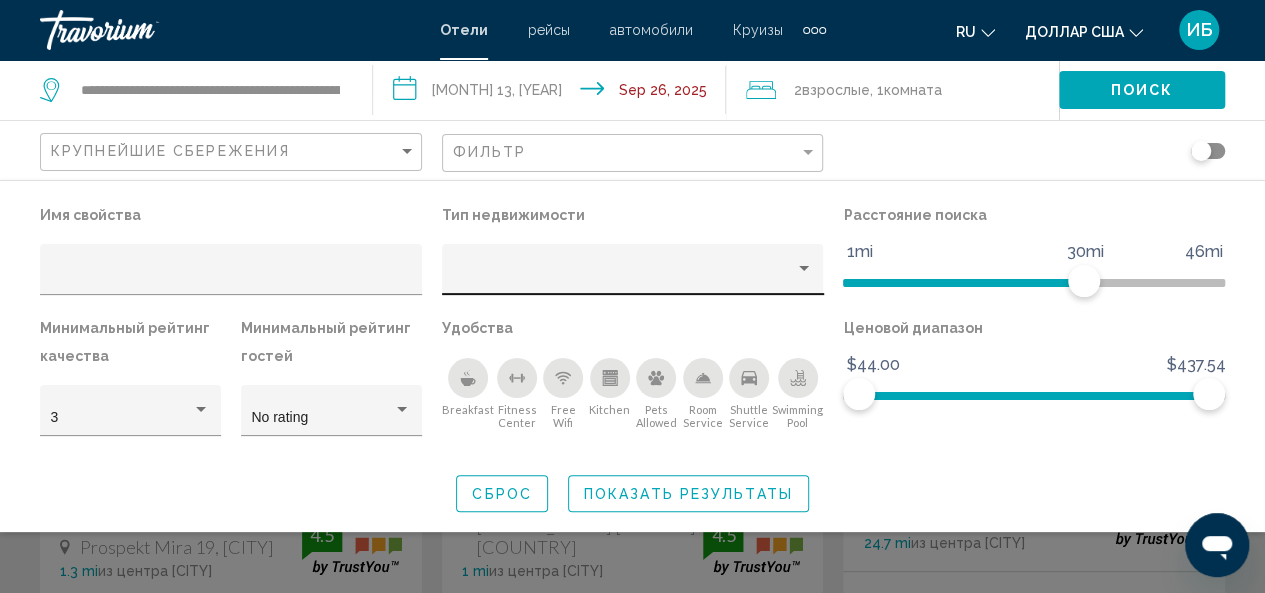 click at bounding box center [804, 268] 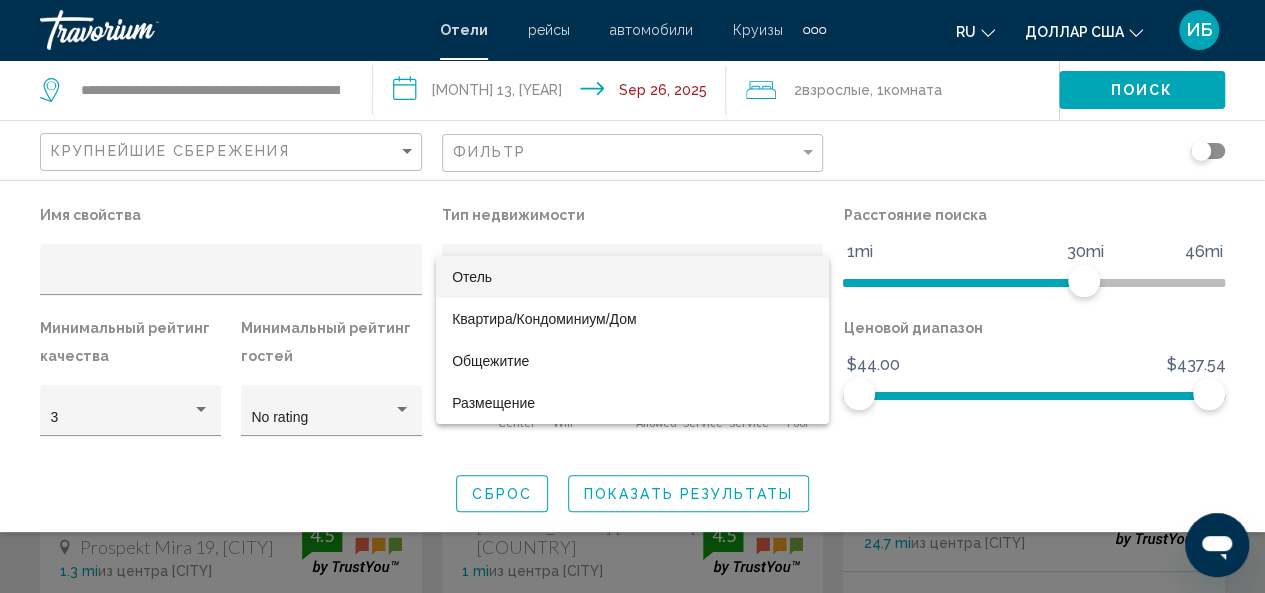 click on "Отель" at bounding box center [472, 277] 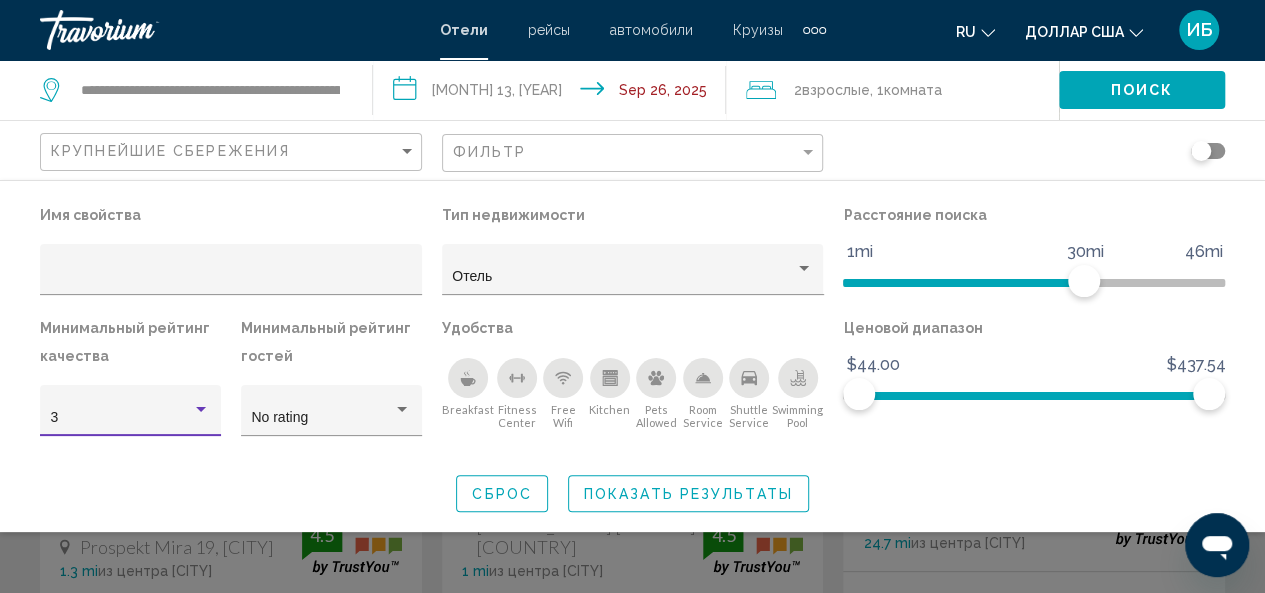 click at bounding box center (201, 410) 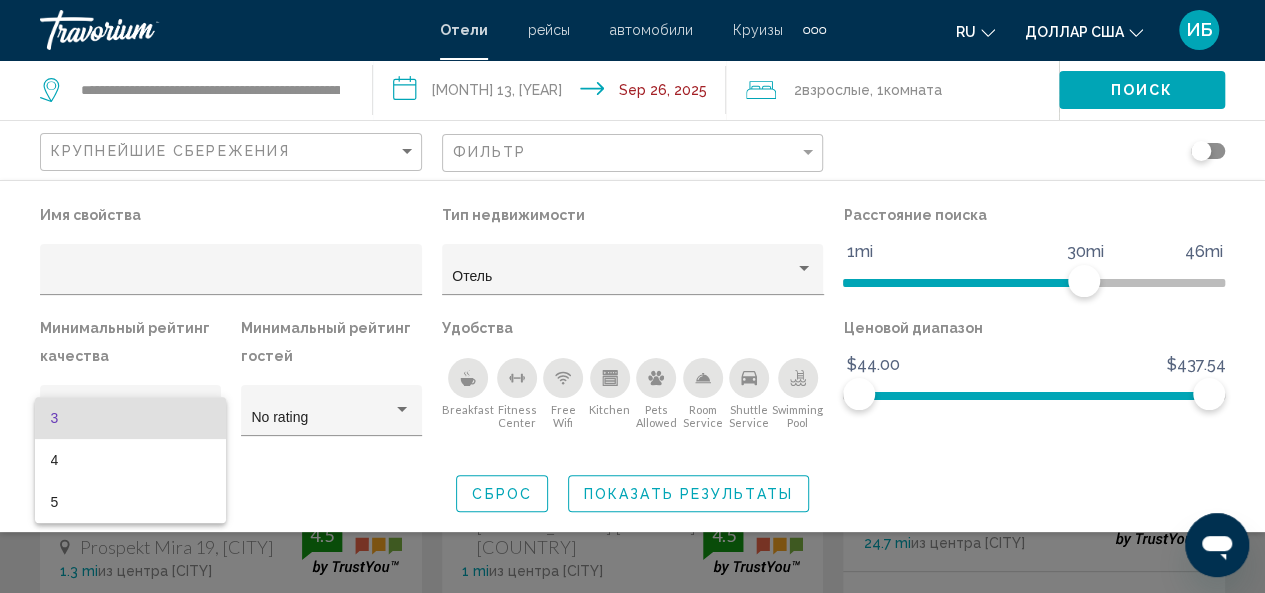 click at bounding box center [632, 296] 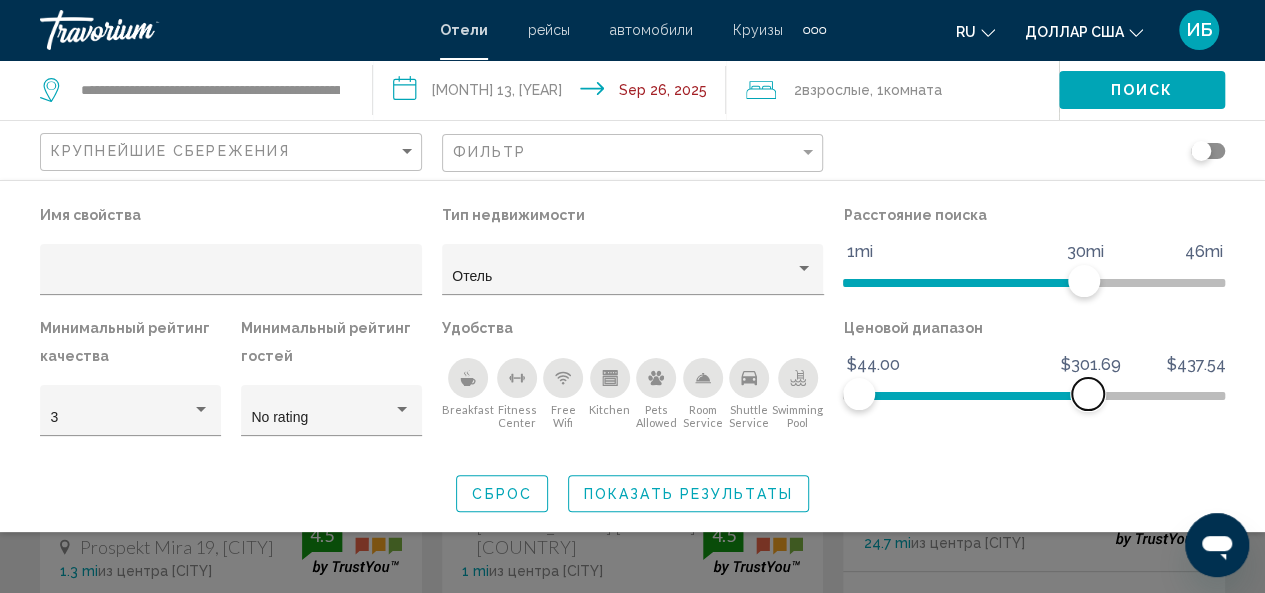 drag, startPoint x: 1214, startPoint y: 396, endPoint x: 1088, endPoint y: 388, distance: 126.253716 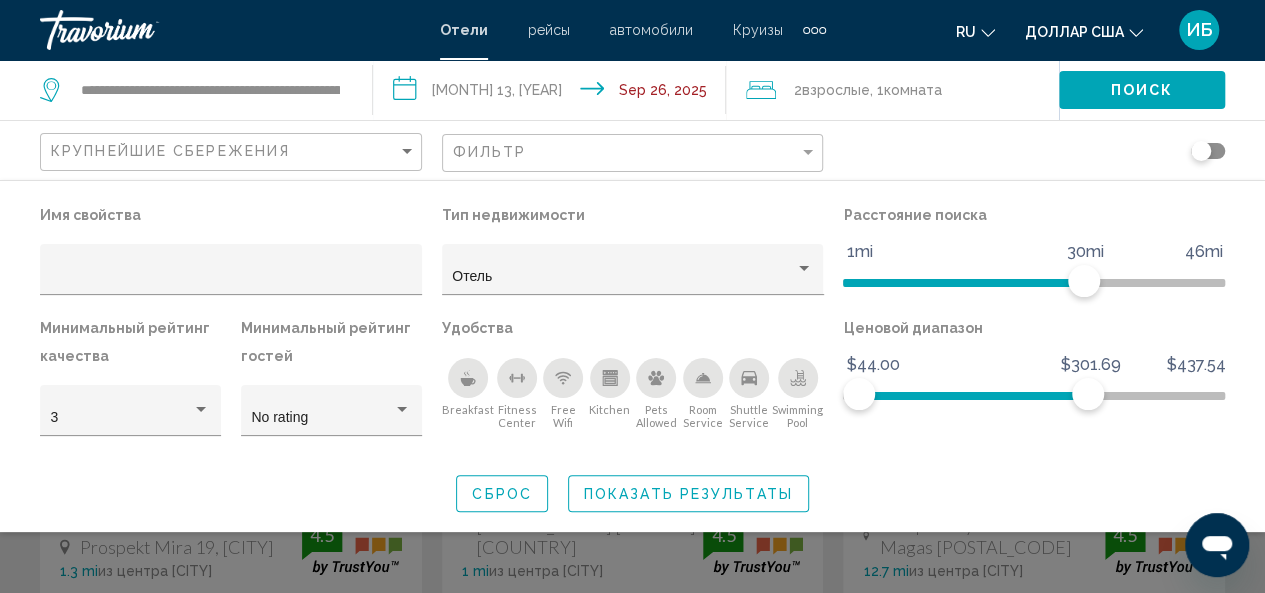 click on "Имя свойства Тип недвижимости Отель Расстояние поиска 1mi 46mi 30mi Минимальный рейтинг качества 3 Минимальный рейтинг гостей No rating Удобства
Breakfast
Fitness Center
Kitchen
Pets Allowed
Room Service
Shuttle Service
Swimming Pool Ценовой диапазон $44.00 $437.54 $44.00 $301.69 Сброс Показать результаты" 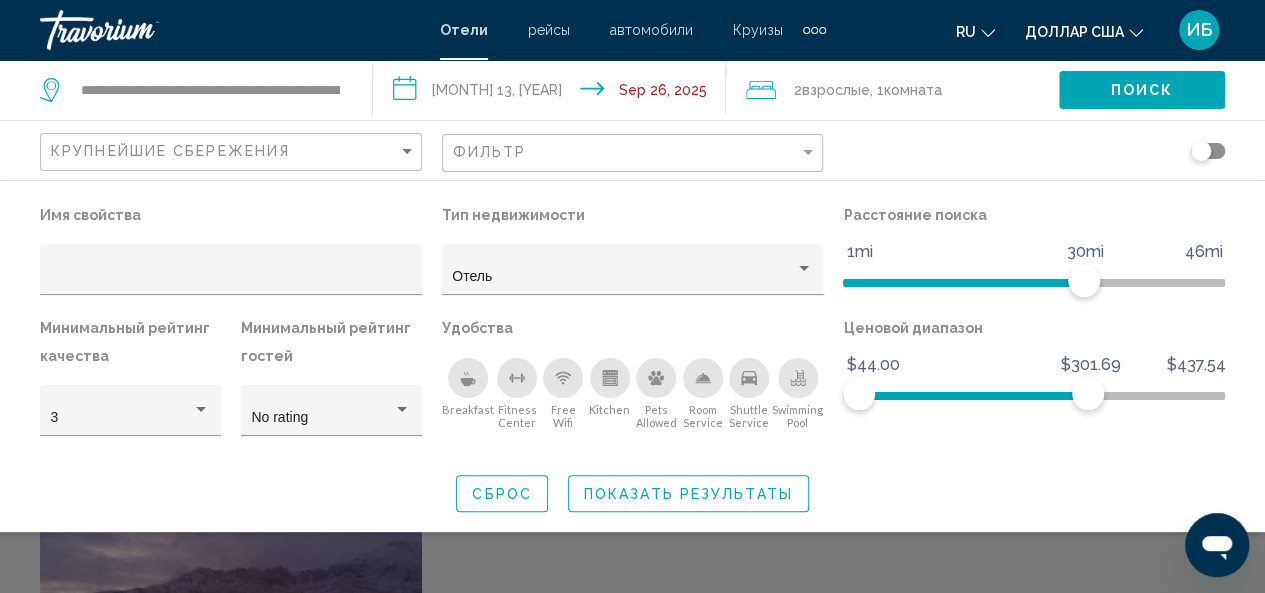 scroll, scrollTop: 500, scrollLeft: 0, axis: vertical 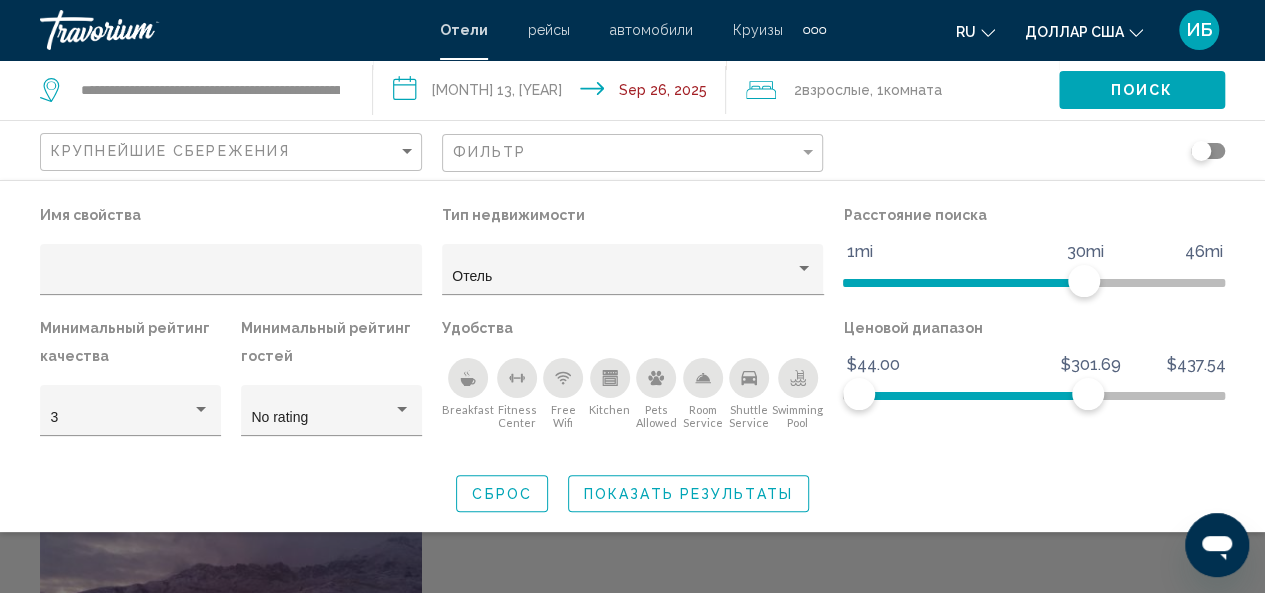 click on "Показать результаты" 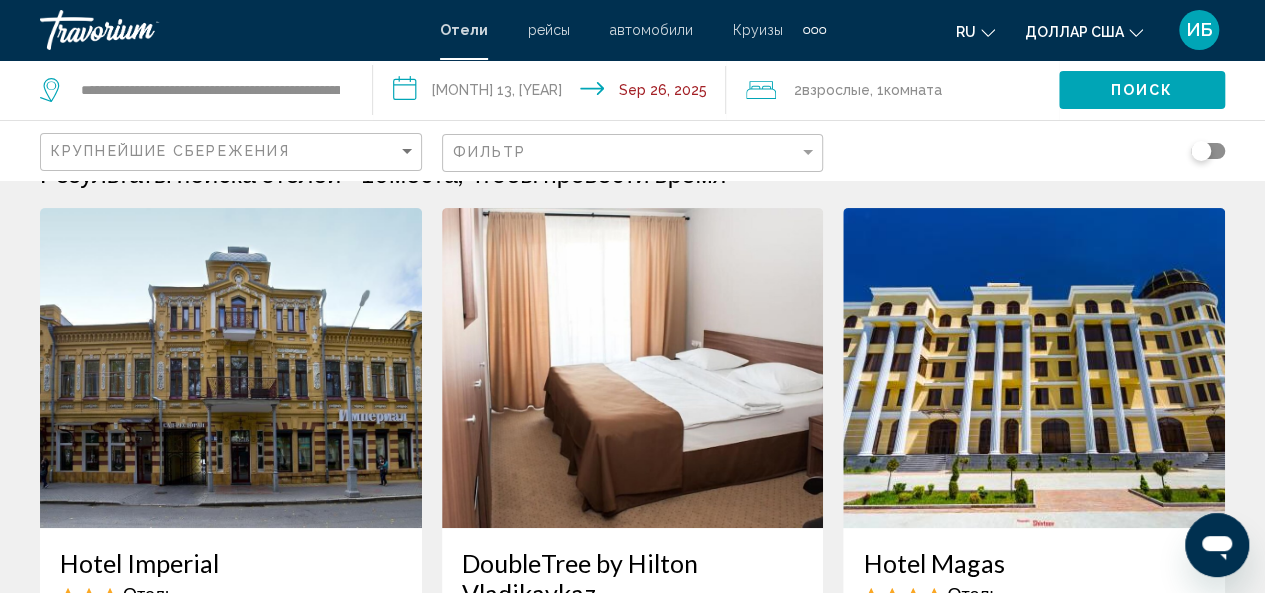 scroll, scrollTop: 0, scrollLeft: 0, axis: both 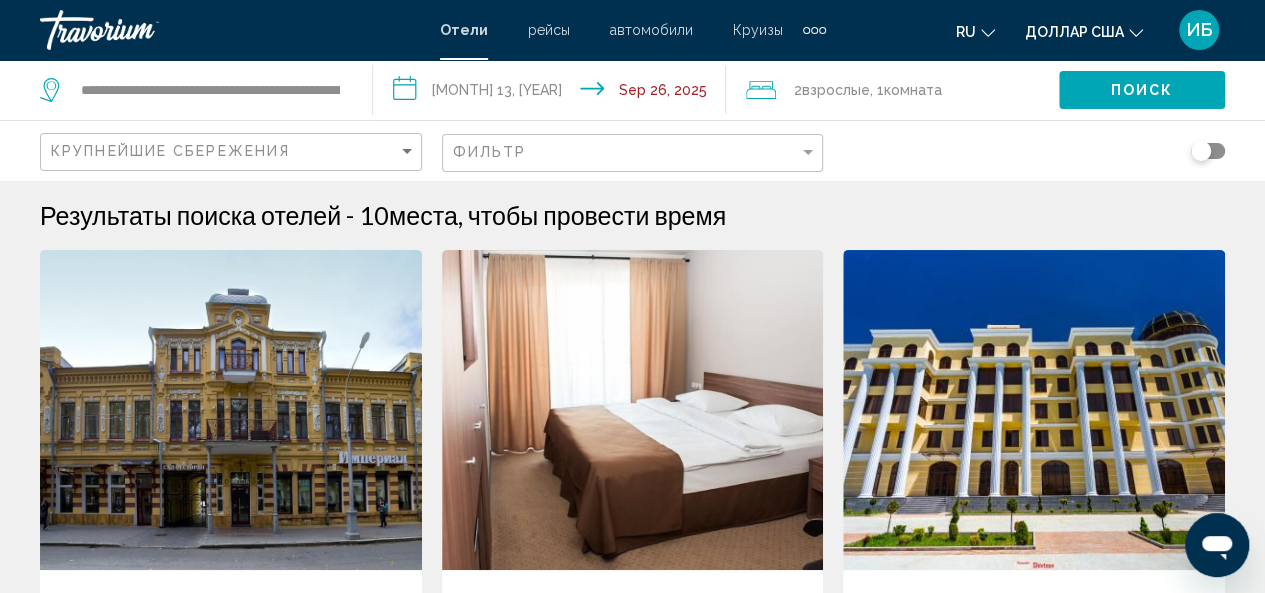 click on "Фильтр" 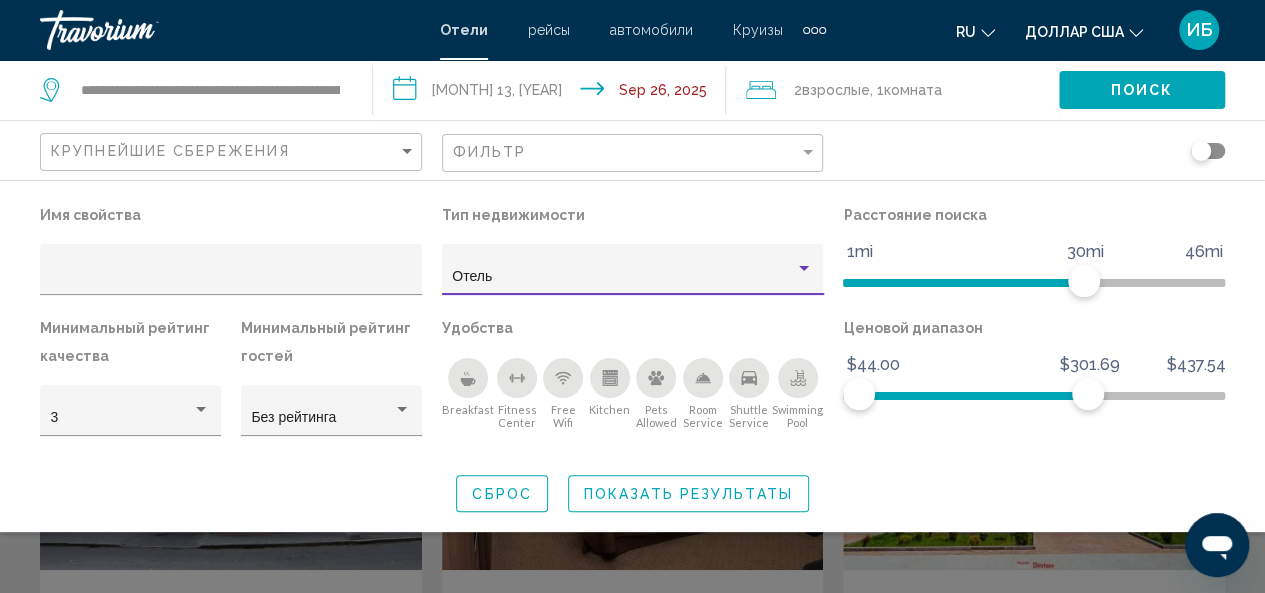 click at bounding box center [804, 269] 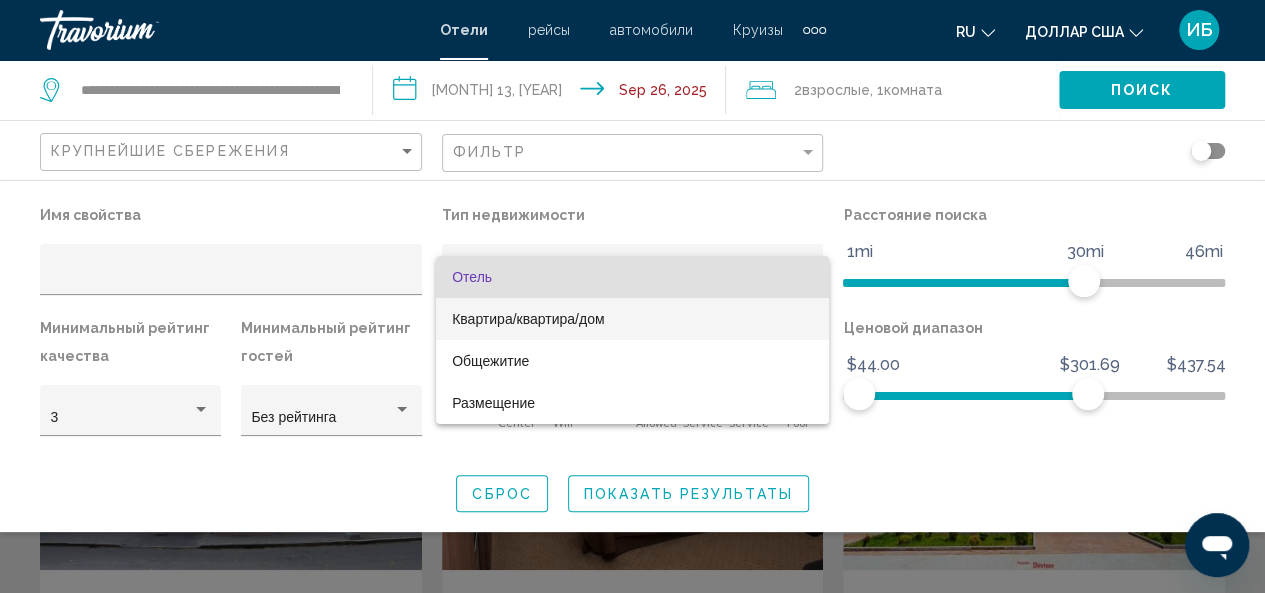 click on "Квартира/квартира/дом" at bounding box center [528, 319] 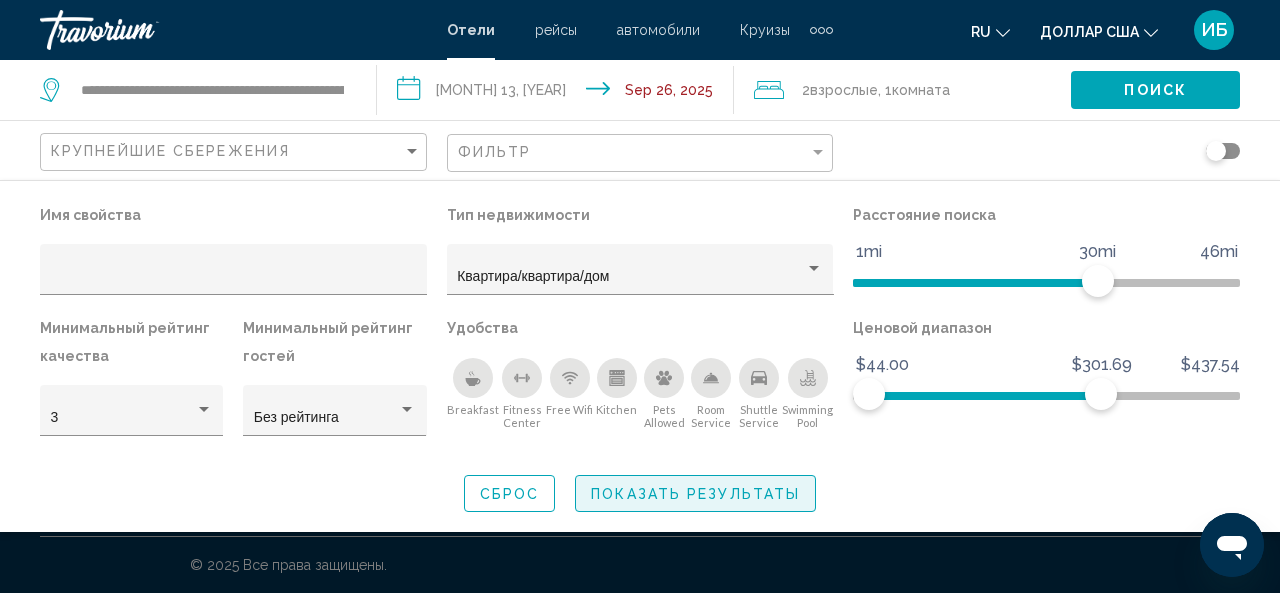 click on "Показать результаты" 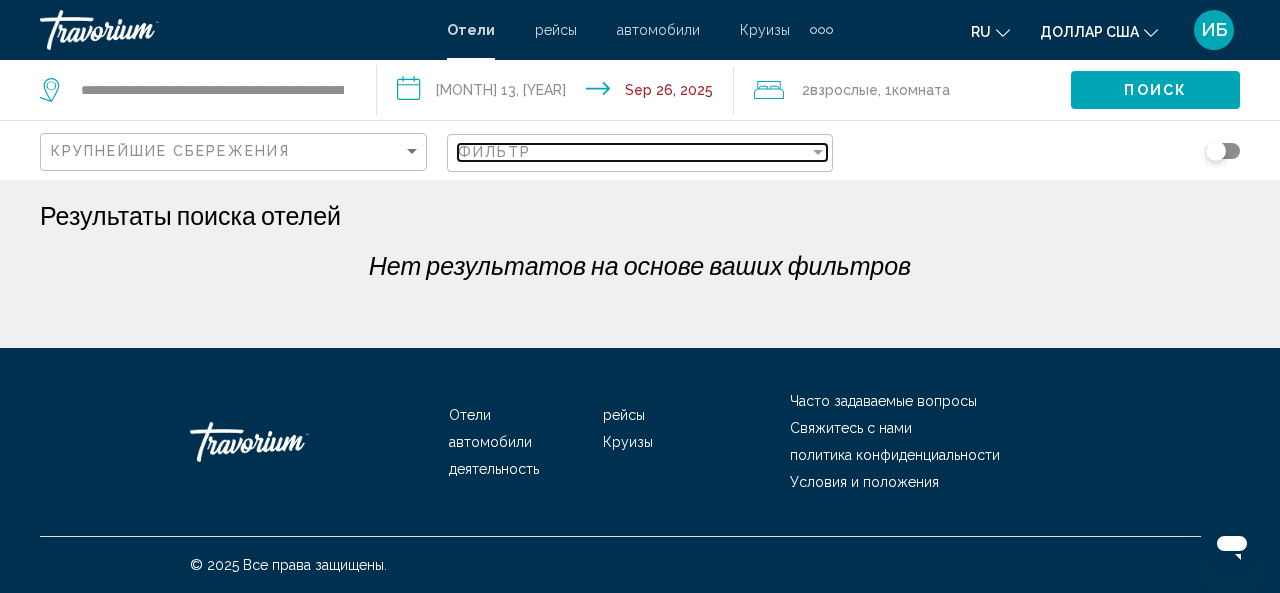 click on "Фильтр" at bounding box center [634, 152] 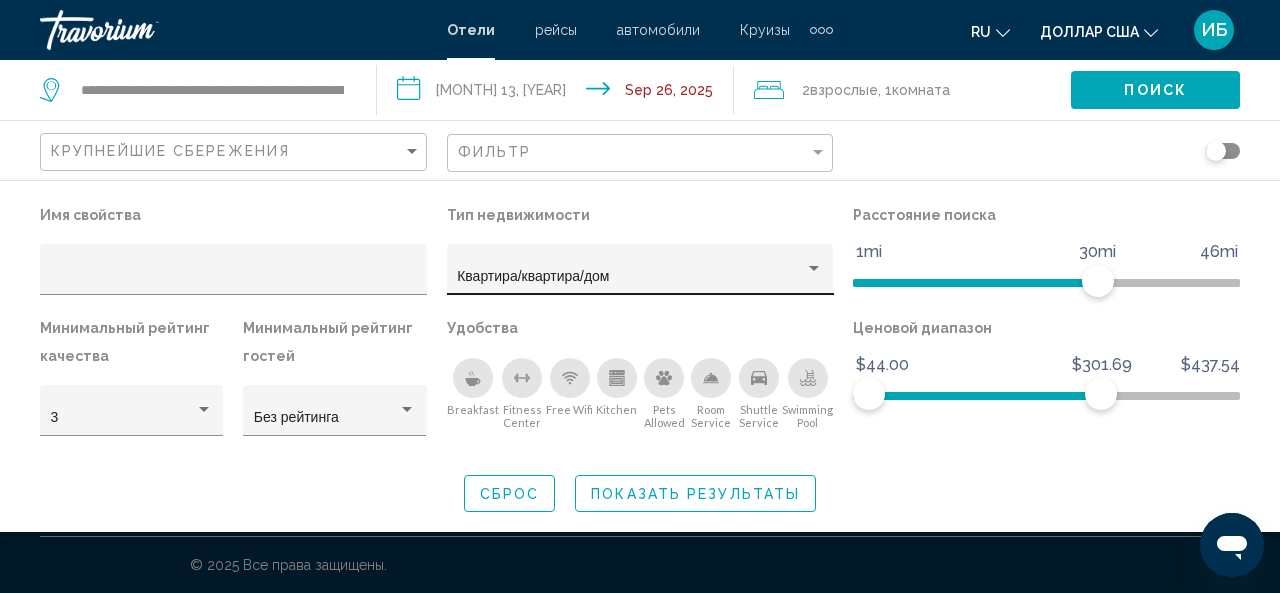 click on "Квартира/квартира/дом" 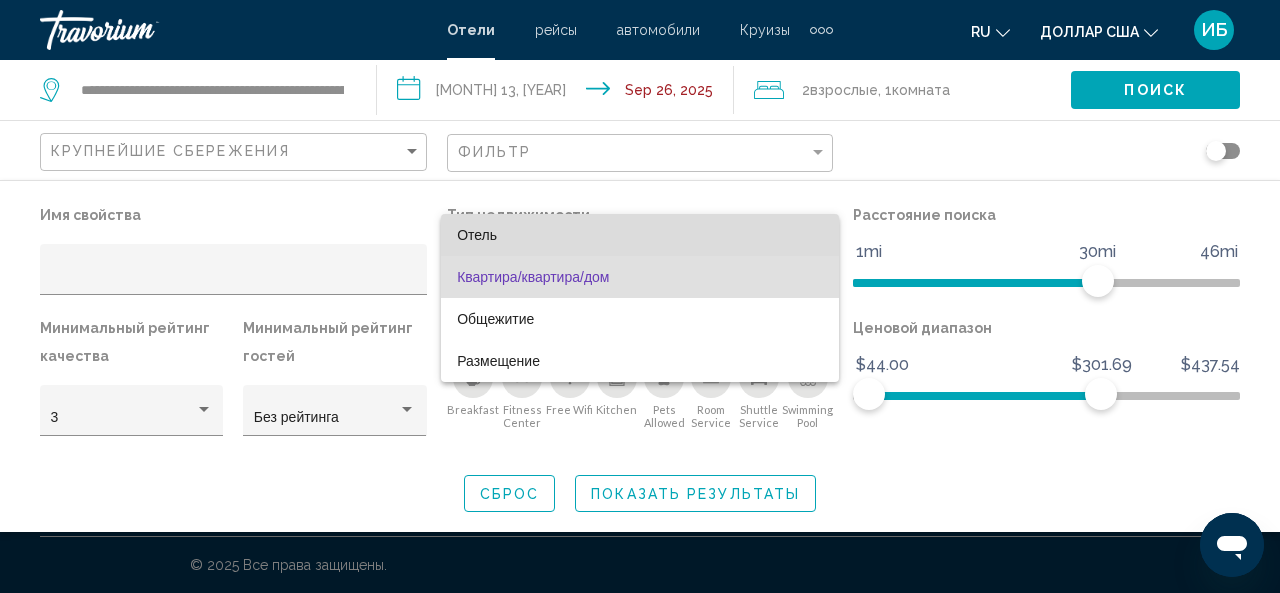 click on "Отель" at bounding box center (640, 235) 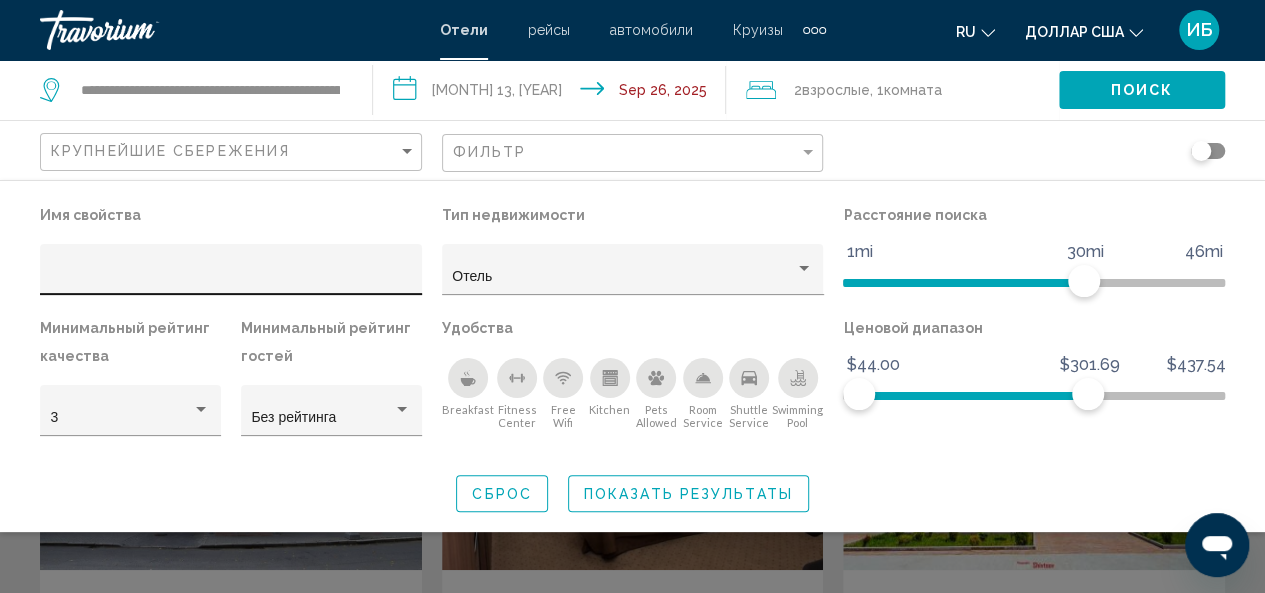 click 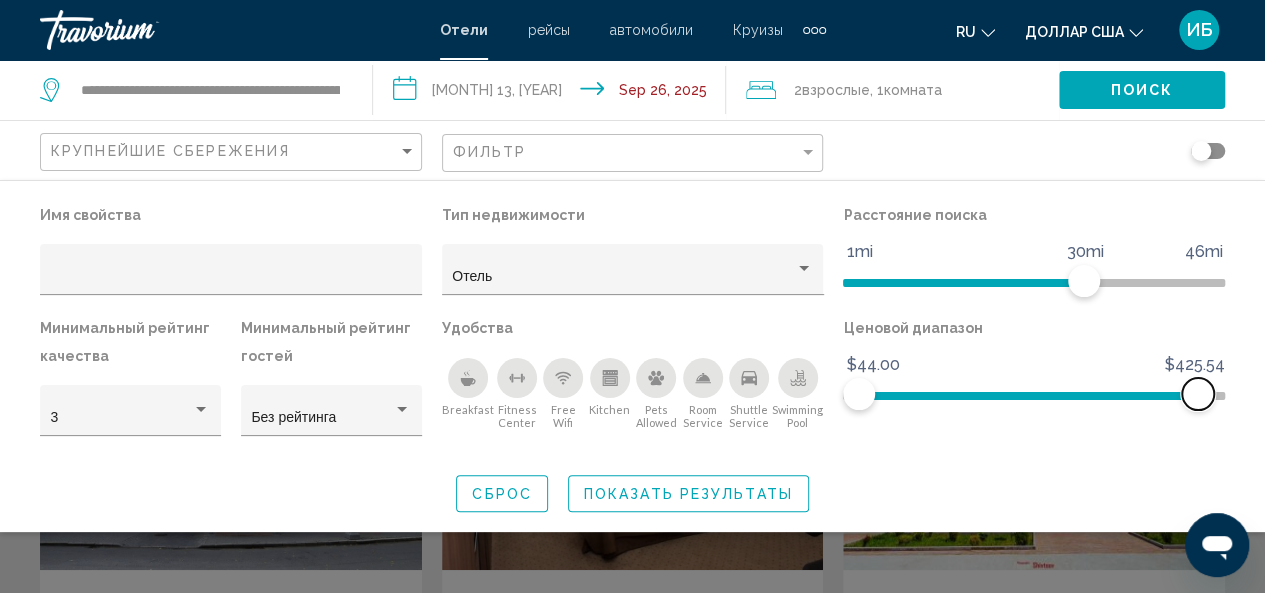 drag, startPoint x: 1097, startPoint y: 391, endPoint x: 1198, endPoint y: 394, distance: 101.04455 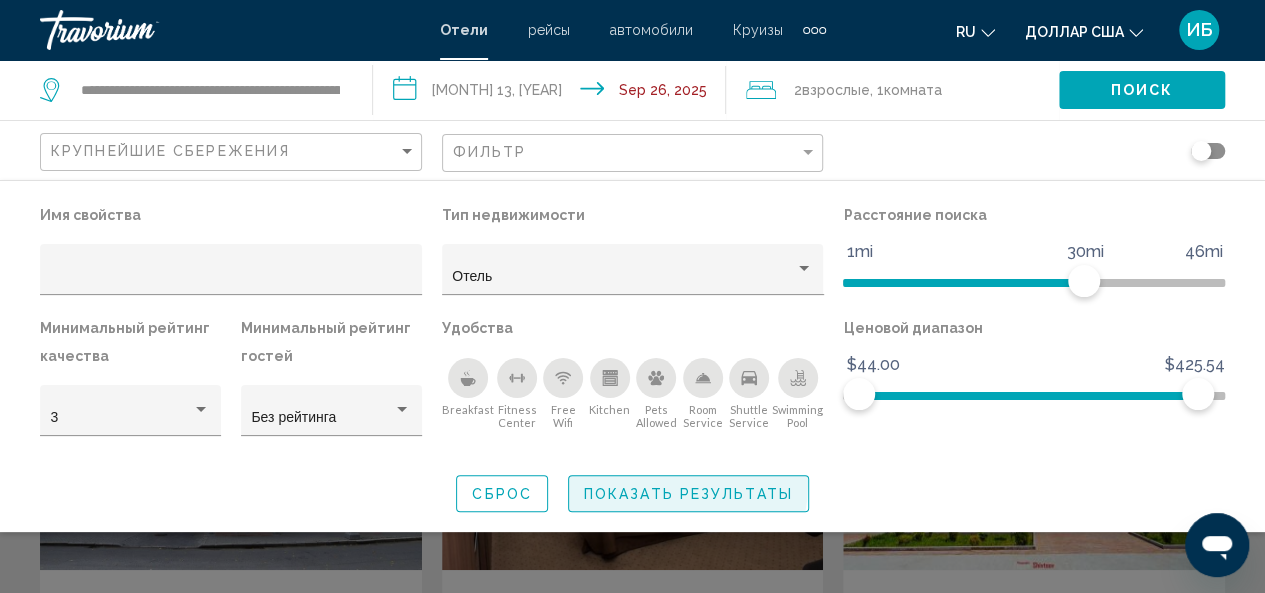 click on "Показать результаты" 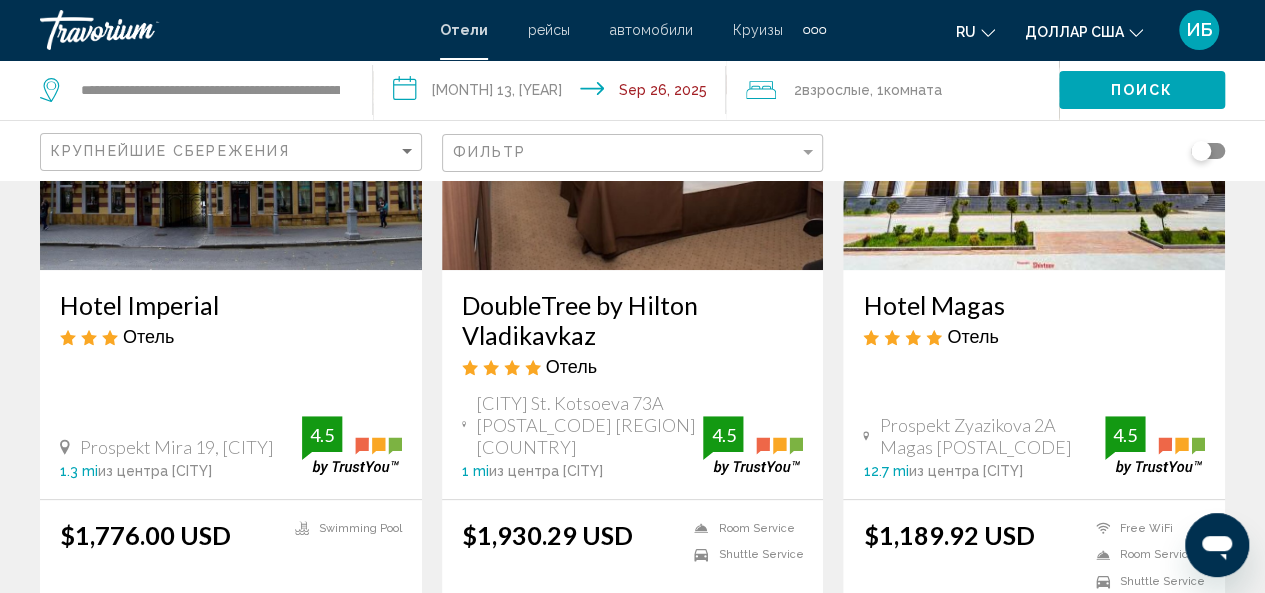 scroll, scrollTop: 0, scrollLeft: 0, axis: both 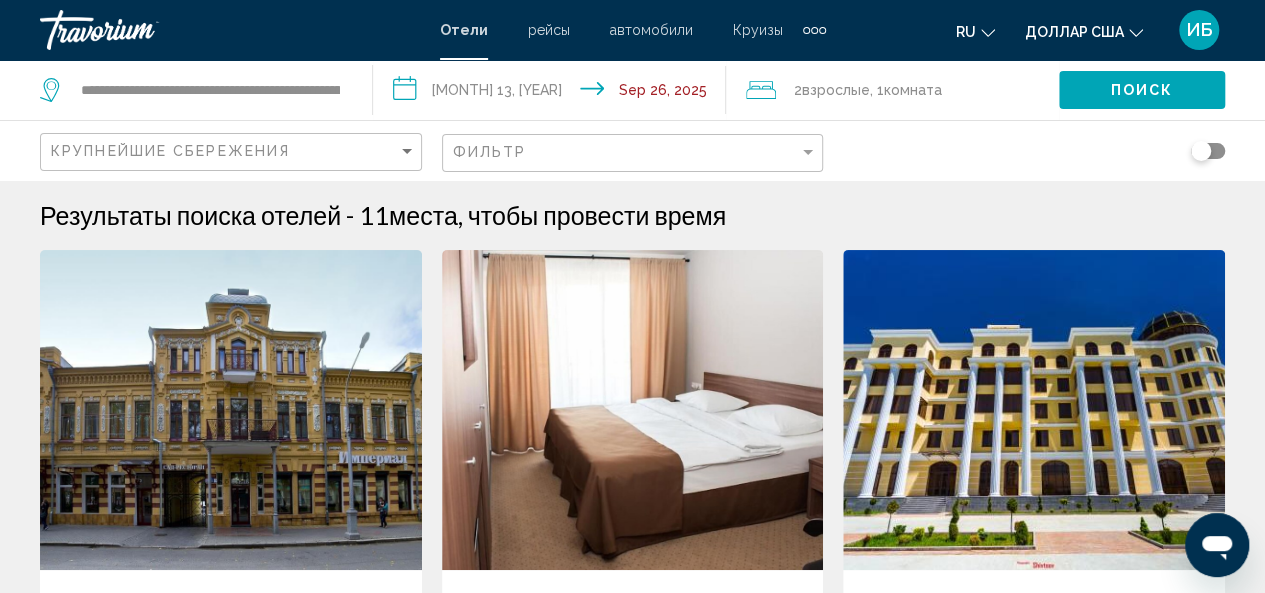 click 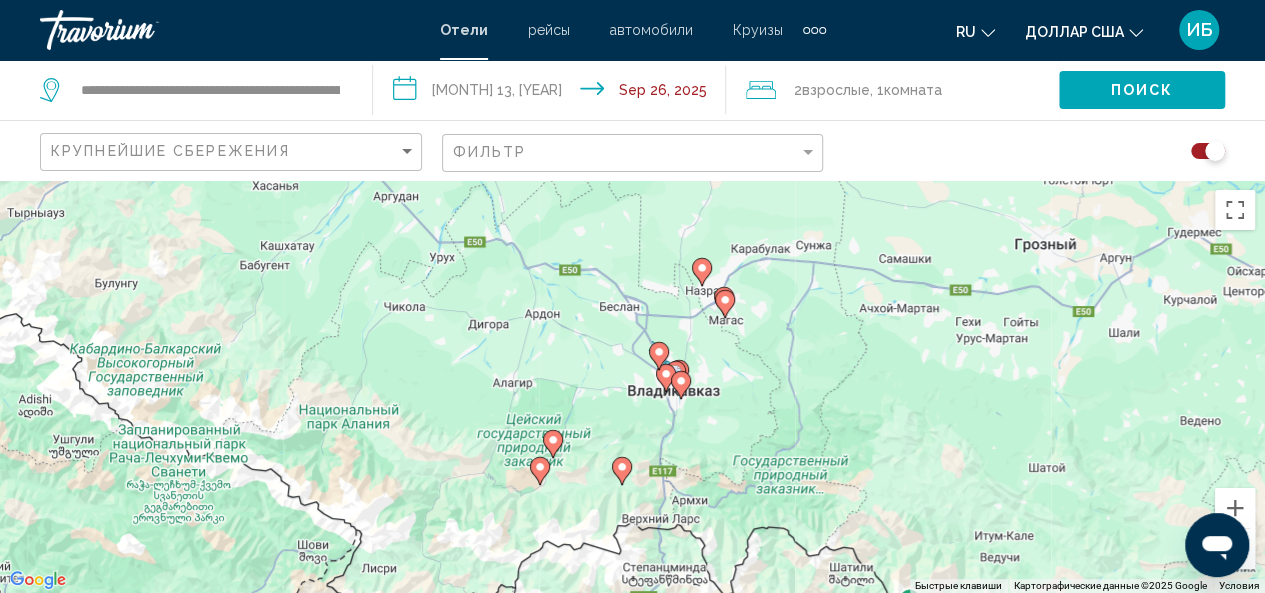 click 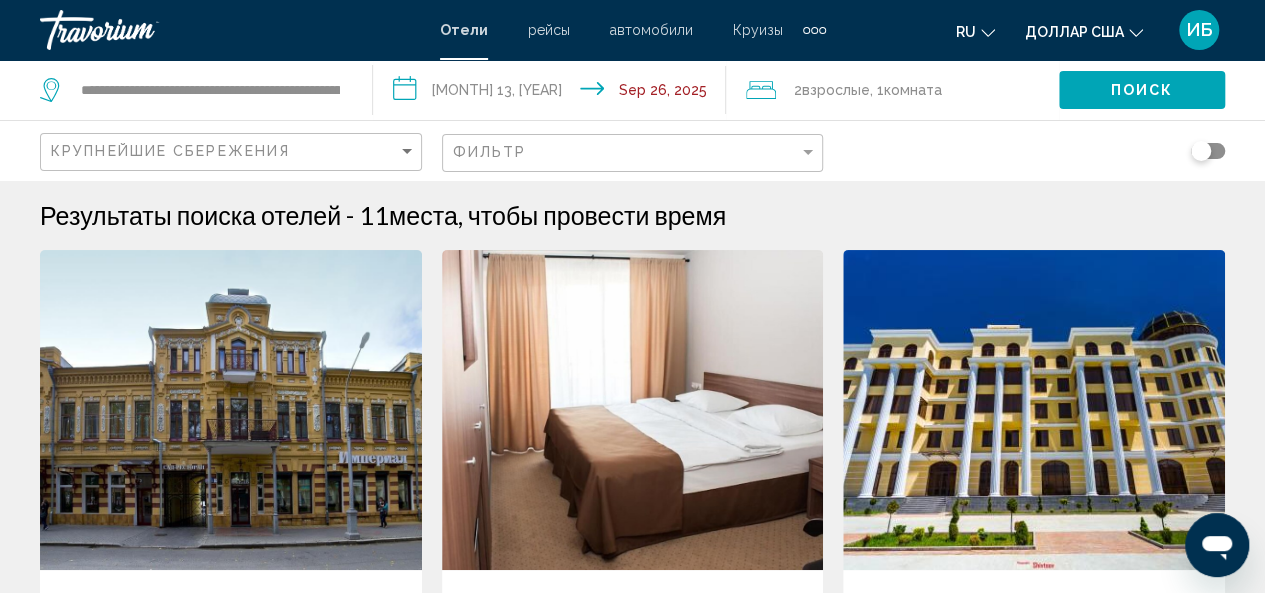 click 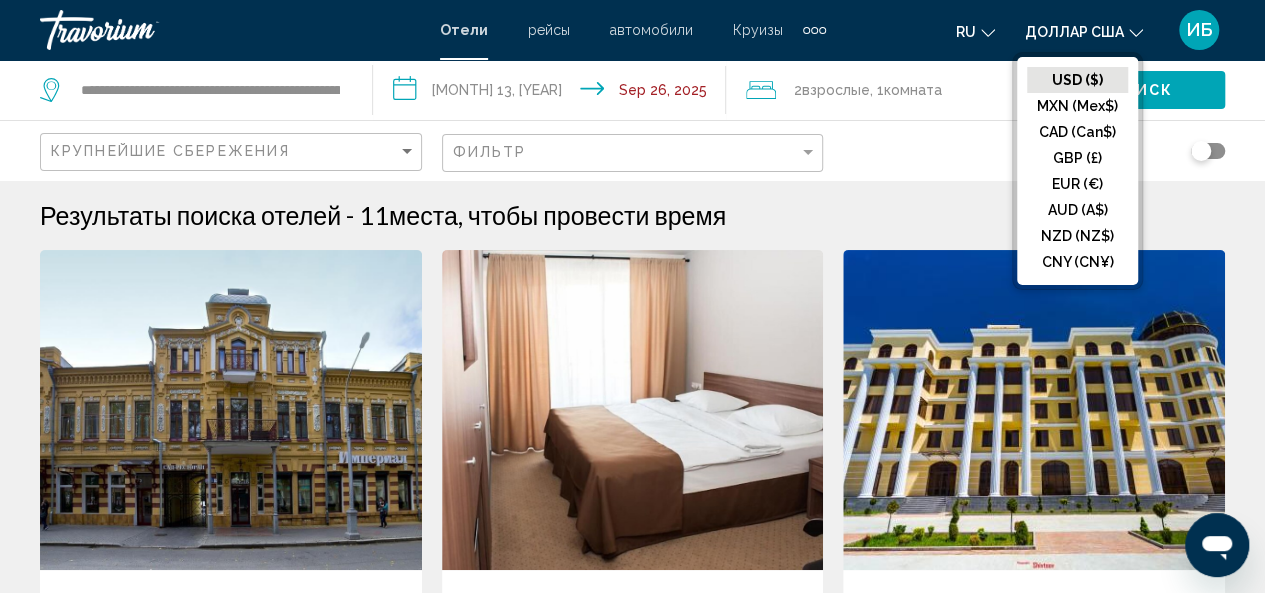 click on "USD ($)" 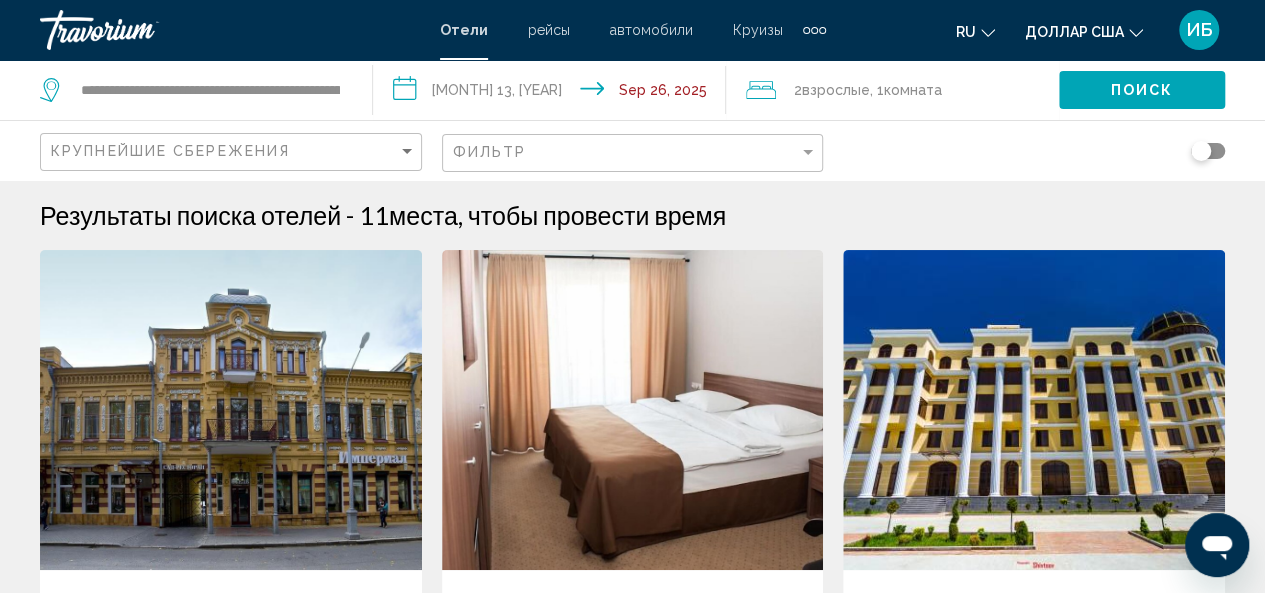 click on "Крупнейшие сбережения" 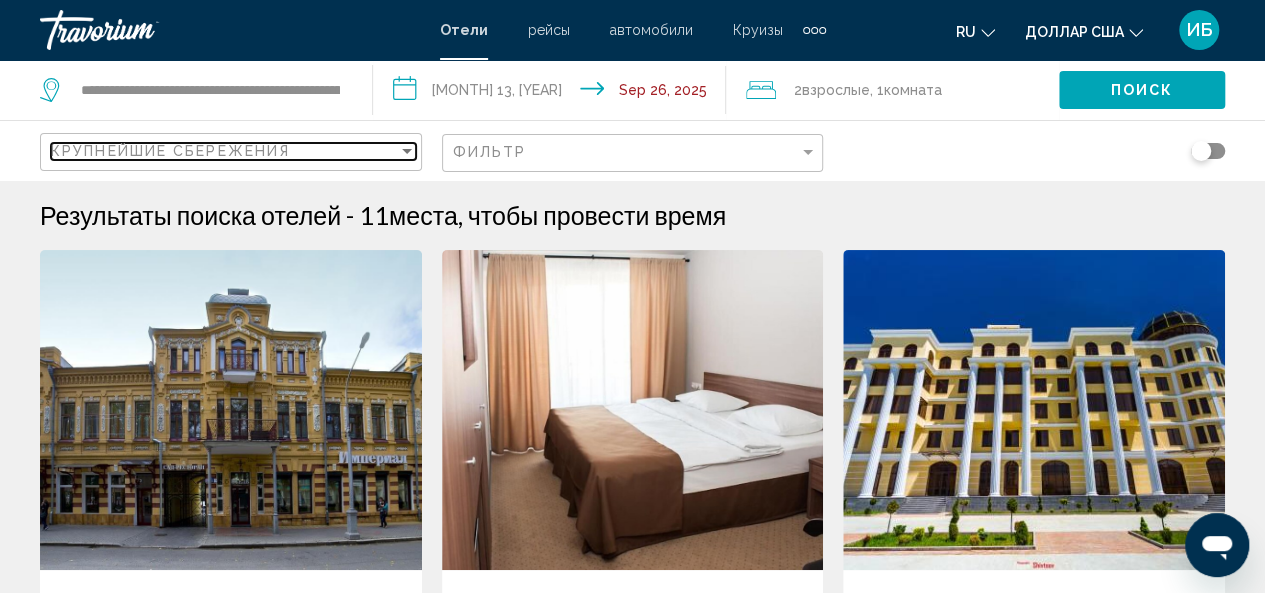 click at bounding box center [407, 151] 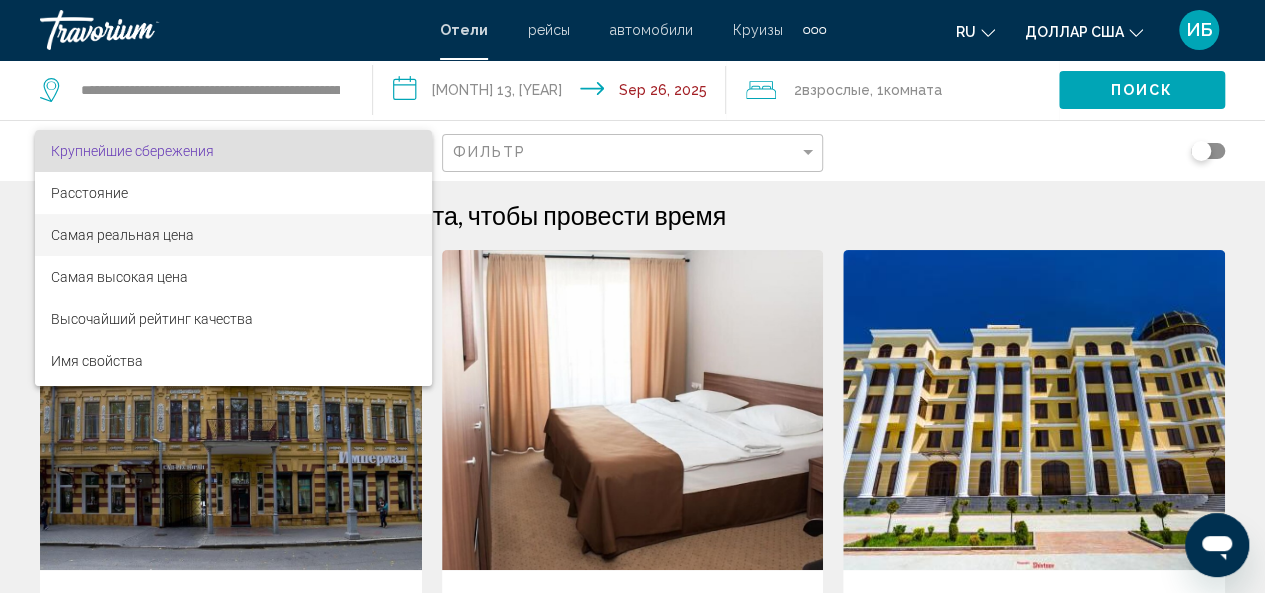 click on "Самая реальная цена" at bounding box center (122, 235) 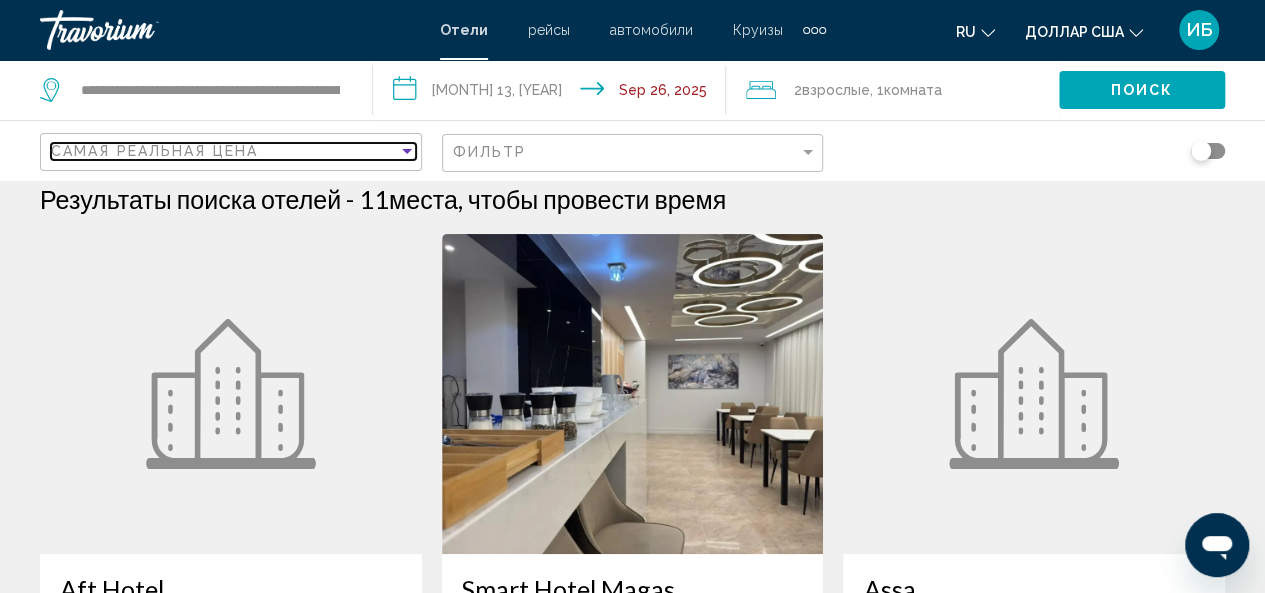 scroll, scrollTop: 0, scrollLeft: 0, axis: both 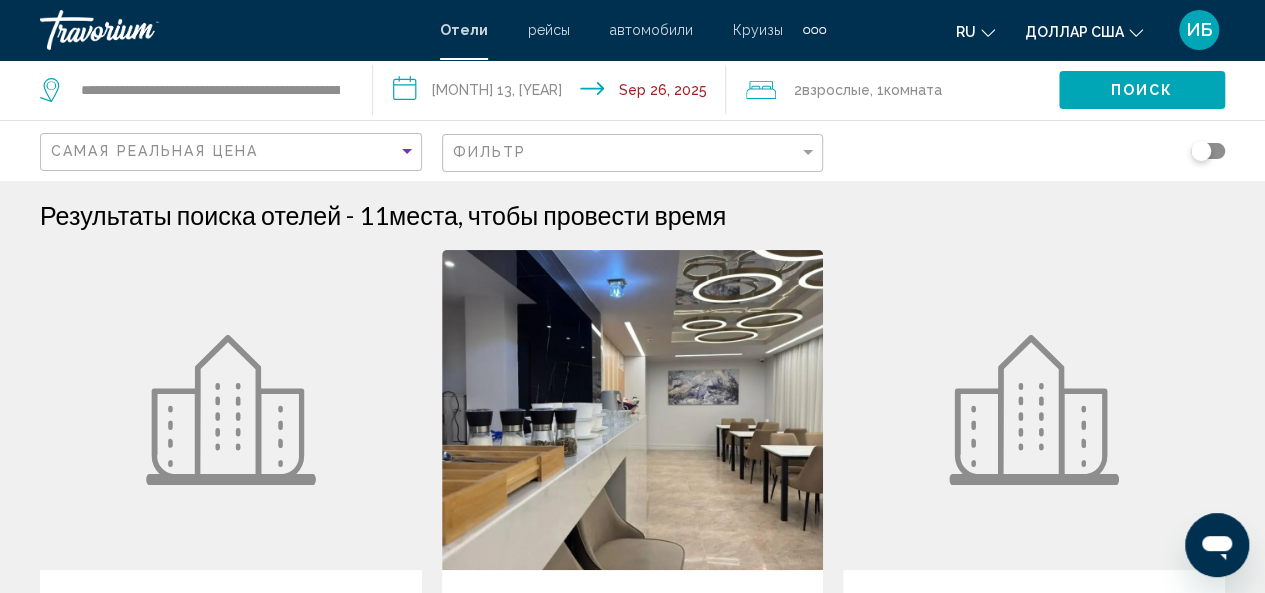click on "Фильтр" 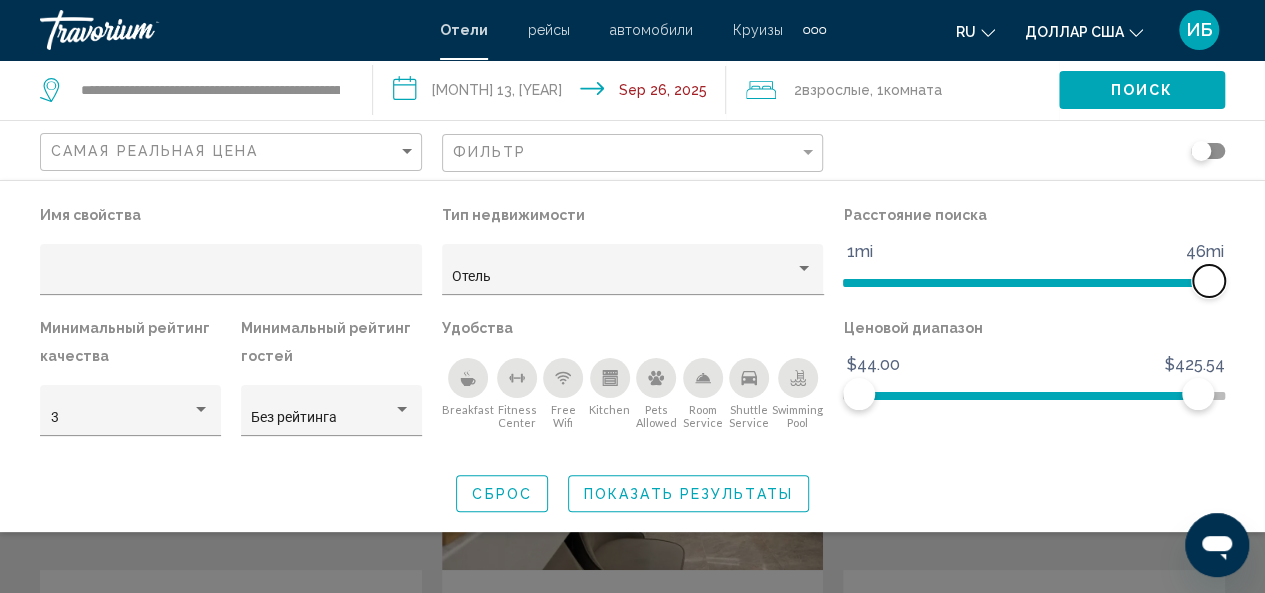 drag, startPoint x: 1090, startPoint y: 291, endPoint x: 1222, endPoint y: 292, distance: 132.00378 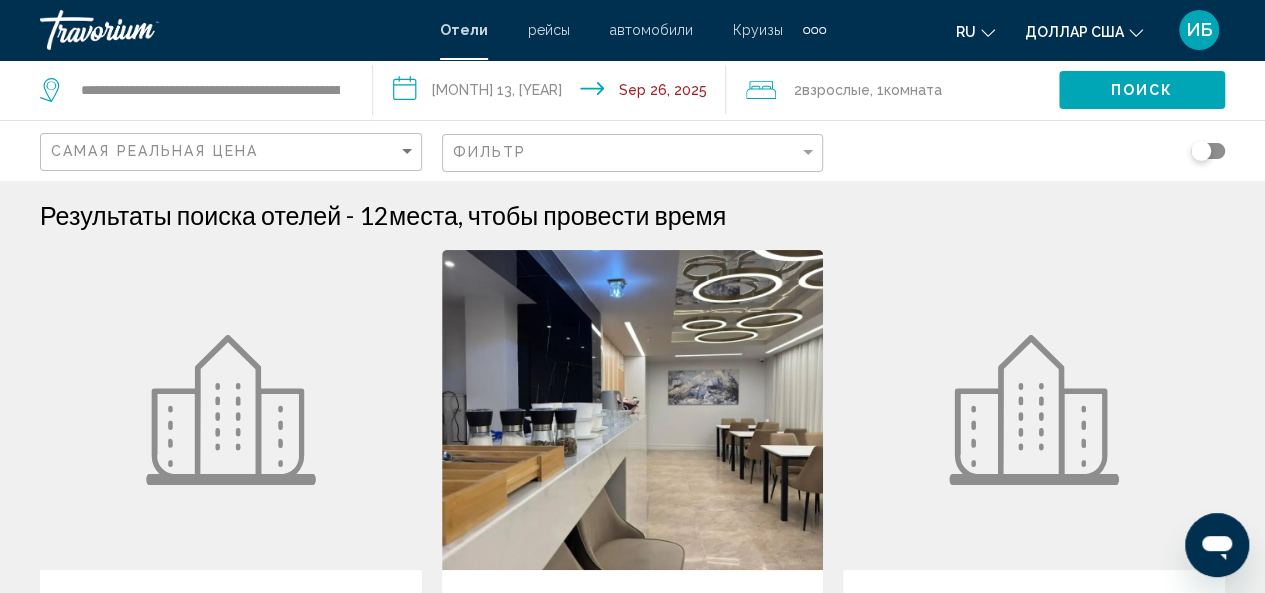 scroll, scrollTop: 300, scrollLeft: 0, axis: vertical 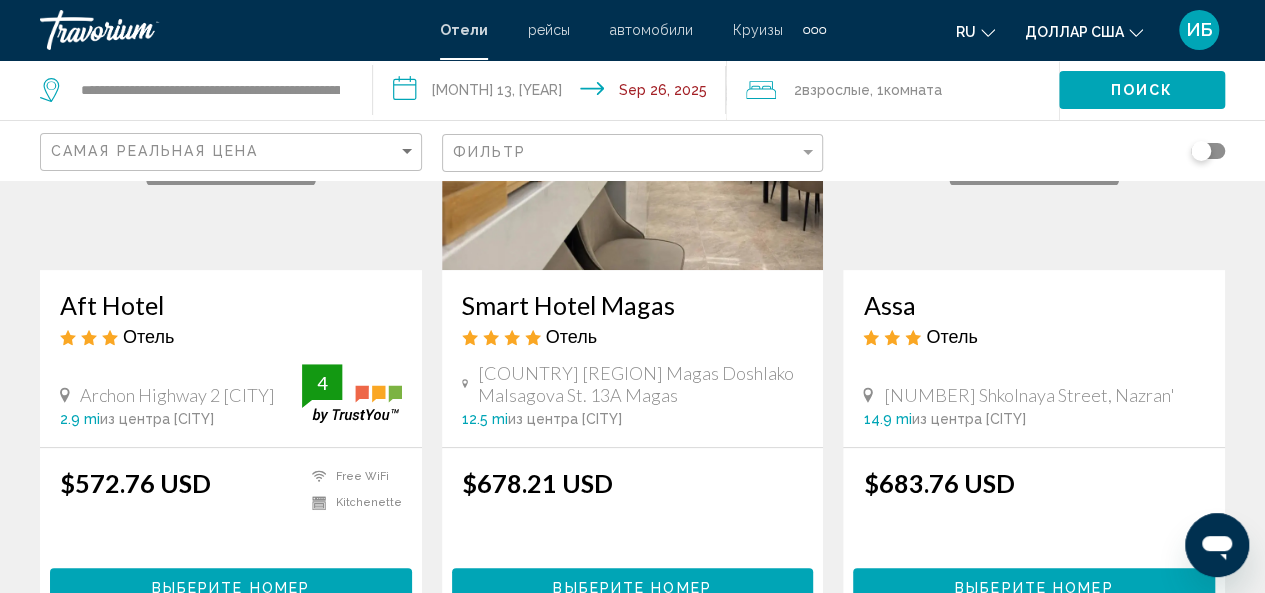click on "ru
English Español Français Italiano Português русский" 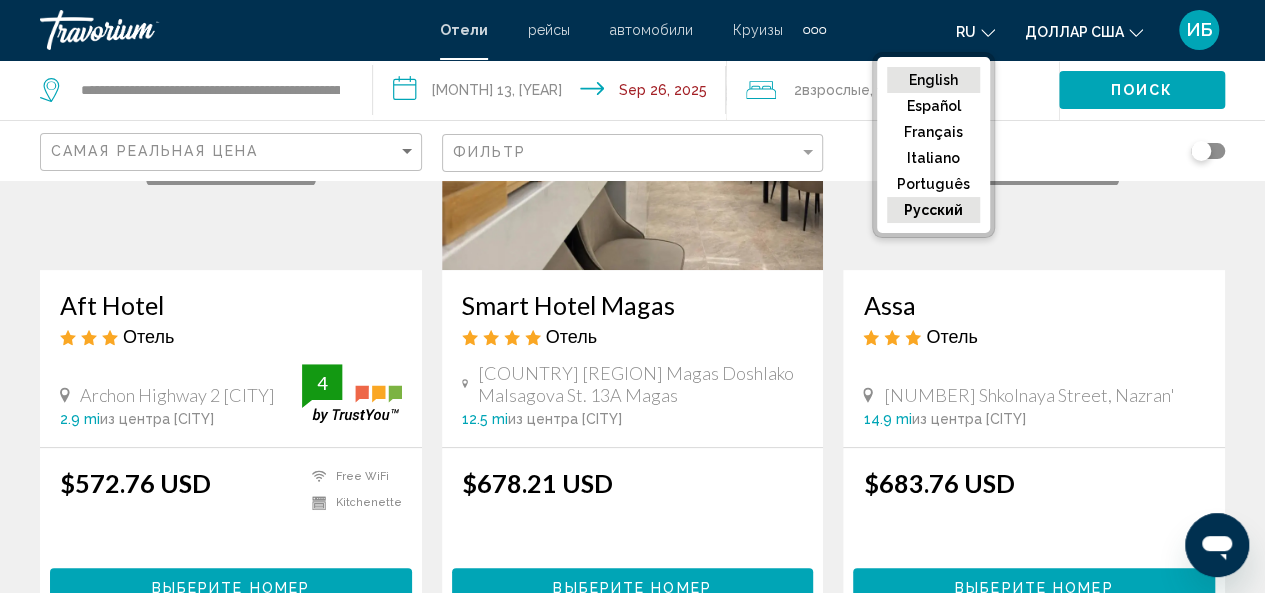 click on "English" 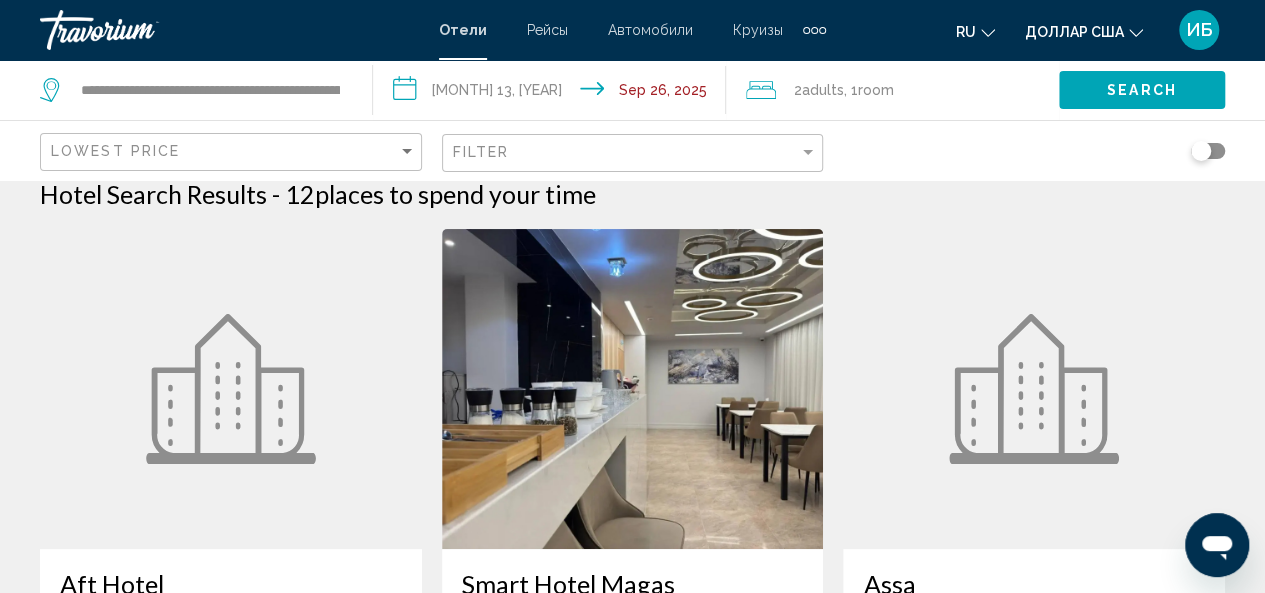 scroll, scrollTop: 0, scrollLeft: 0, axis: both 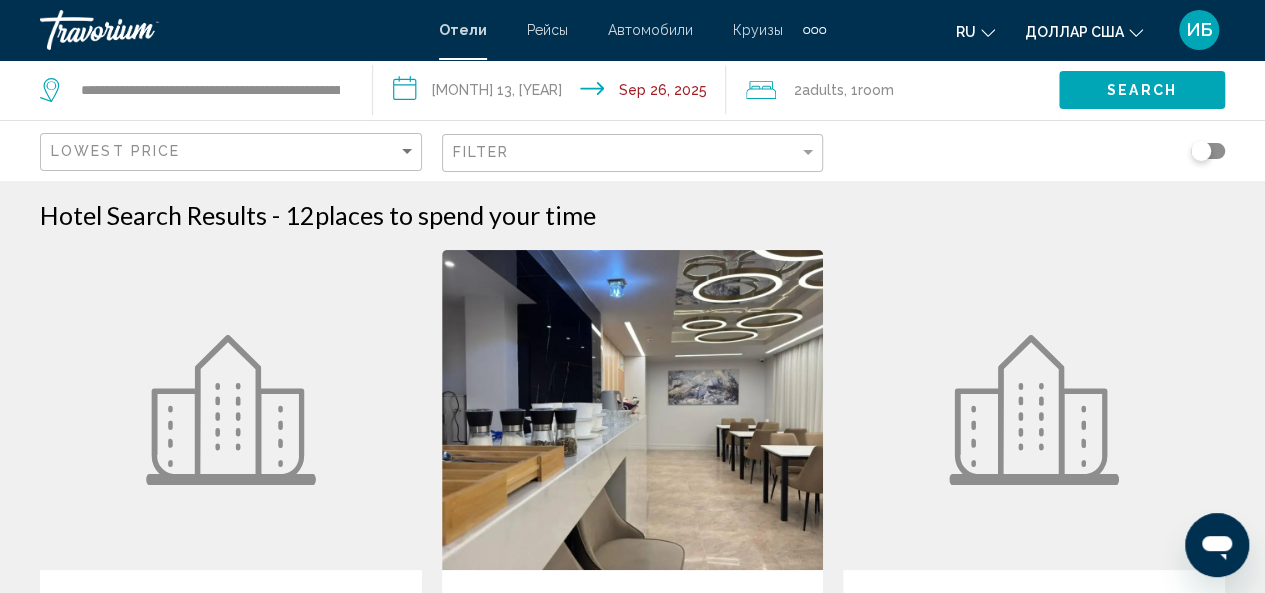 click 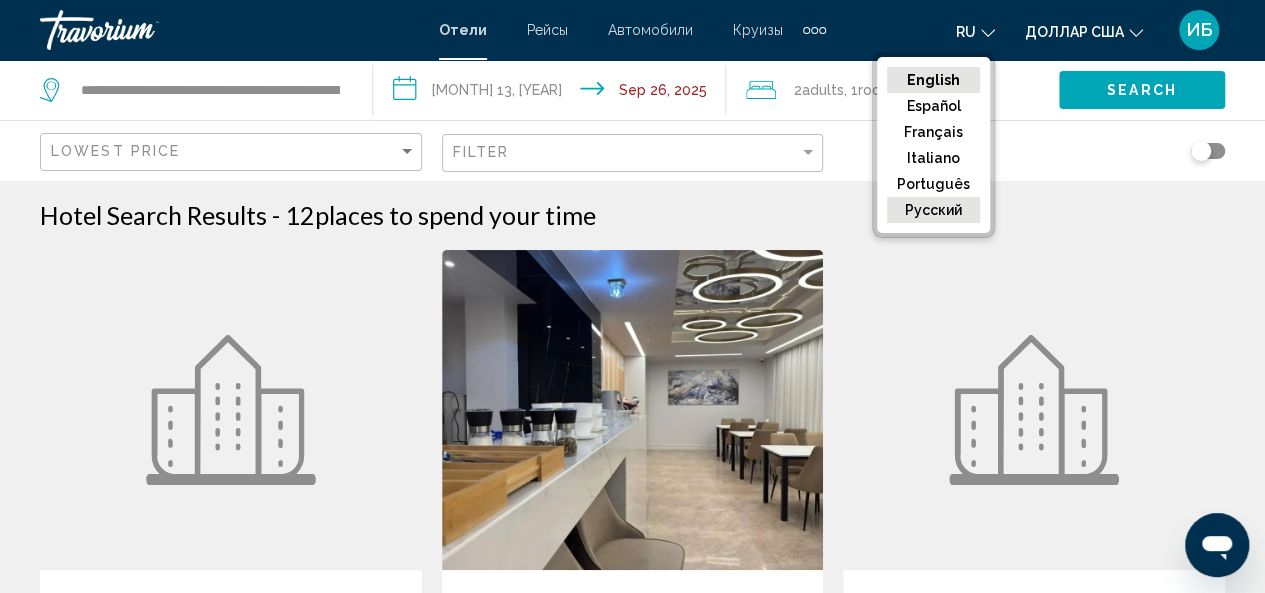 click on "русский" 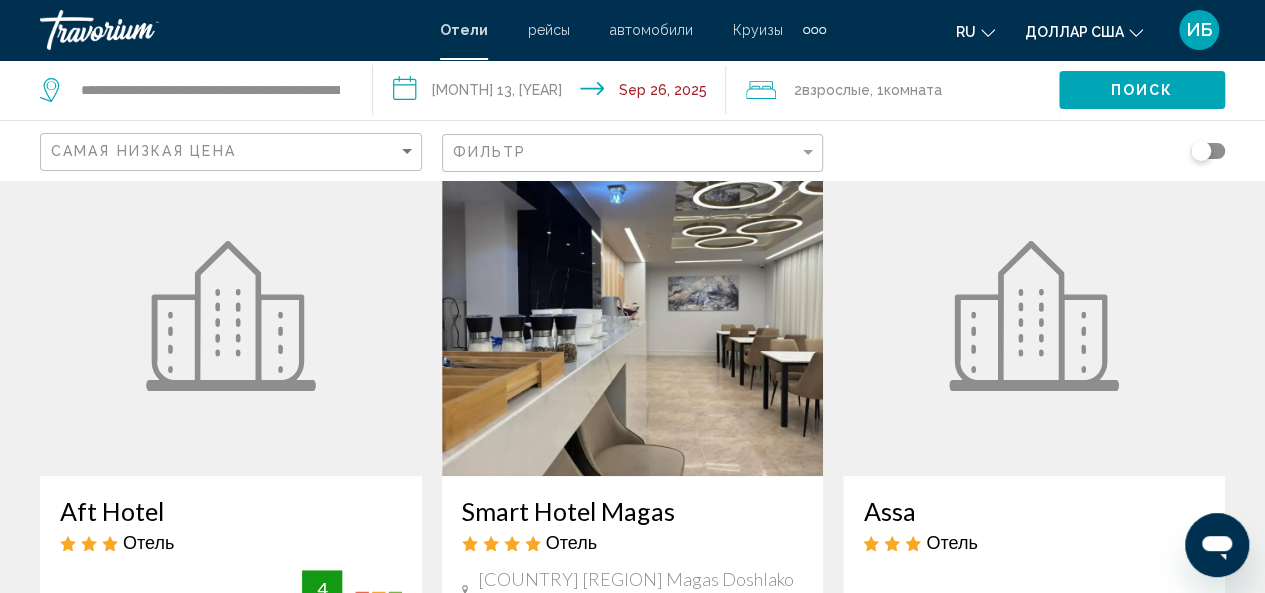 scroll, scrollTop: 64, scrollLeft: 0, axis: vertical 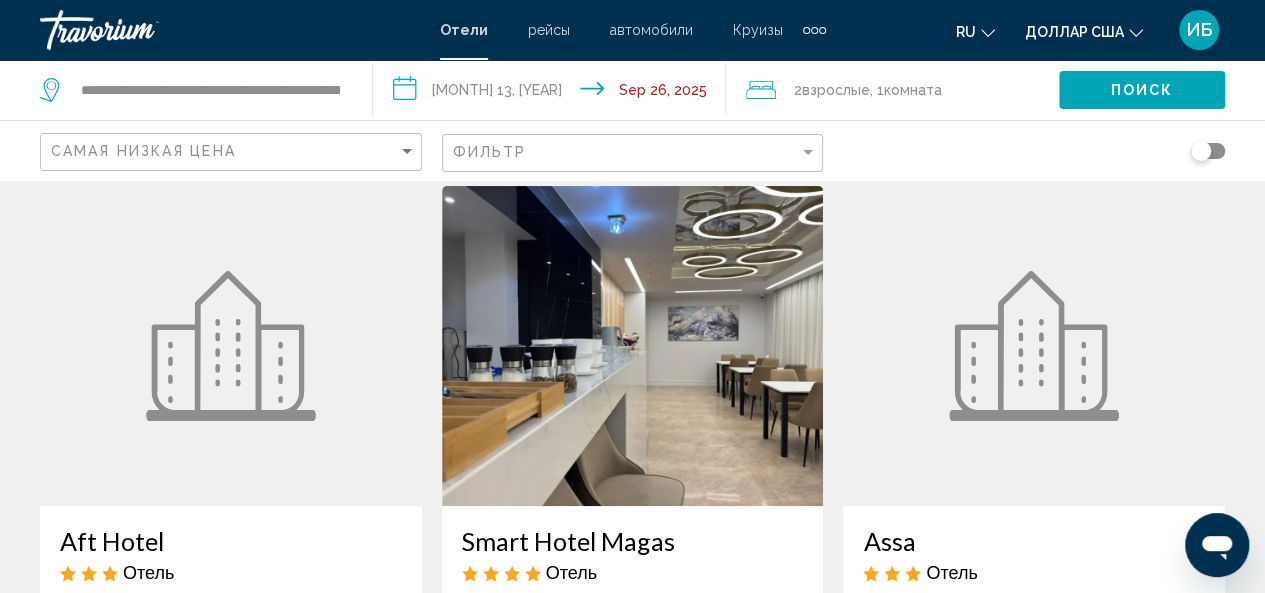 type on "*" 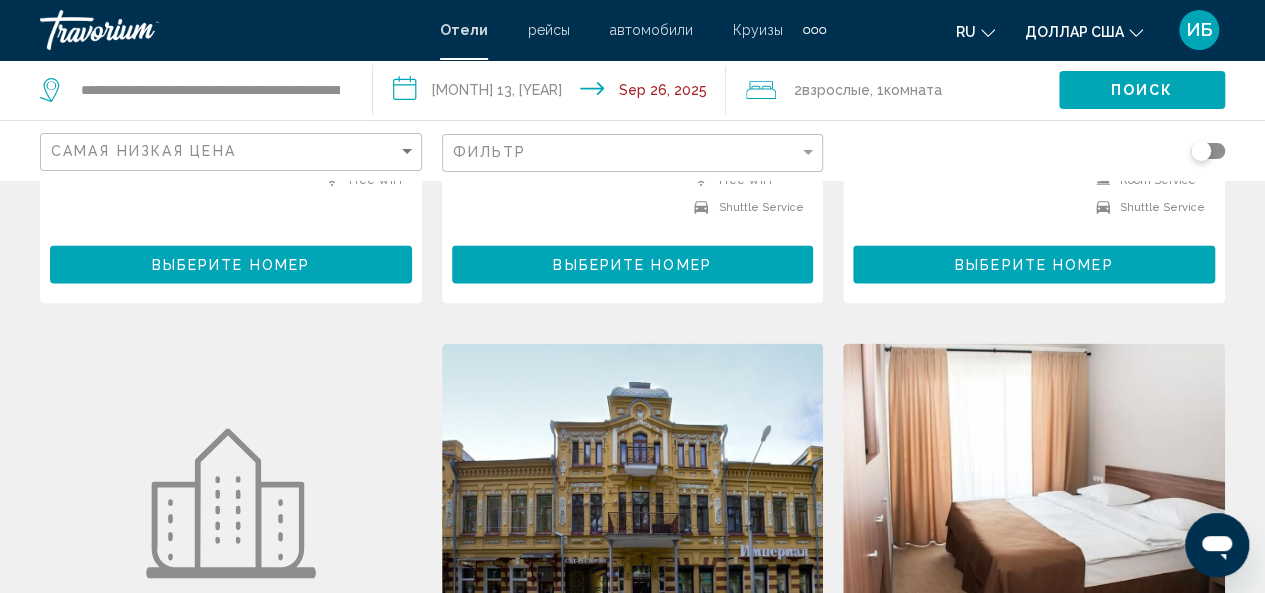 scroll, scrollTop: 1364, scrollLeft: 0, axis: vertical 